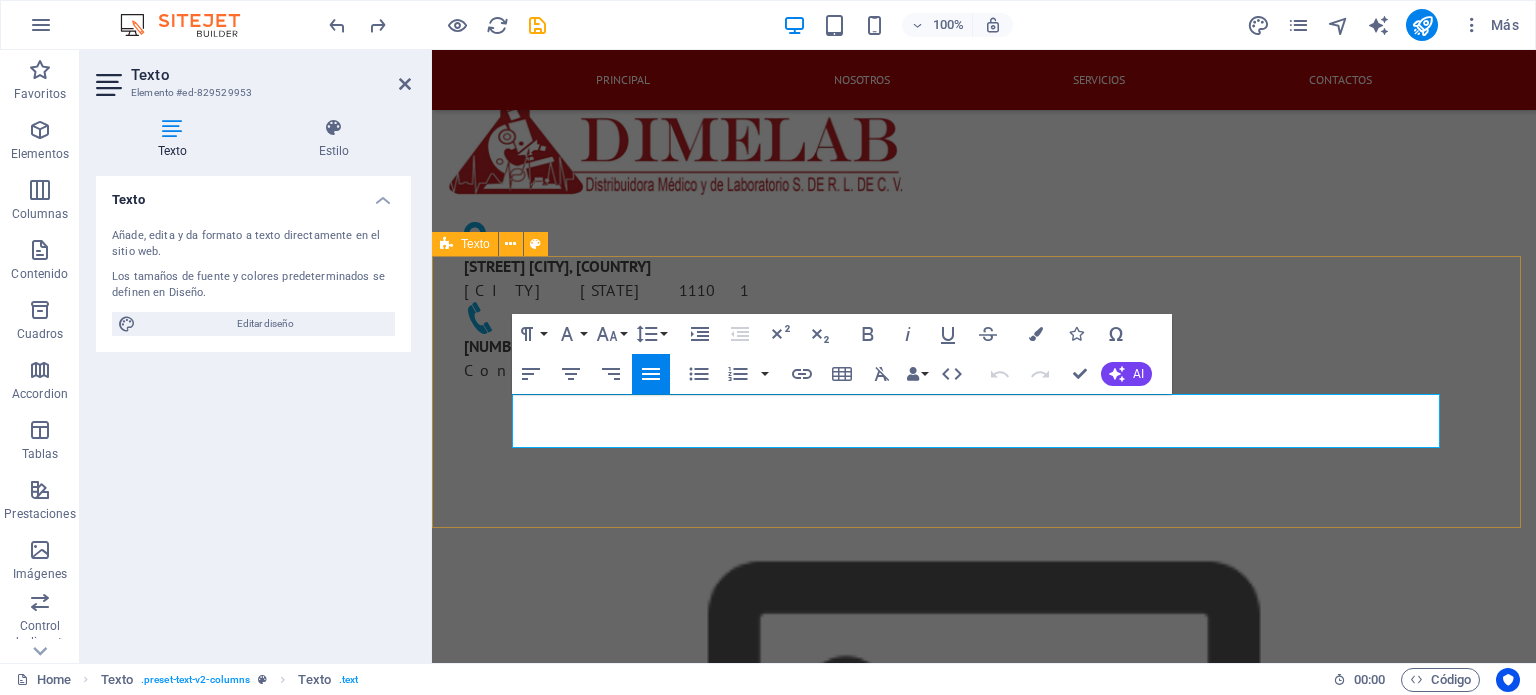 scroll, scrollTop: 2232, scrollLeft: 0, axis: vertical 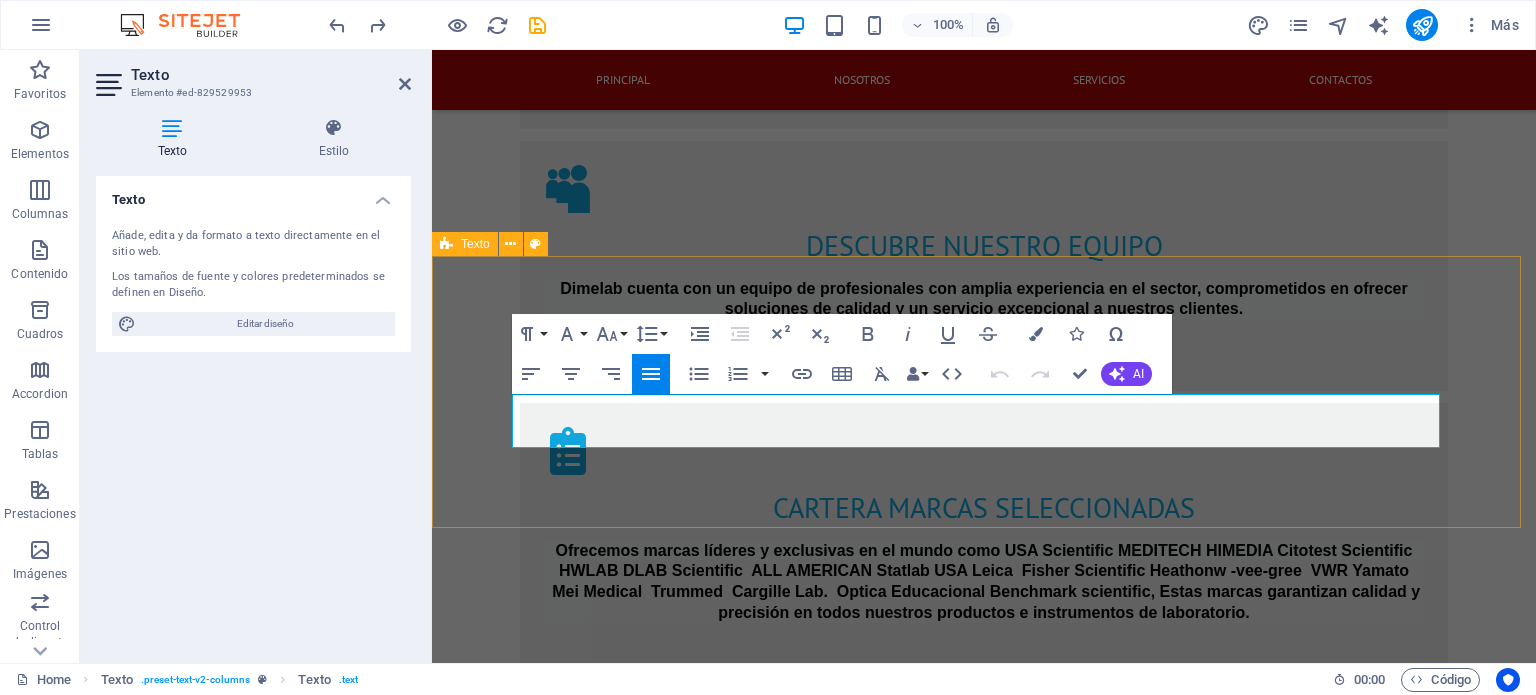 drag, startPoint x: 1372, startPoint y: 278, endPoint x: 1724, endPoint y: 276, distance: 352.00568 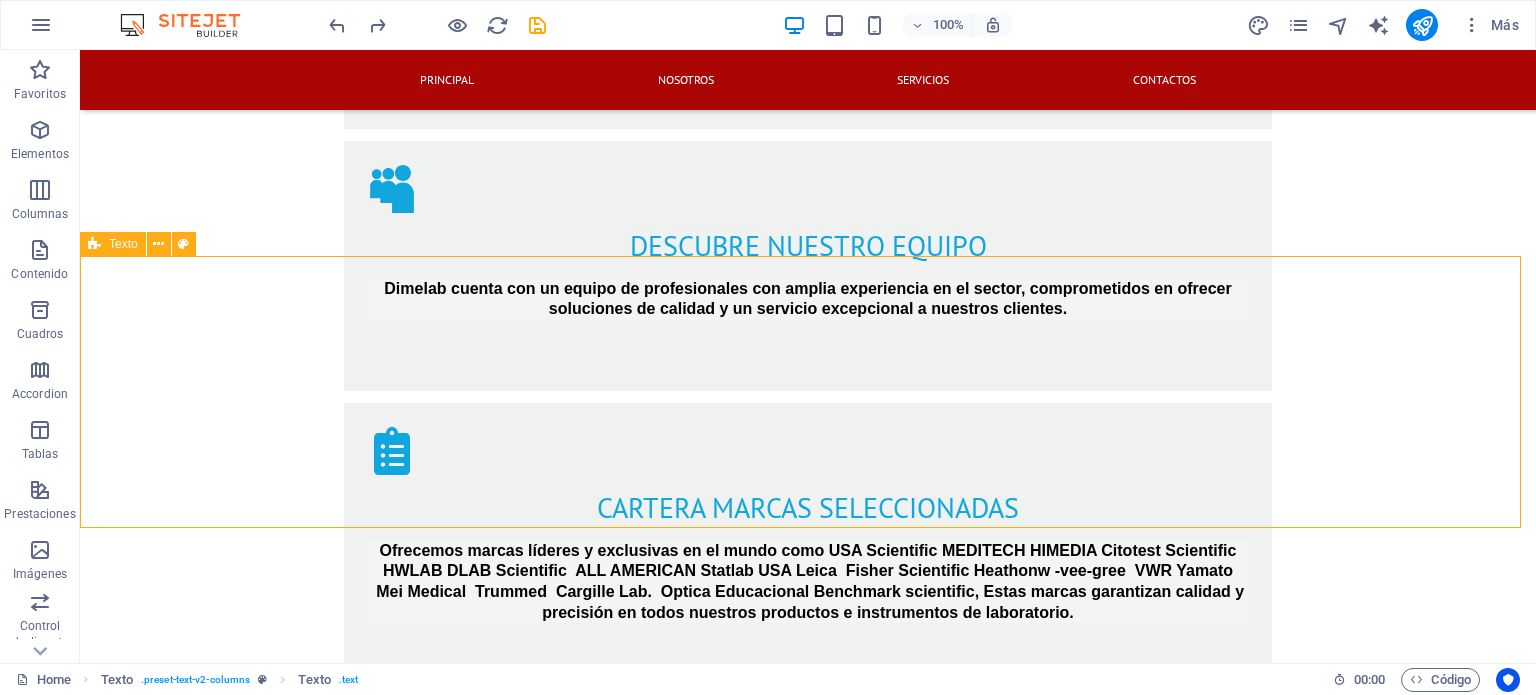 click on "síguenos en nuestras redes sociales [USERNAME]" at bounding box center (808, 2949) 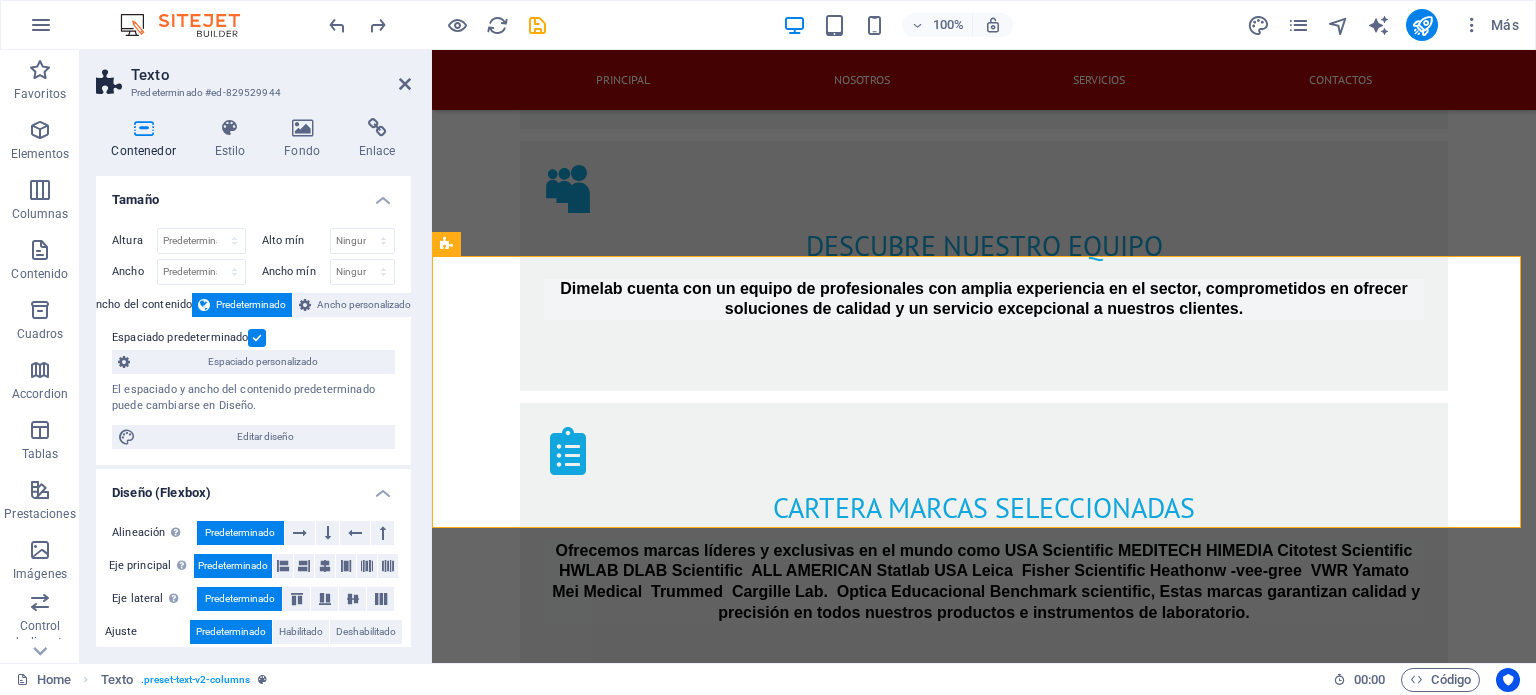 click at bounding box center [984, 2323] 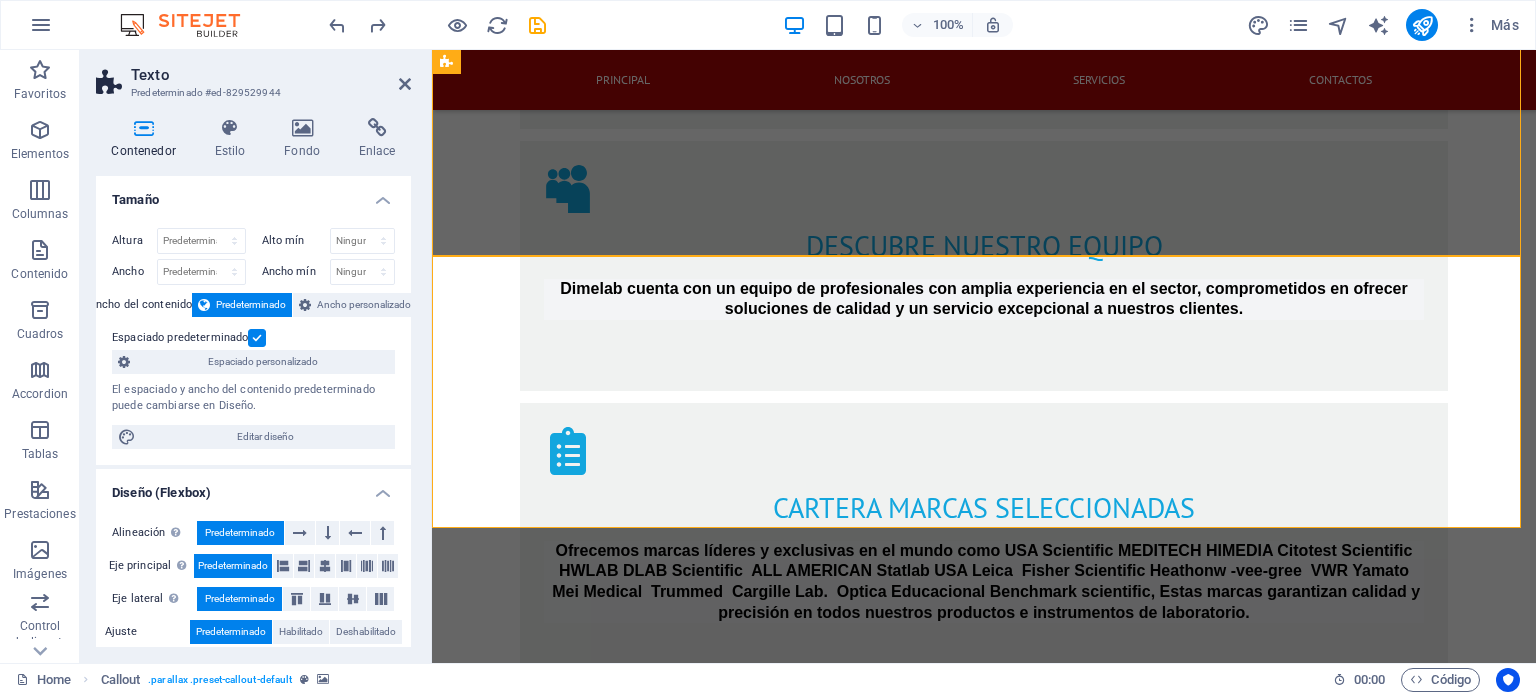 click at bounding box center (984, 2323) 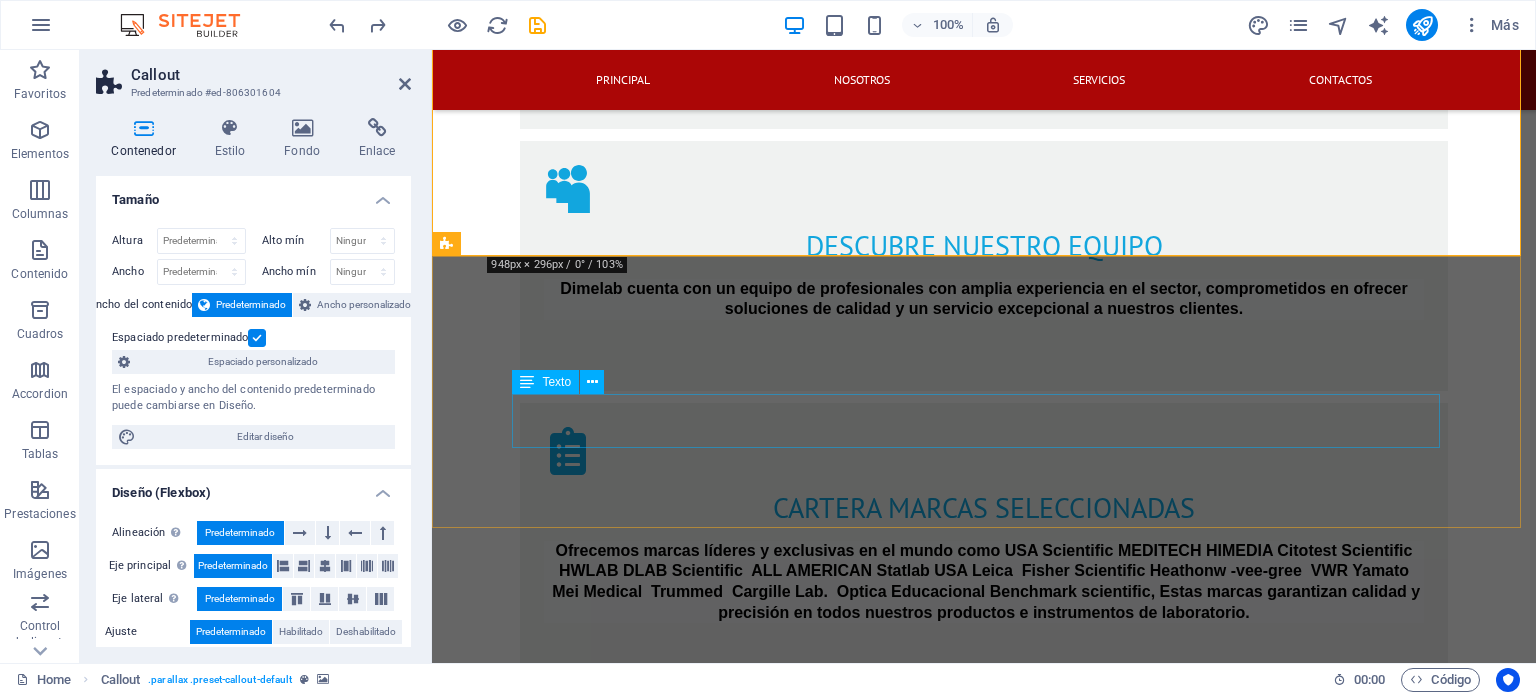 drag, startPoint x: 821, startPoint y: 444, endPoint x: 1171, endPoint y: 445, distance: 350.00143 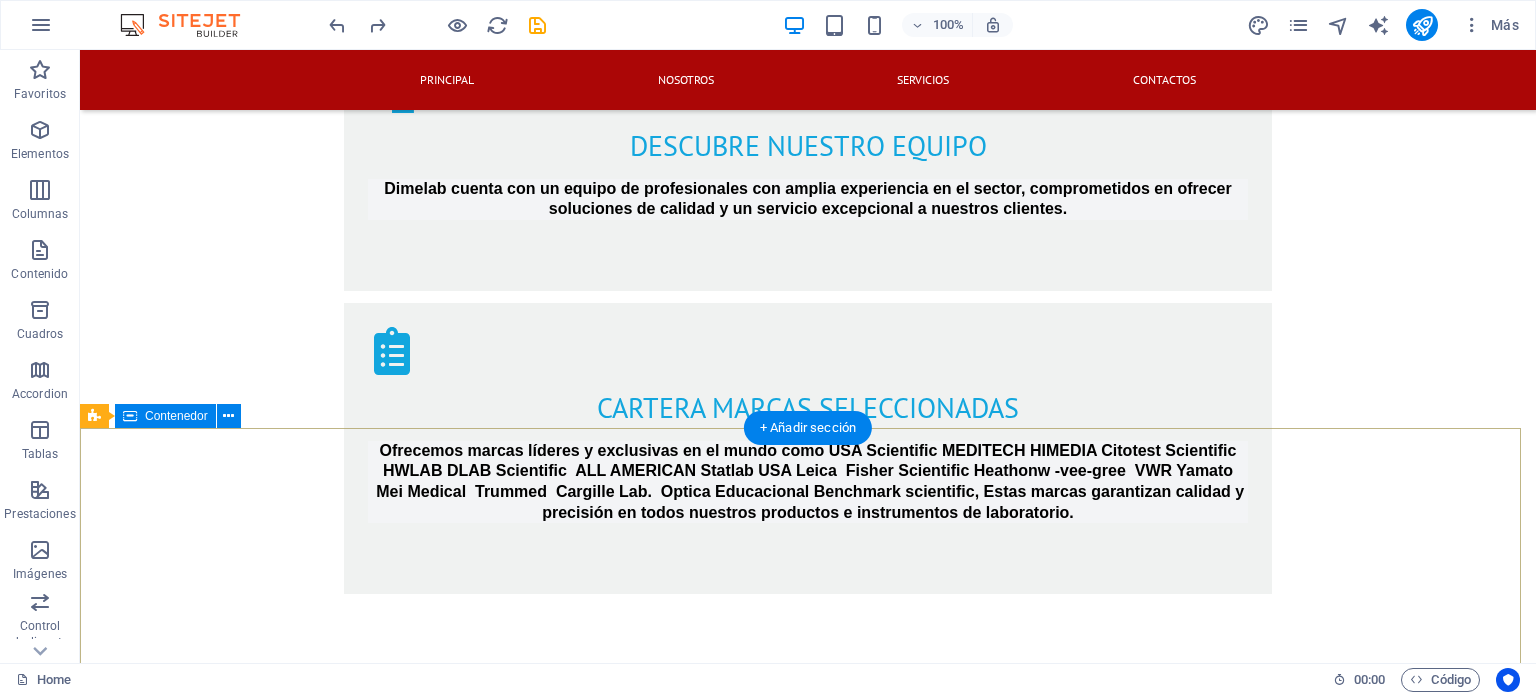 scroll, scrollTop: 2232, scrollLeft: 0, axis: vertical 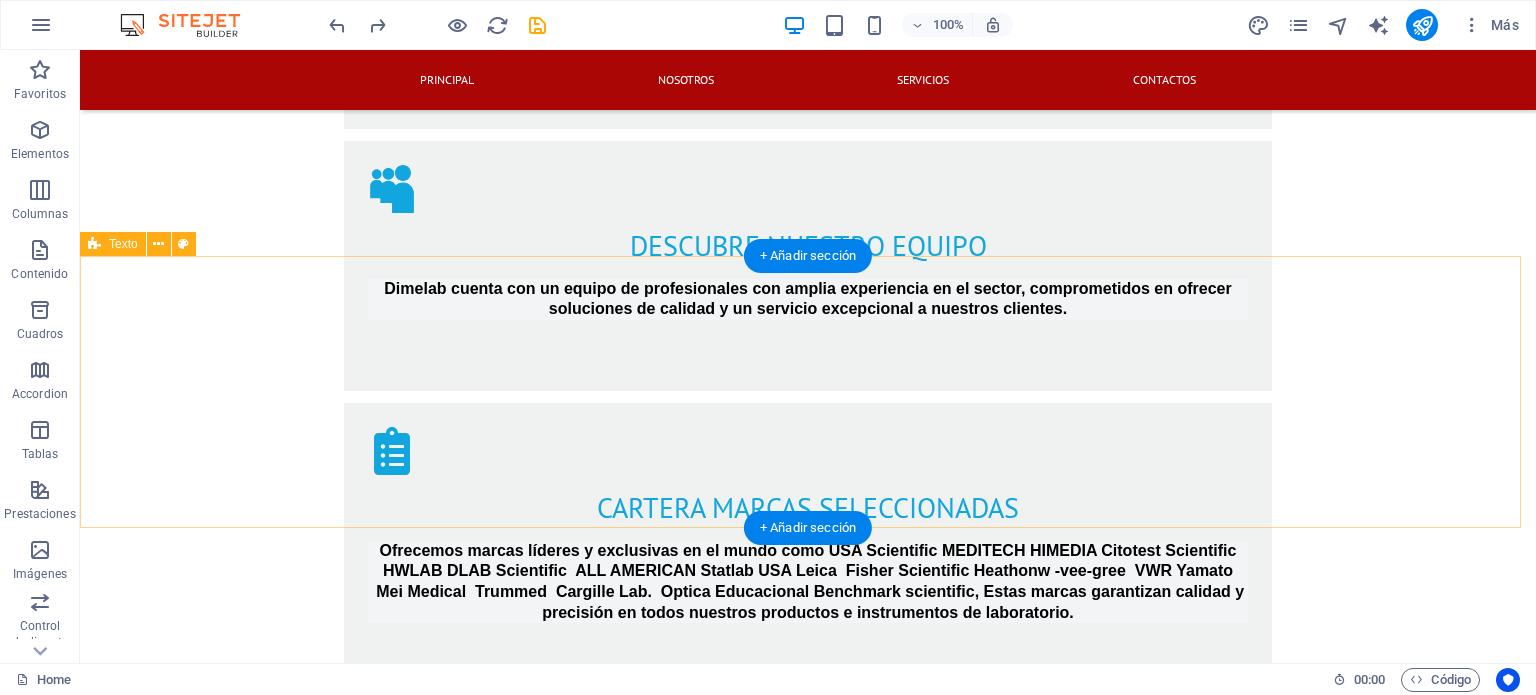 click on "síguenos en nuestras redes sociales [USERNAME]" at bounding box center [808, 2949] 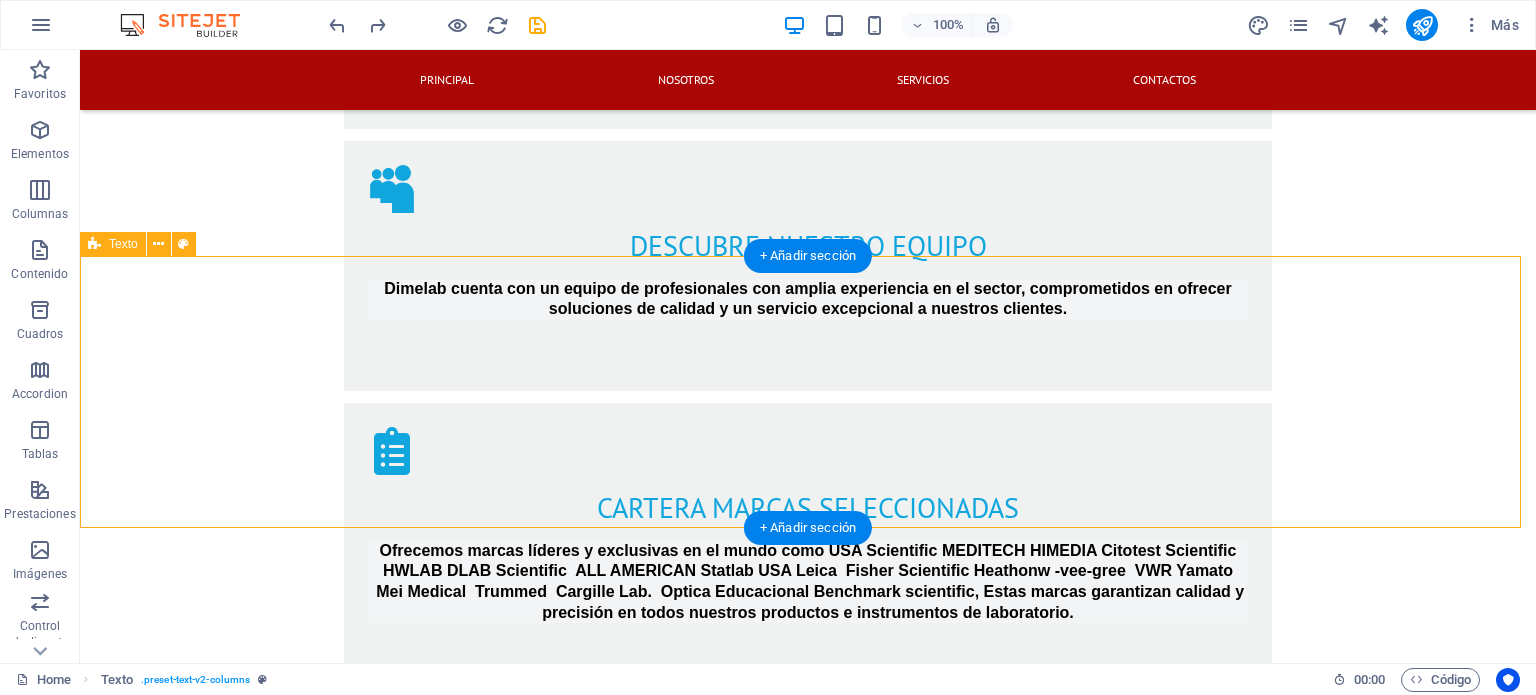 click on "síguenos en nuestras redes sociales [USERNAME]" at bounding box center (808, 2949) 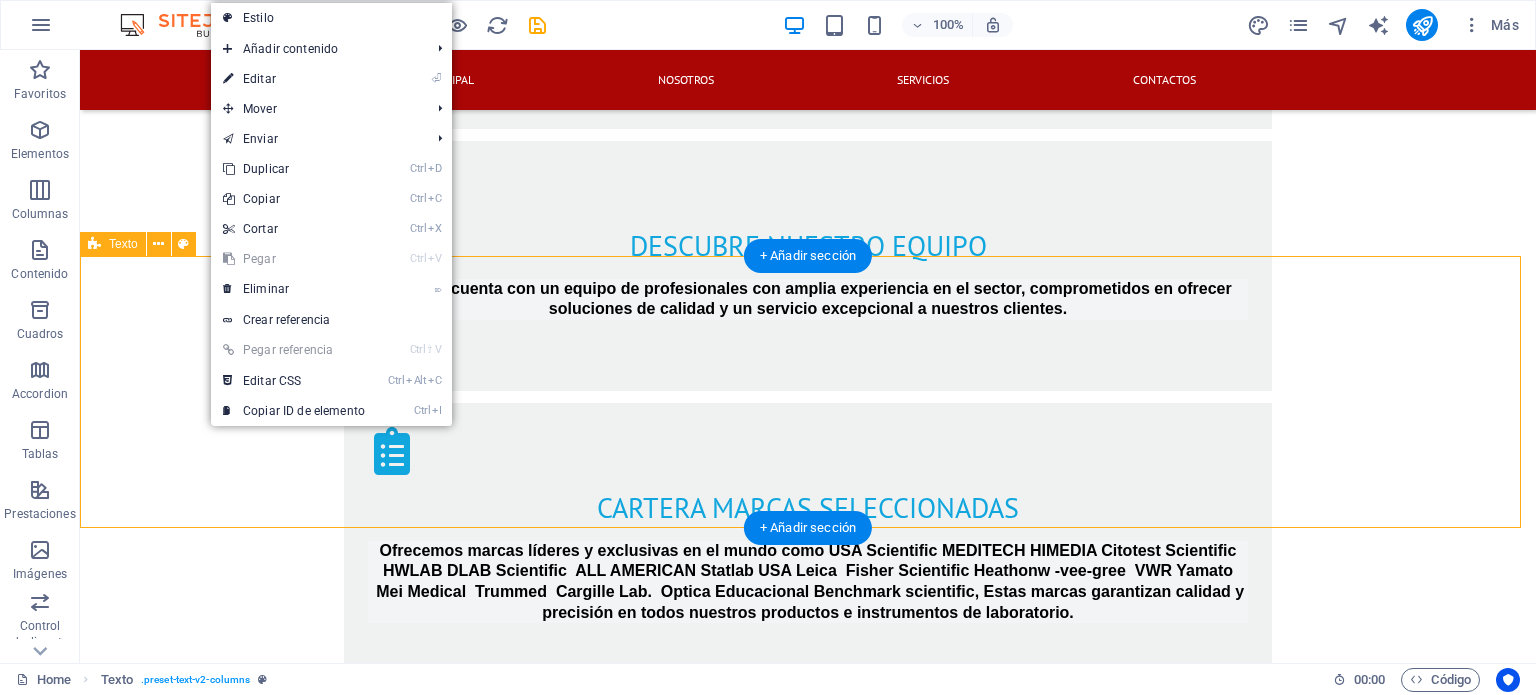 click on "síguenos en nuestras redes sociales [USERNAME]" at bounding box center (808, 2949) 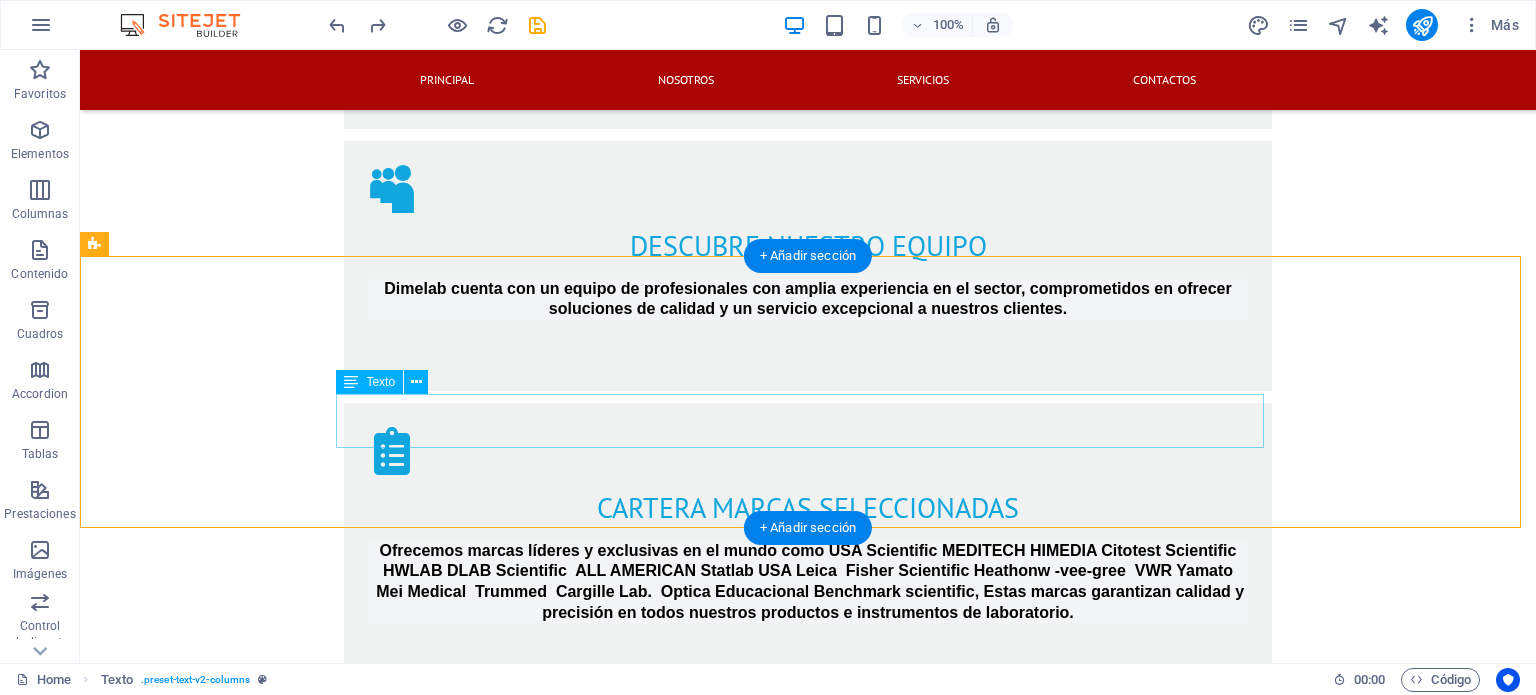 click on "dimelab2020" at bounding box center [808, 2978] 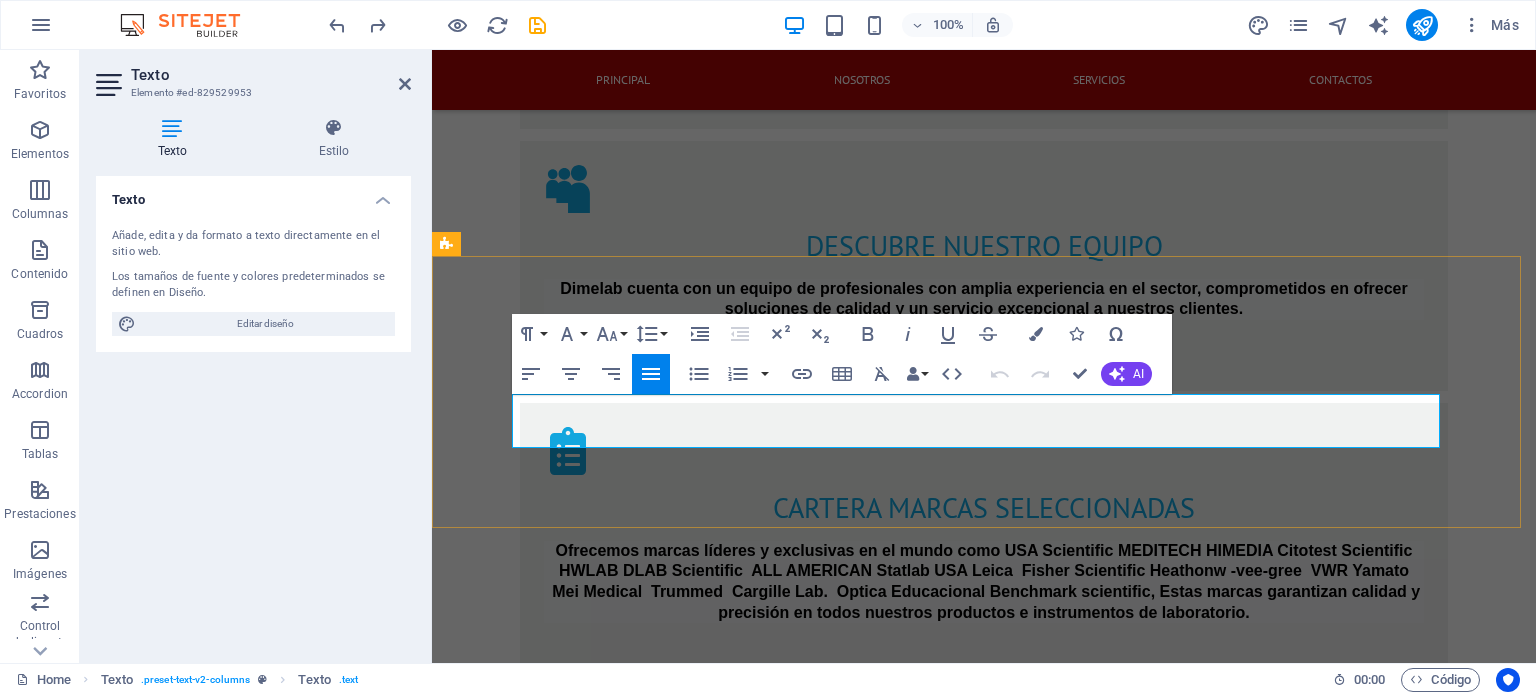 click on "dimelab2020" at bounding box center (623, 2977) 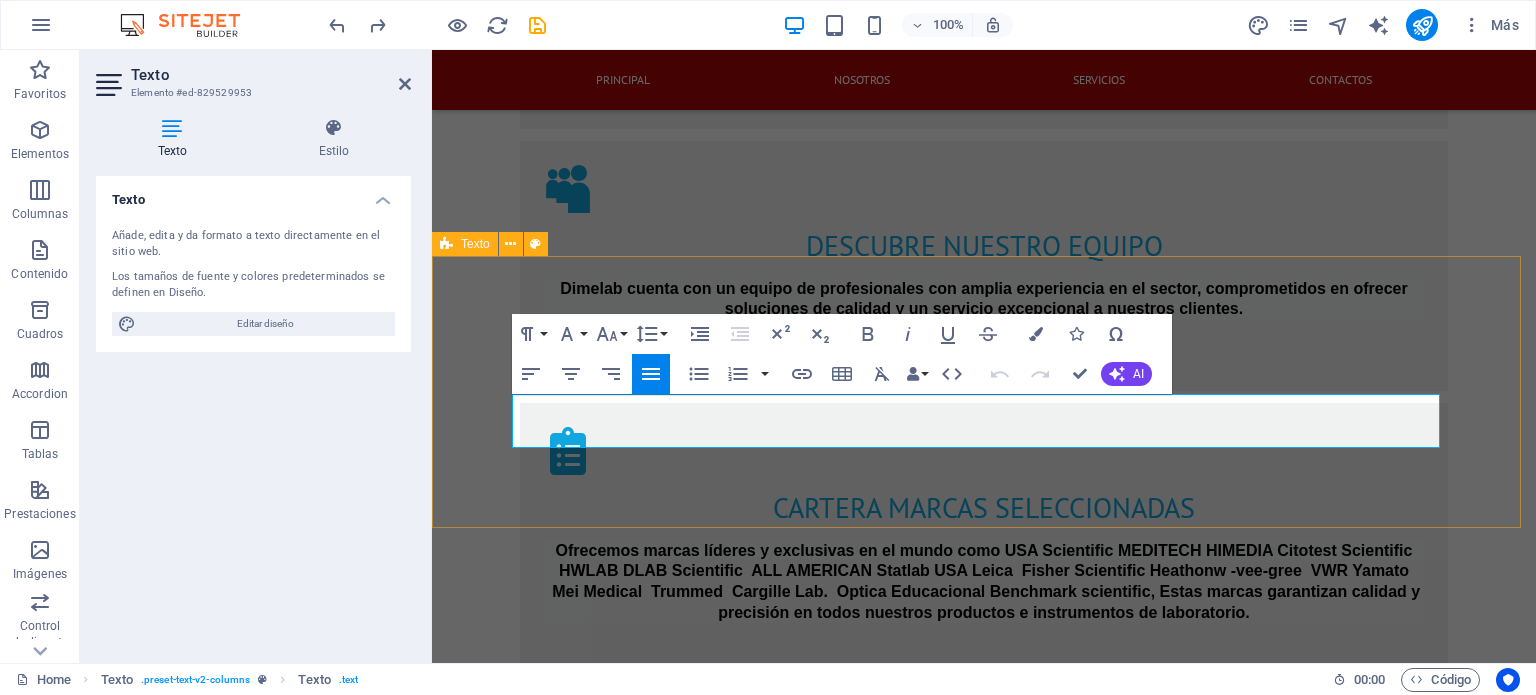 drag, startPoint x: 706, startPoint y: 415, endPoint x: 480, endPoint y: 414, distance: 226.00221 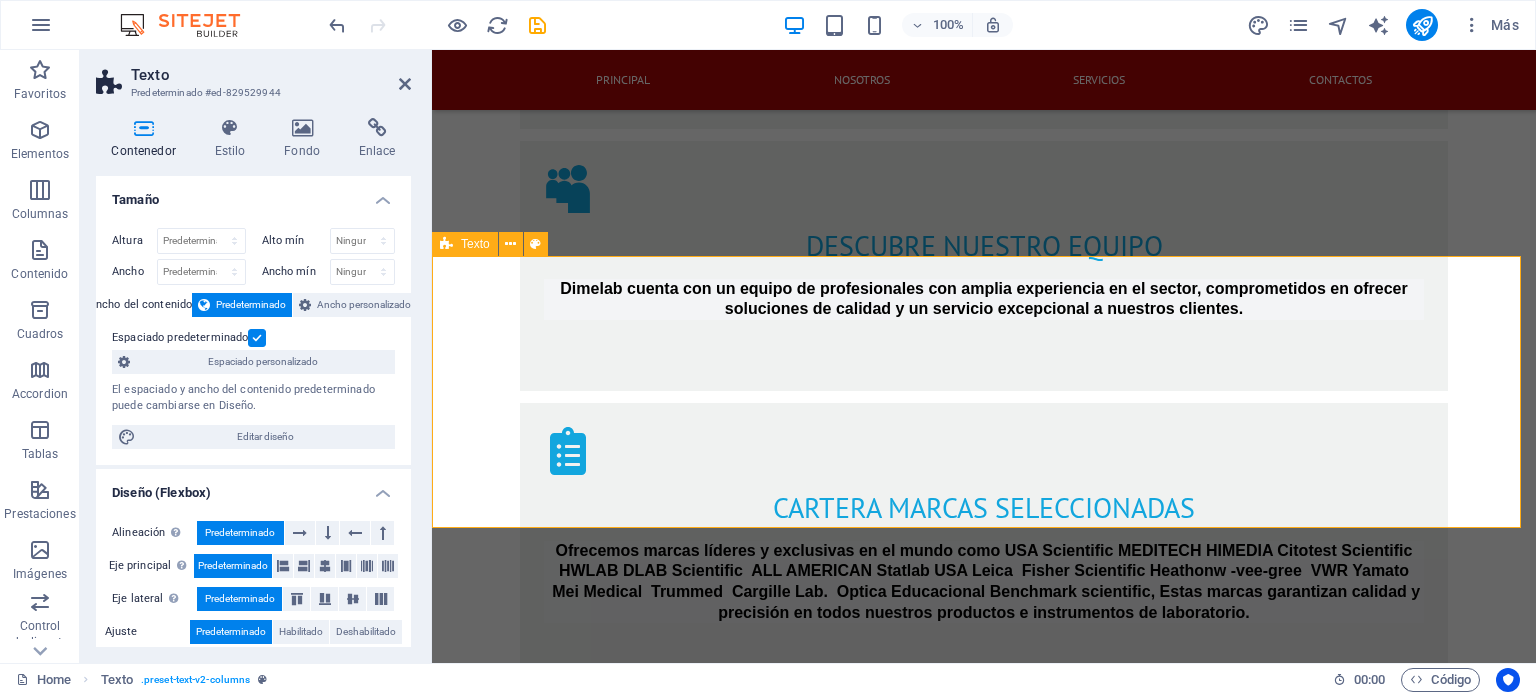 click on "síguenos en nuestras redes sociales [USERNAME]" at bounding box center (984, 2949) 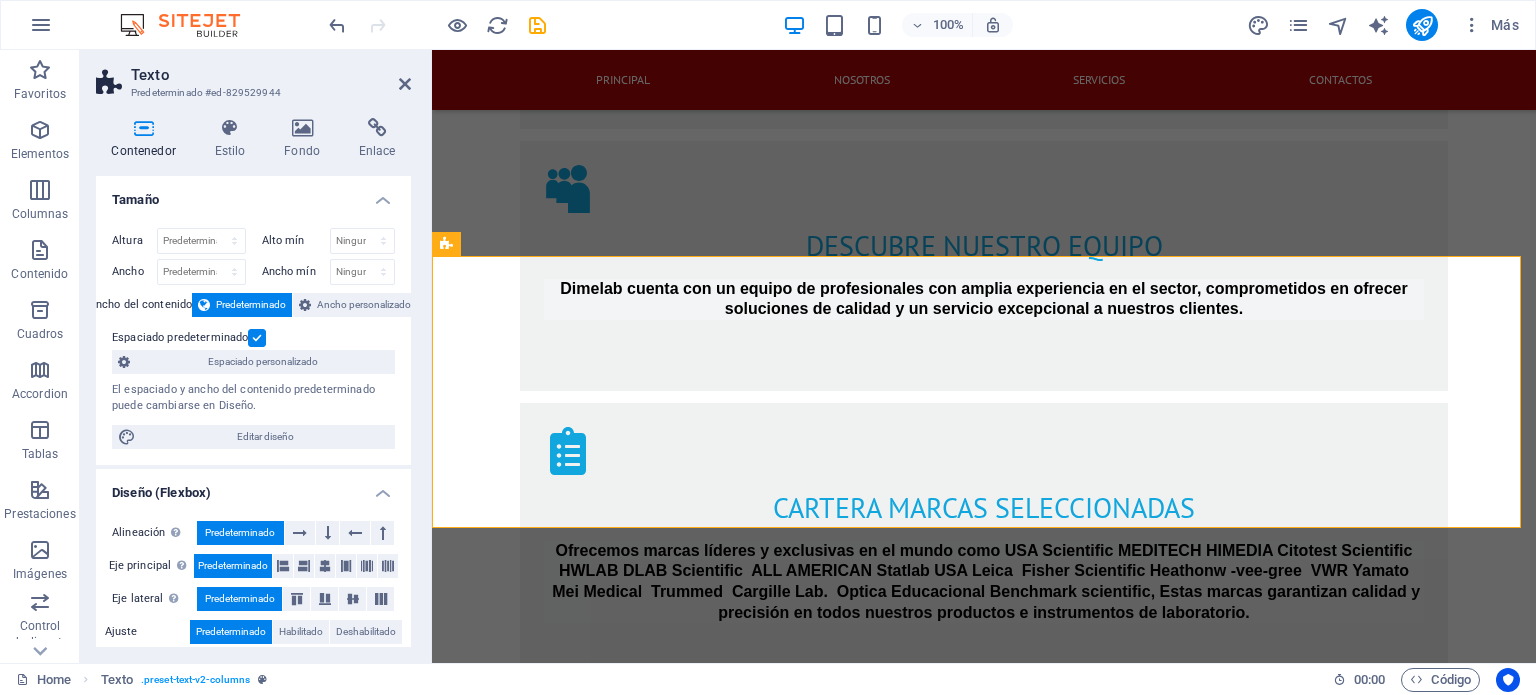 click at bounding box center (984, 2323) 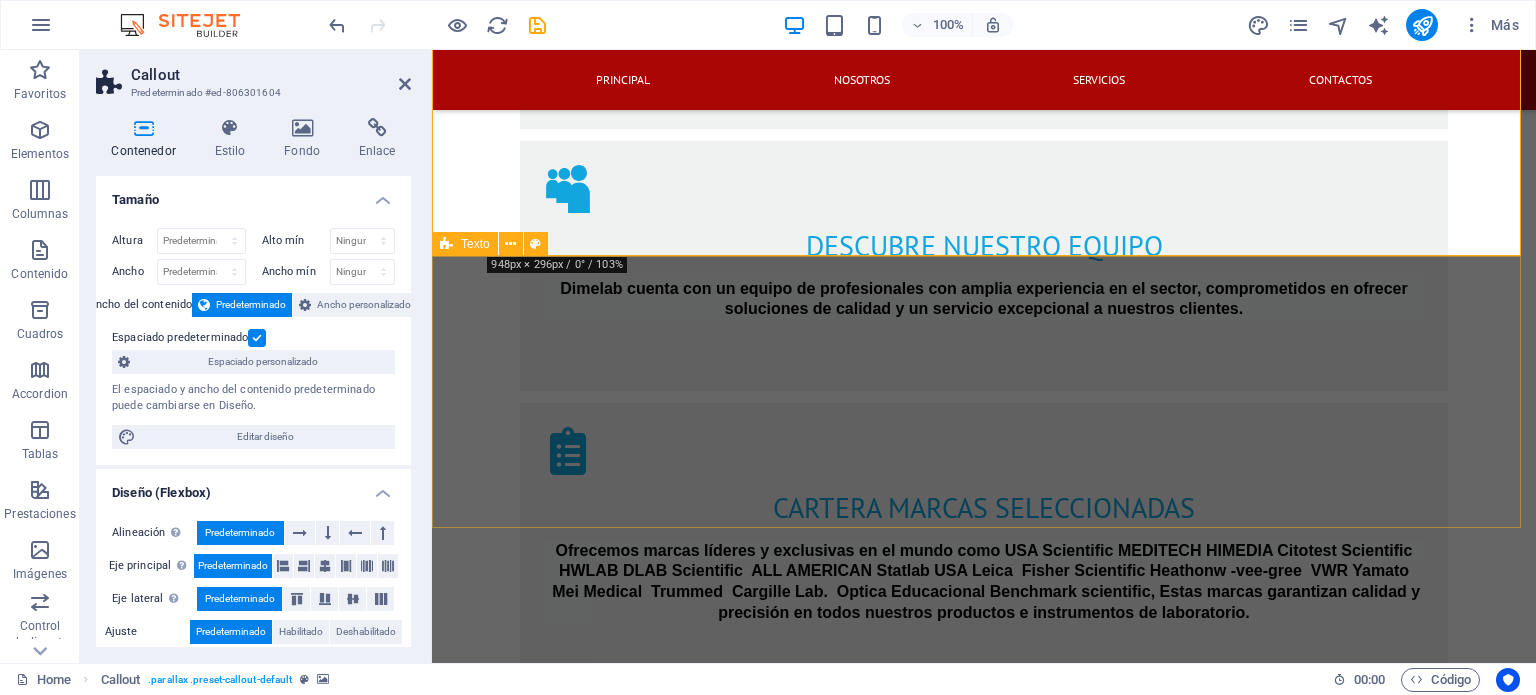 click on "síguenos en nuestras redes sociales [USERNAME]" at bounding box center [984, 2949] 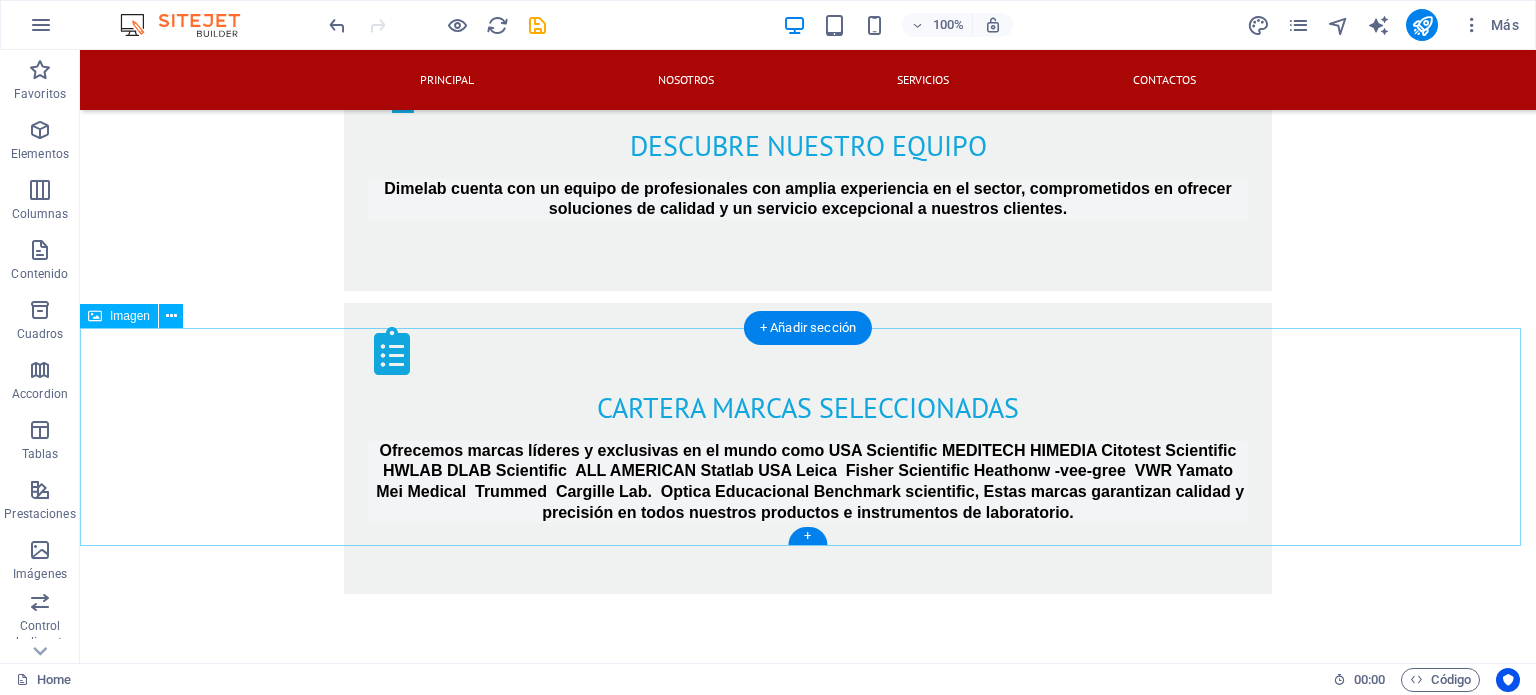 scroll, scrollTop: 2432, scrollLeft: 0, axis: vertical 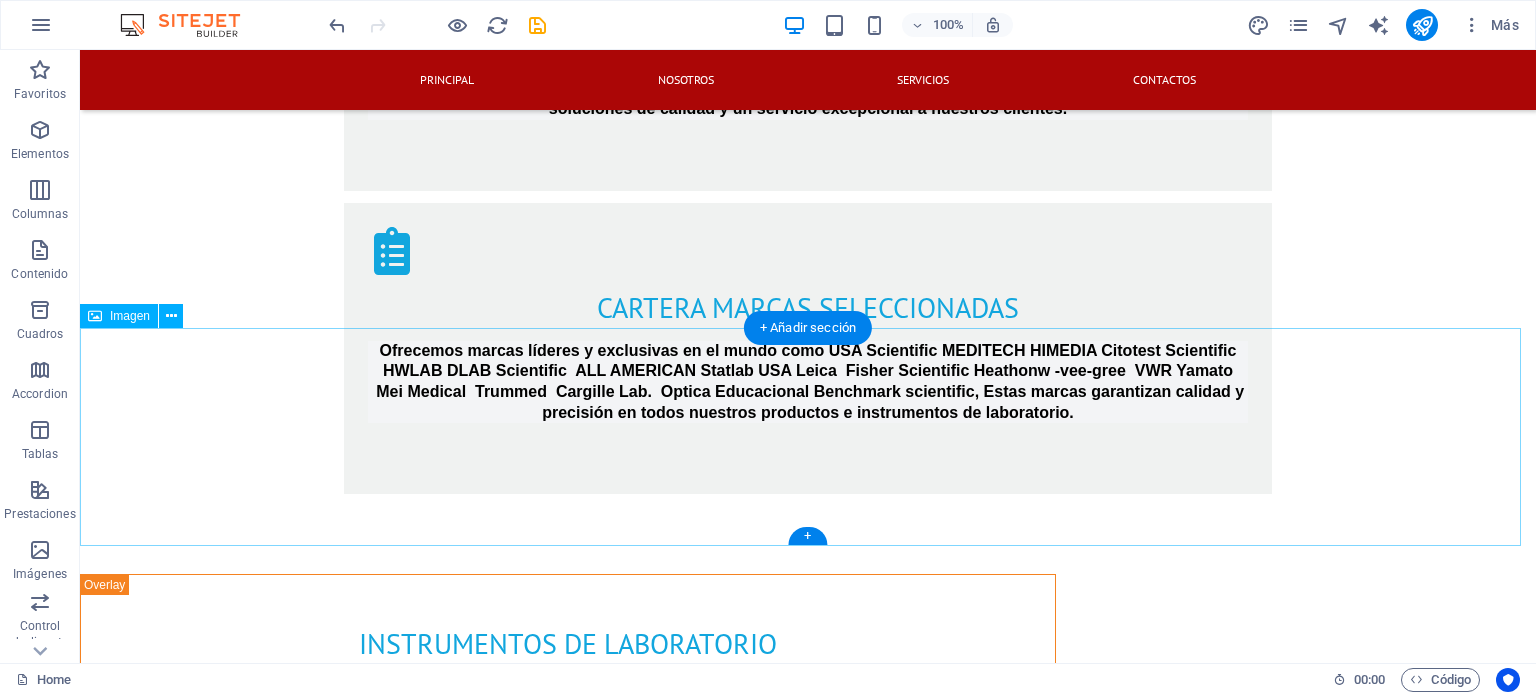 click at bounding box center (808, 2995) 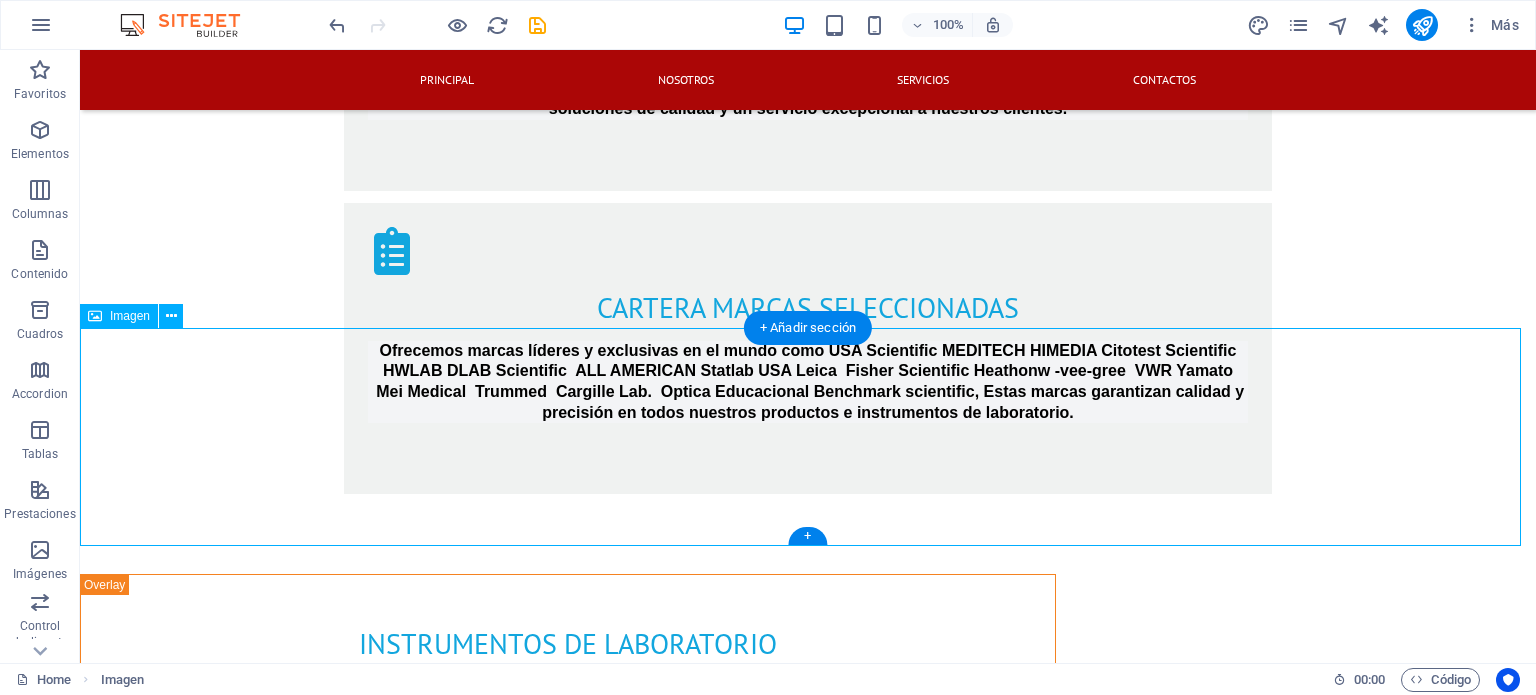 click at bounding box center [808, 2995] 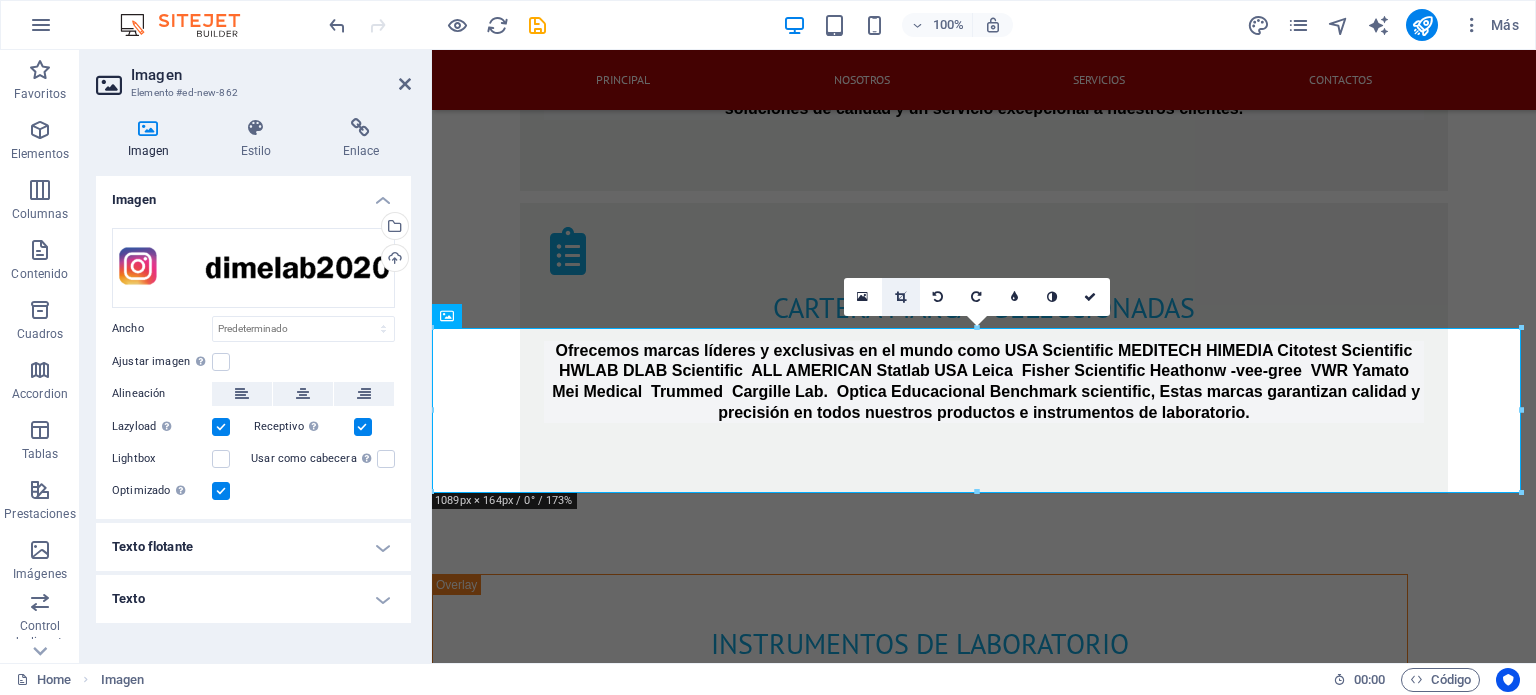 click at bounding box center [901, 297] 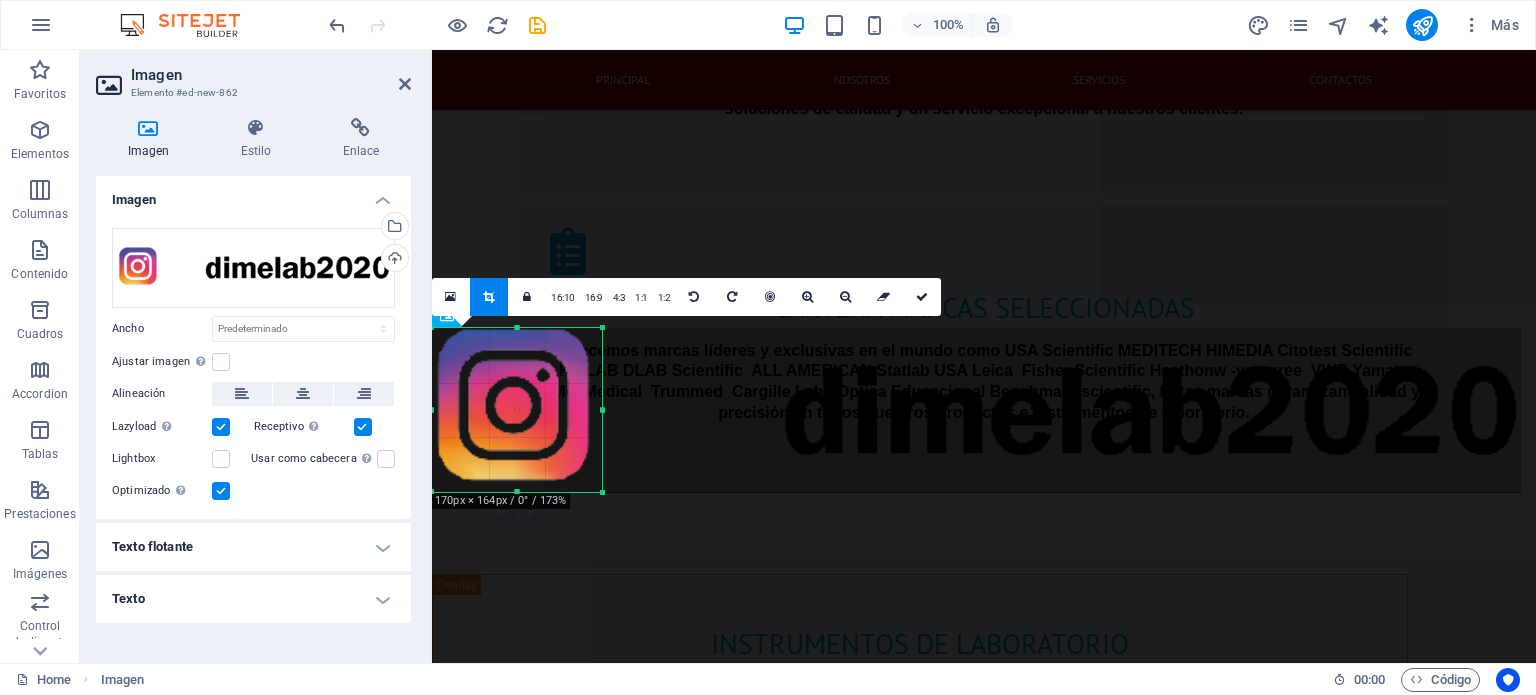 drag, startPoint x: 1521, startPoint y: 414, endPoint x: 602, endPoint y: 452, distance: 919.7853 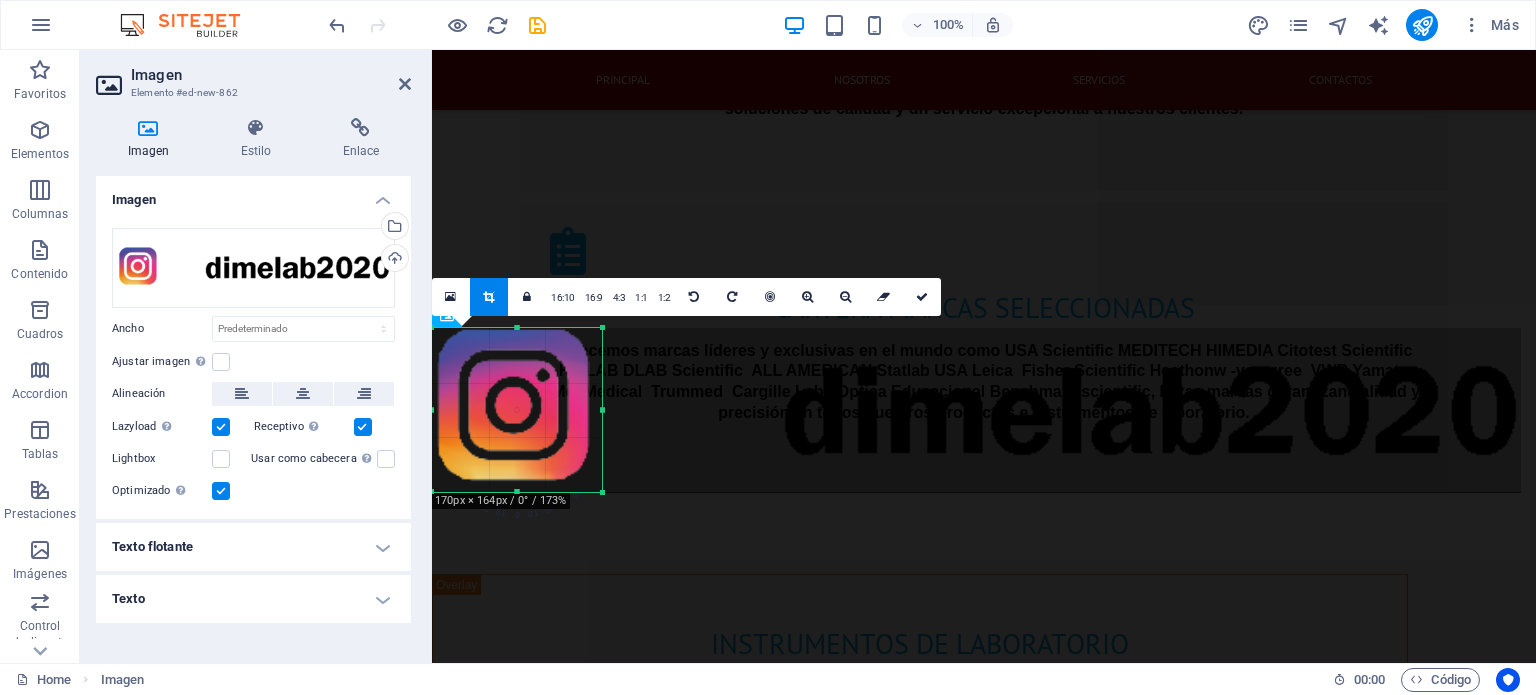 click at bounding box center [602, 410] 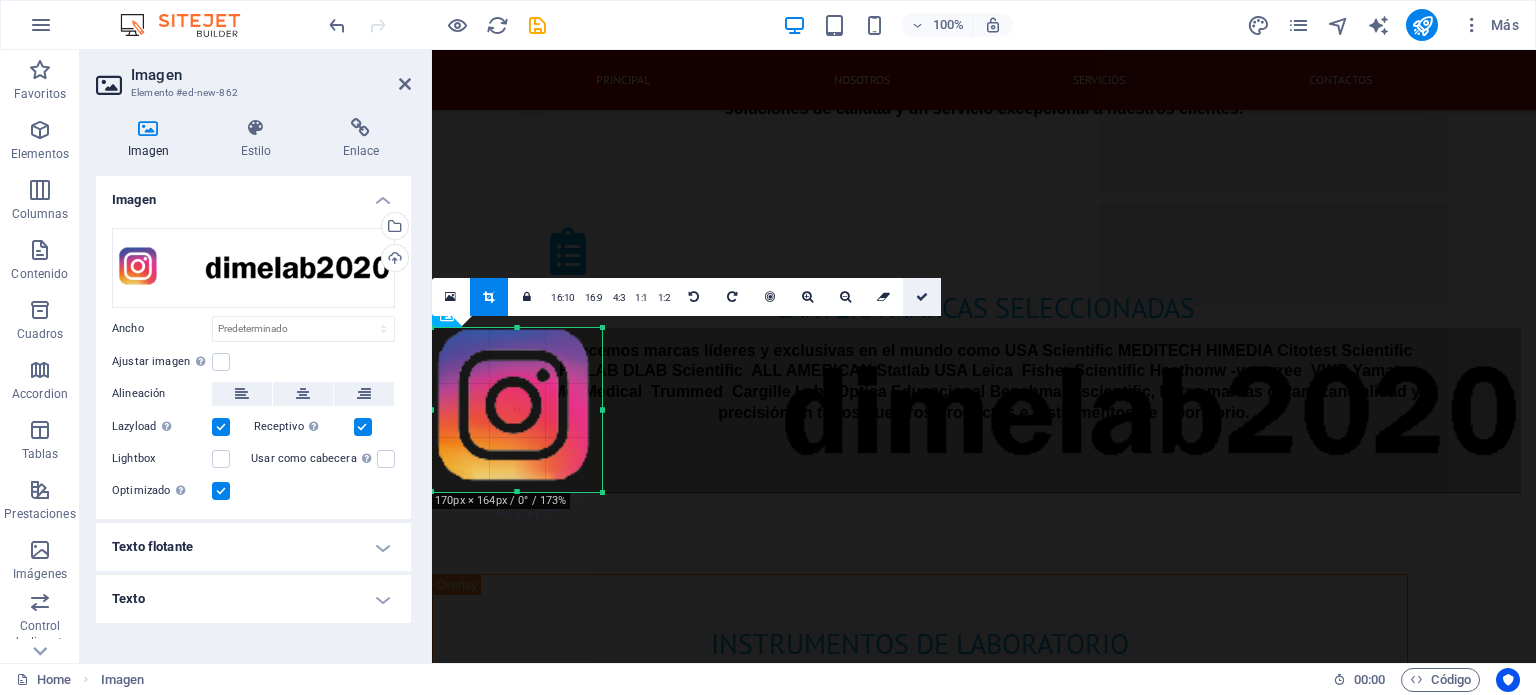 click at bounding box center [922, 297] 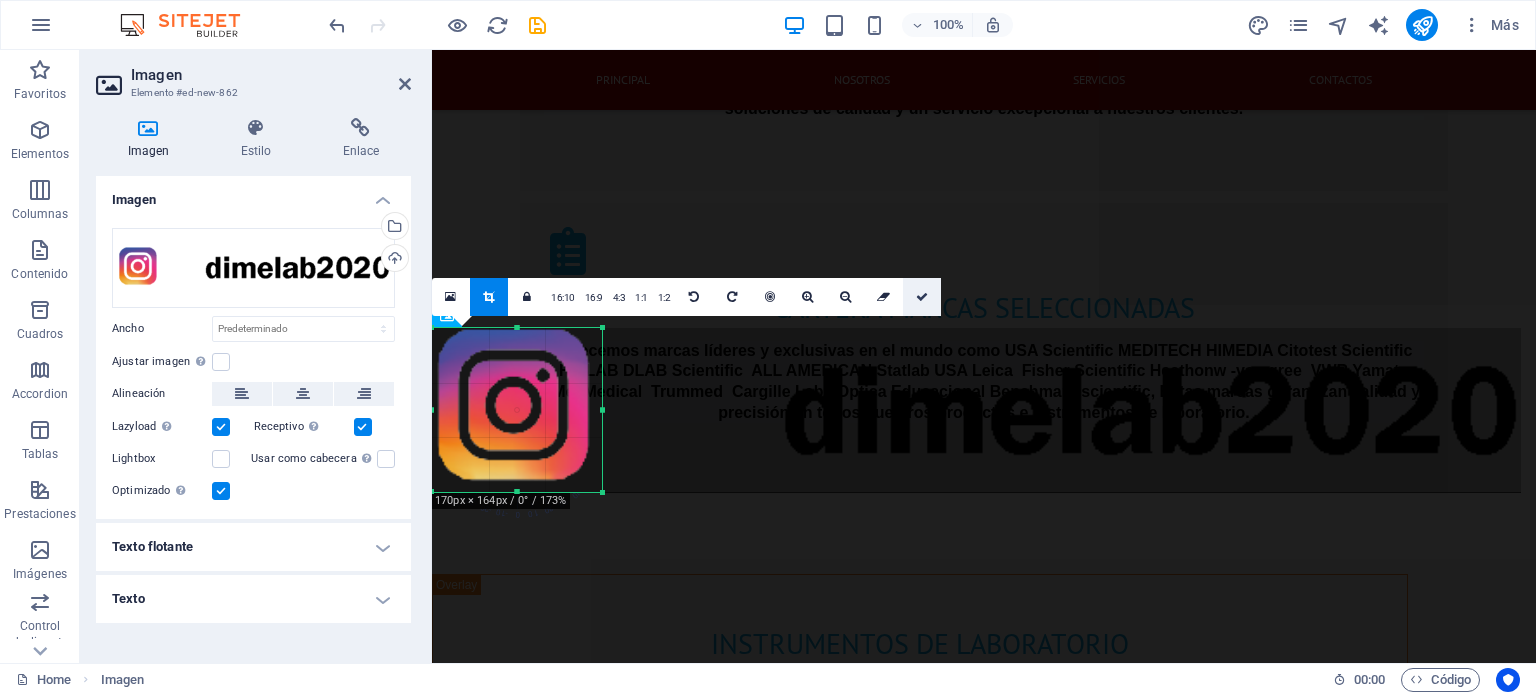 type on "170" 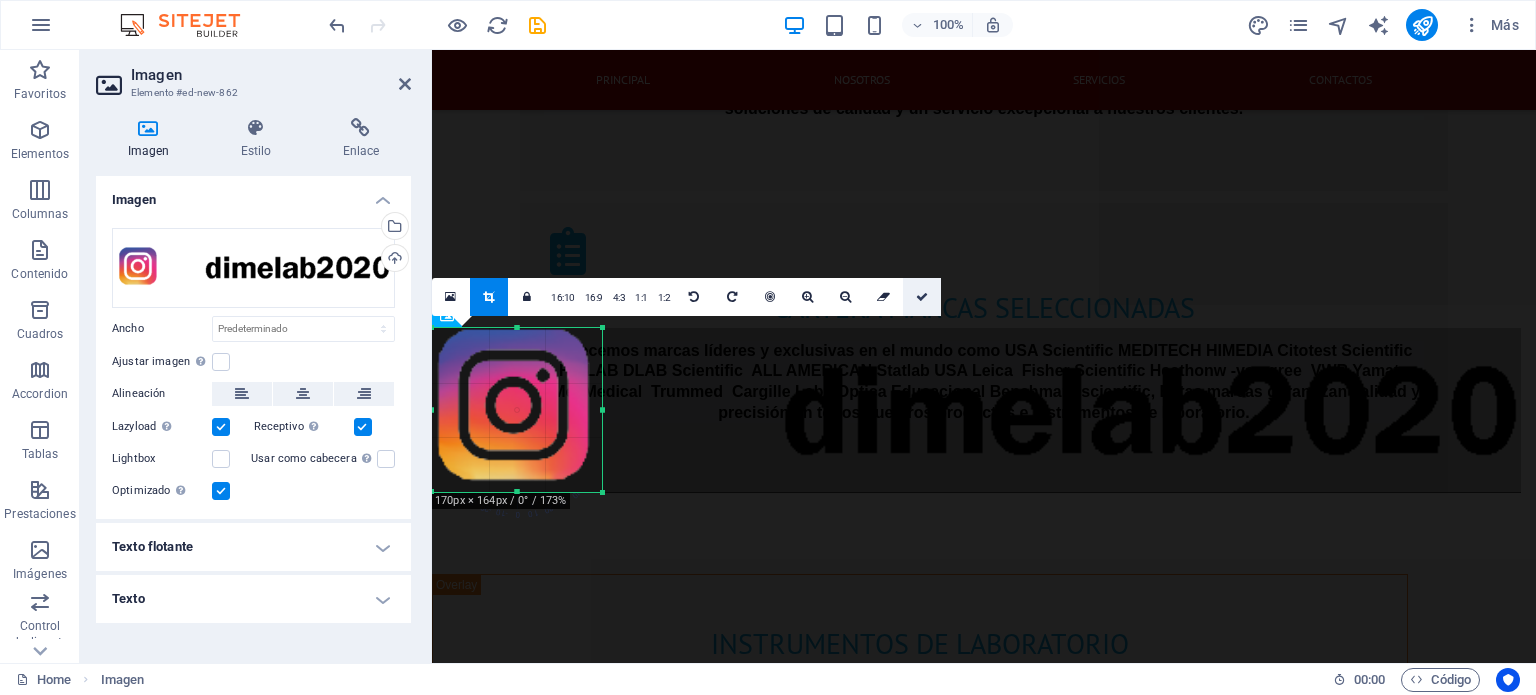 select on "px" 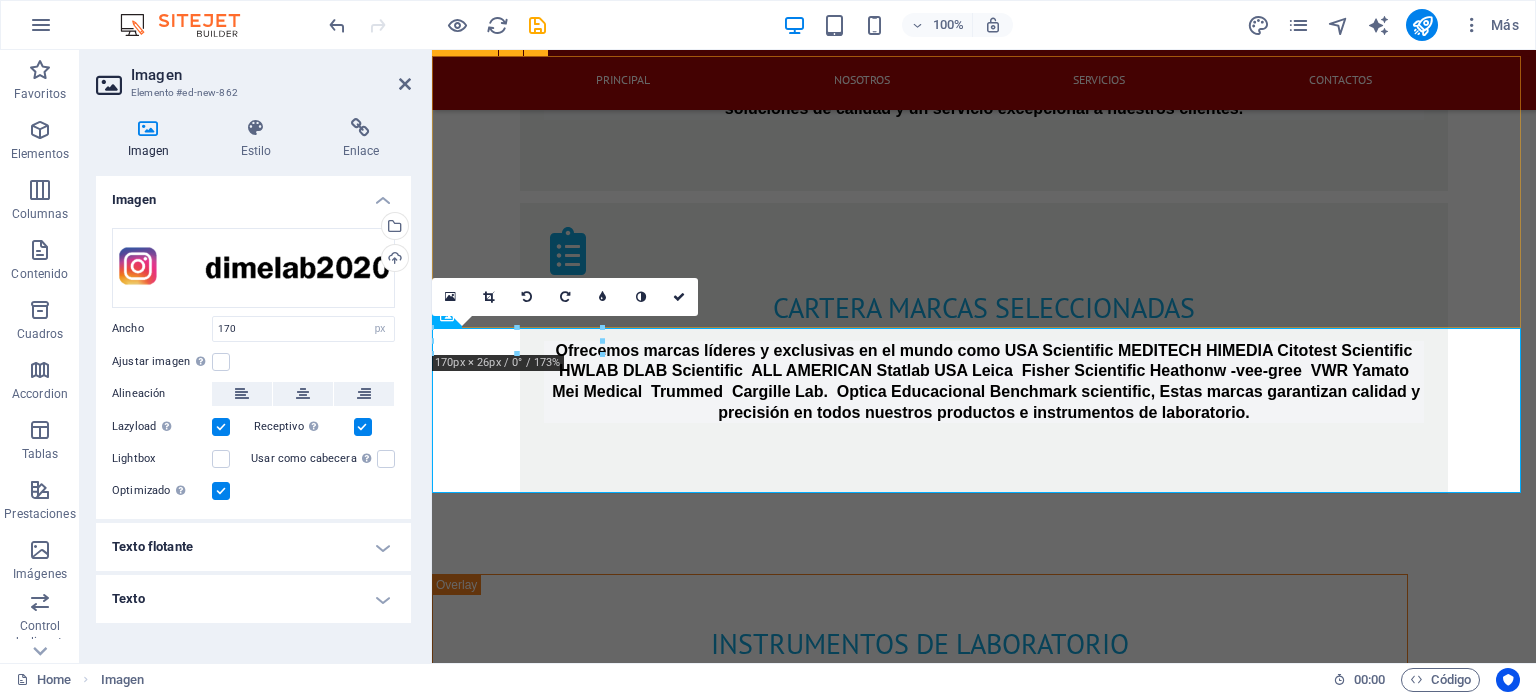 click on "síguenos en nuestras redes sociales [USERNAME]" at bounding box center [984, 2749] 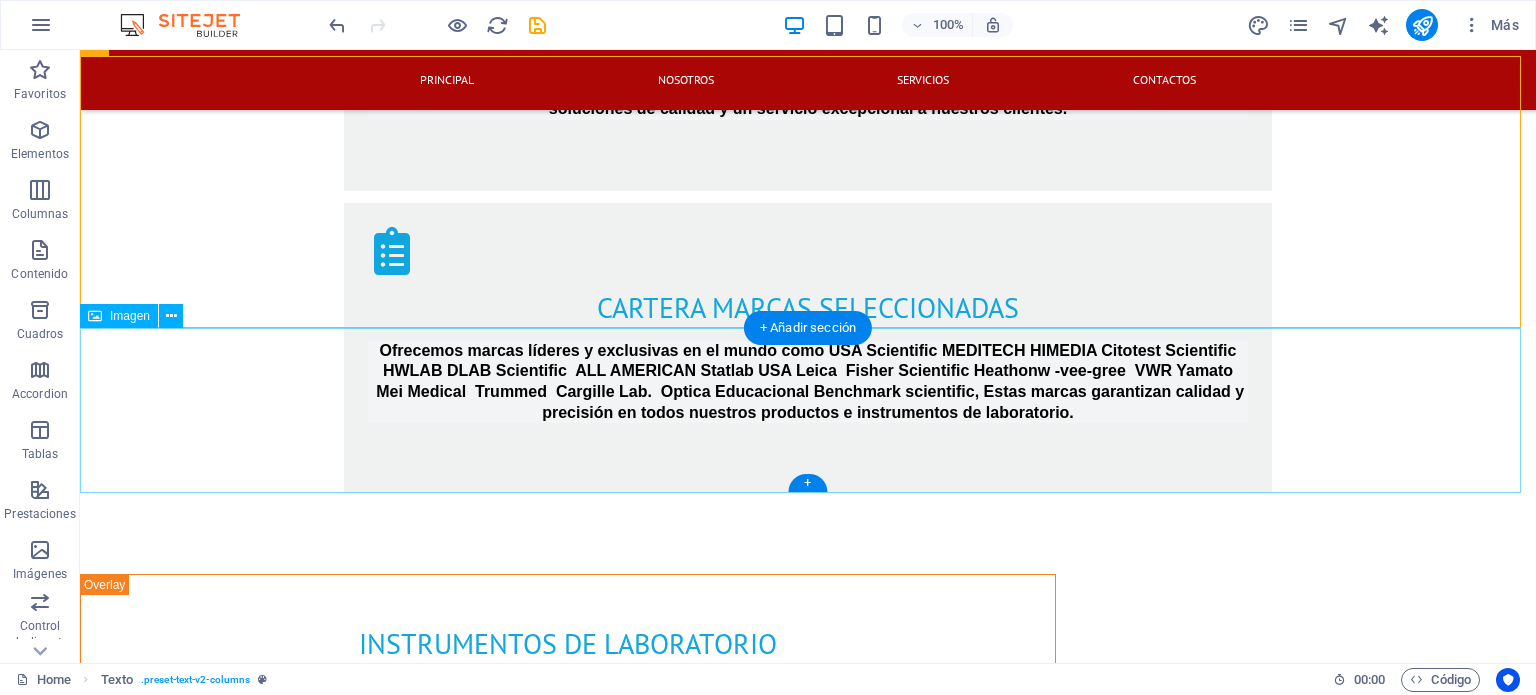 drag, startPoint x: 628, startPoint y: 435, endPoint x: 687, endPoint y: 403, distance: 67.11929 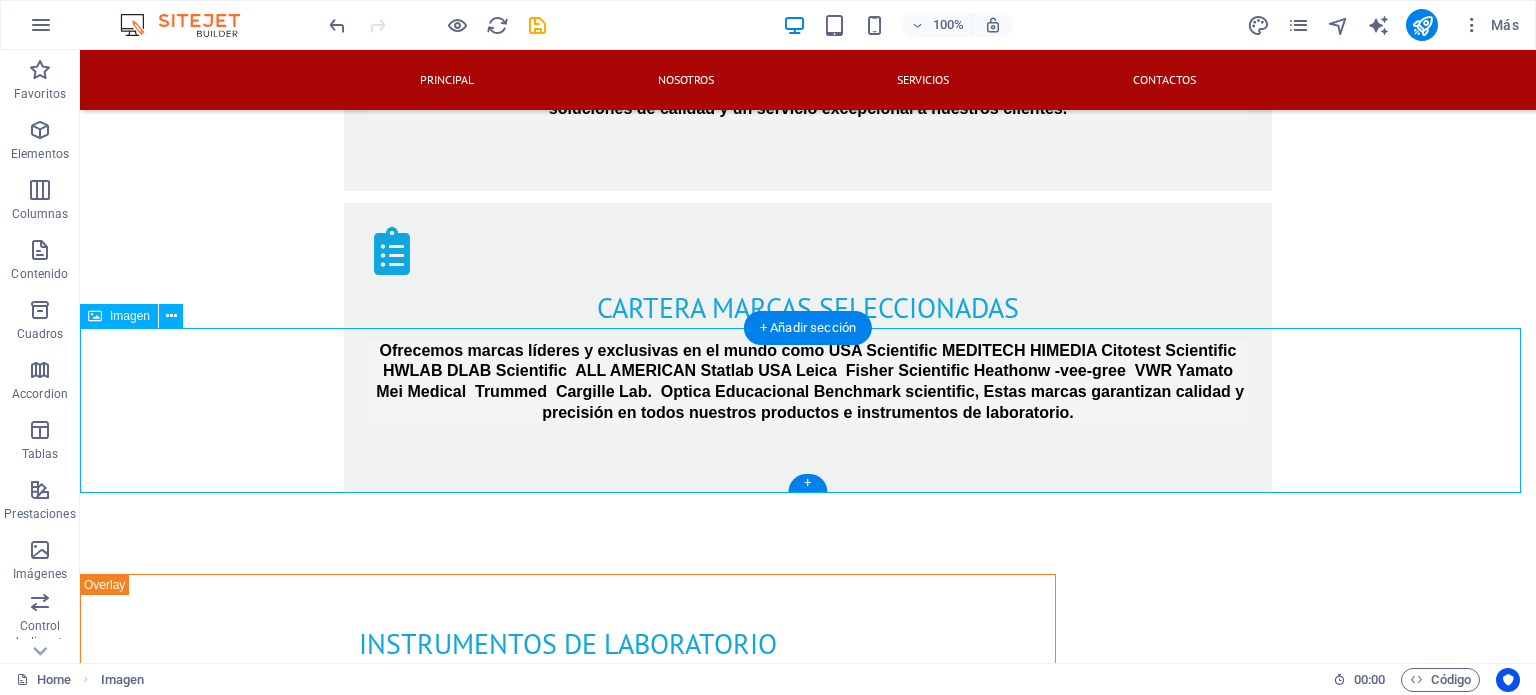 drag, startPoint x: 687, startPoint y: 403, endPoint x: 731, endPoint y: 332, distance: 83.528435 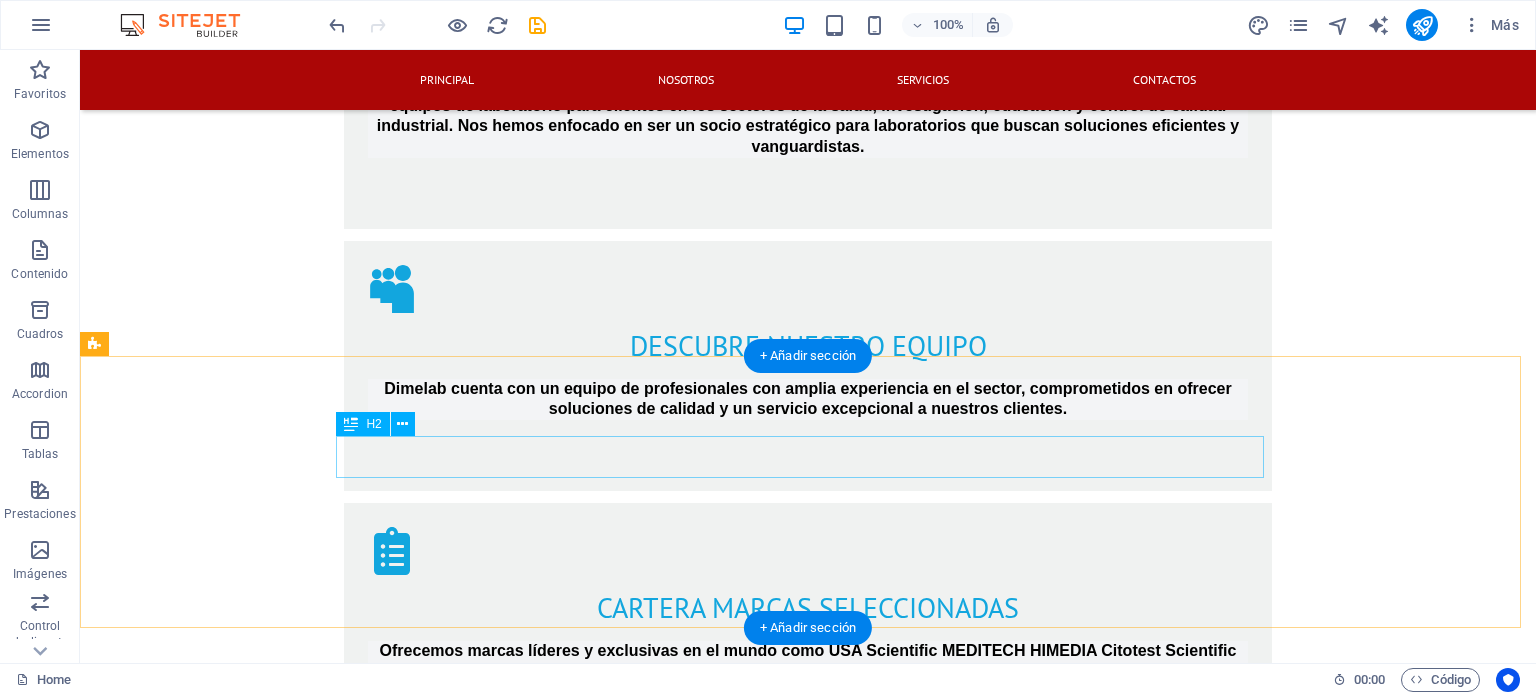 scroll, scrollTop: 2232, scrollLeft: 0, axis: vertical 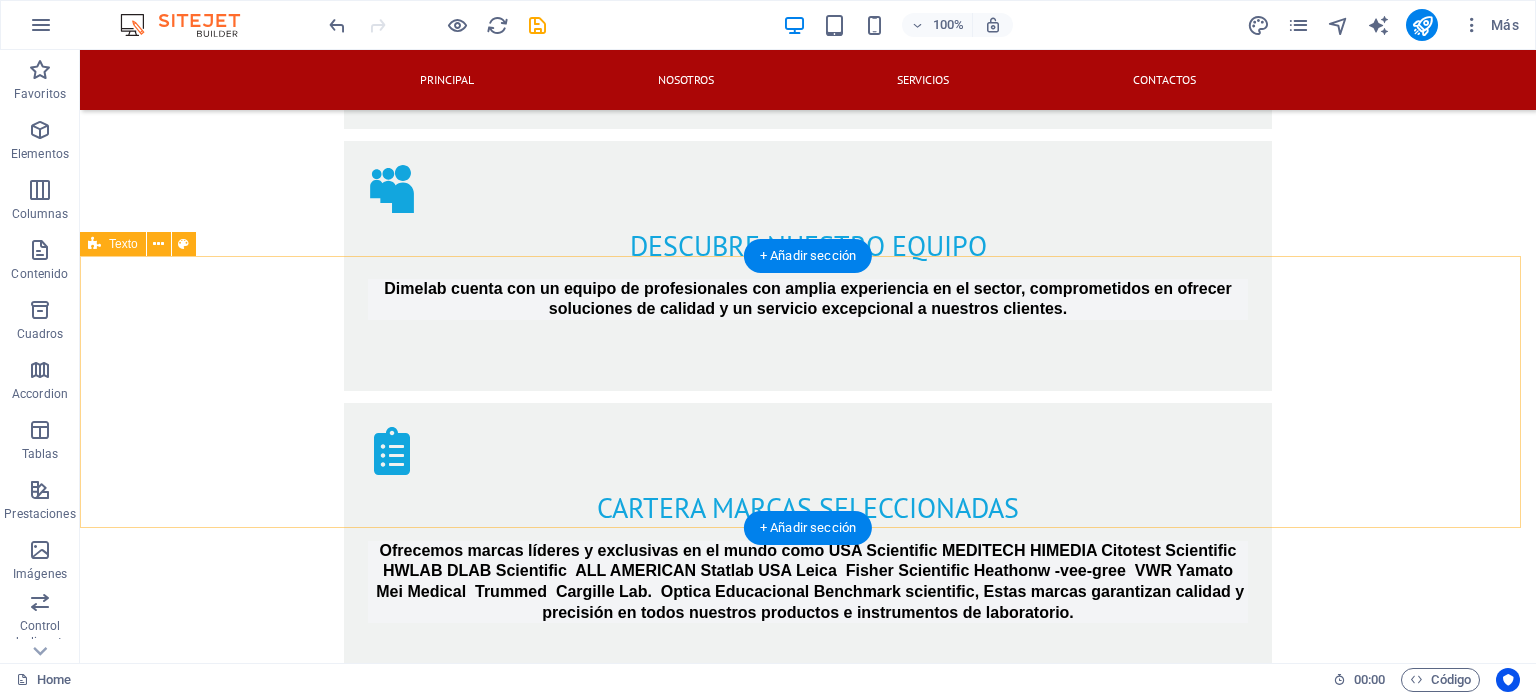 click on "síguenos en nuestras redes sociales [USERNAME]" at bounding box center (808, 2949) 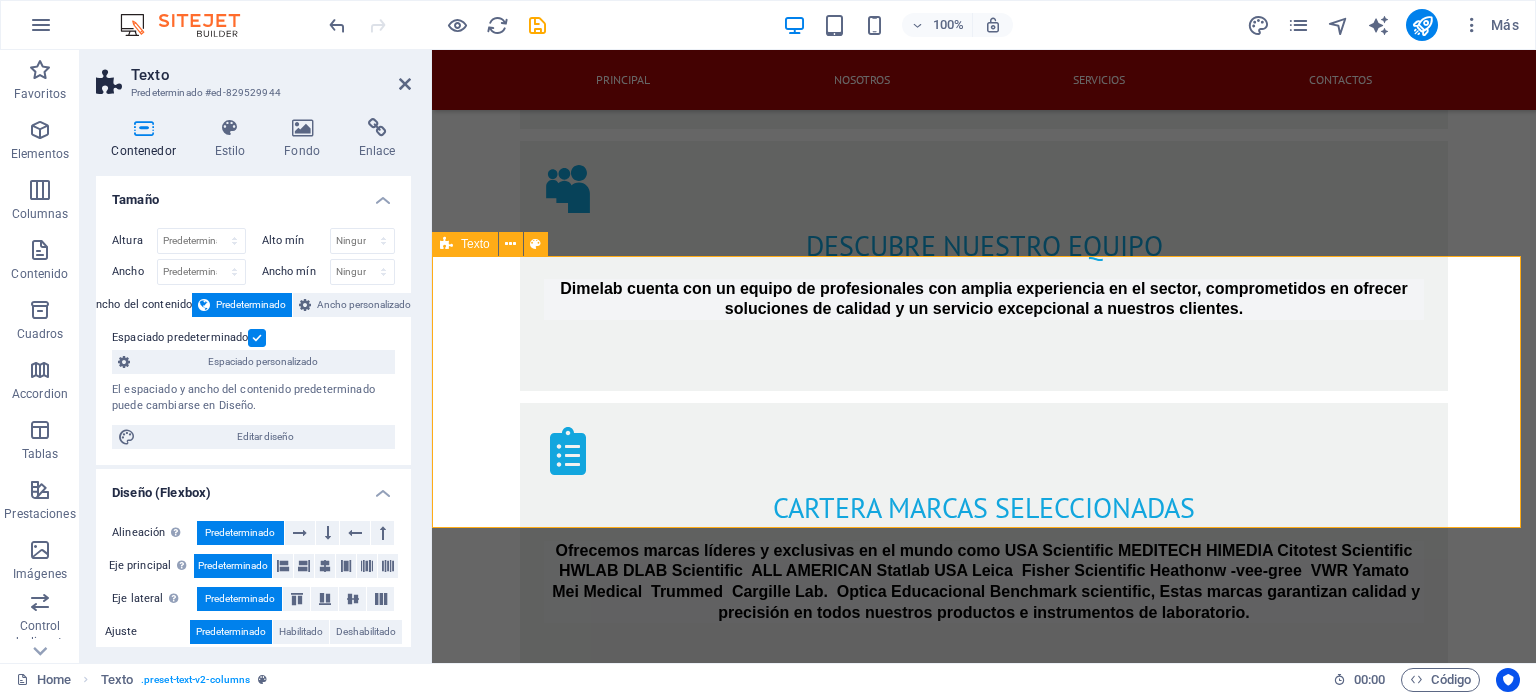 click on "síguenos en nuestras redes sociales [USERNAME]" at bounding box center (984, 2949) 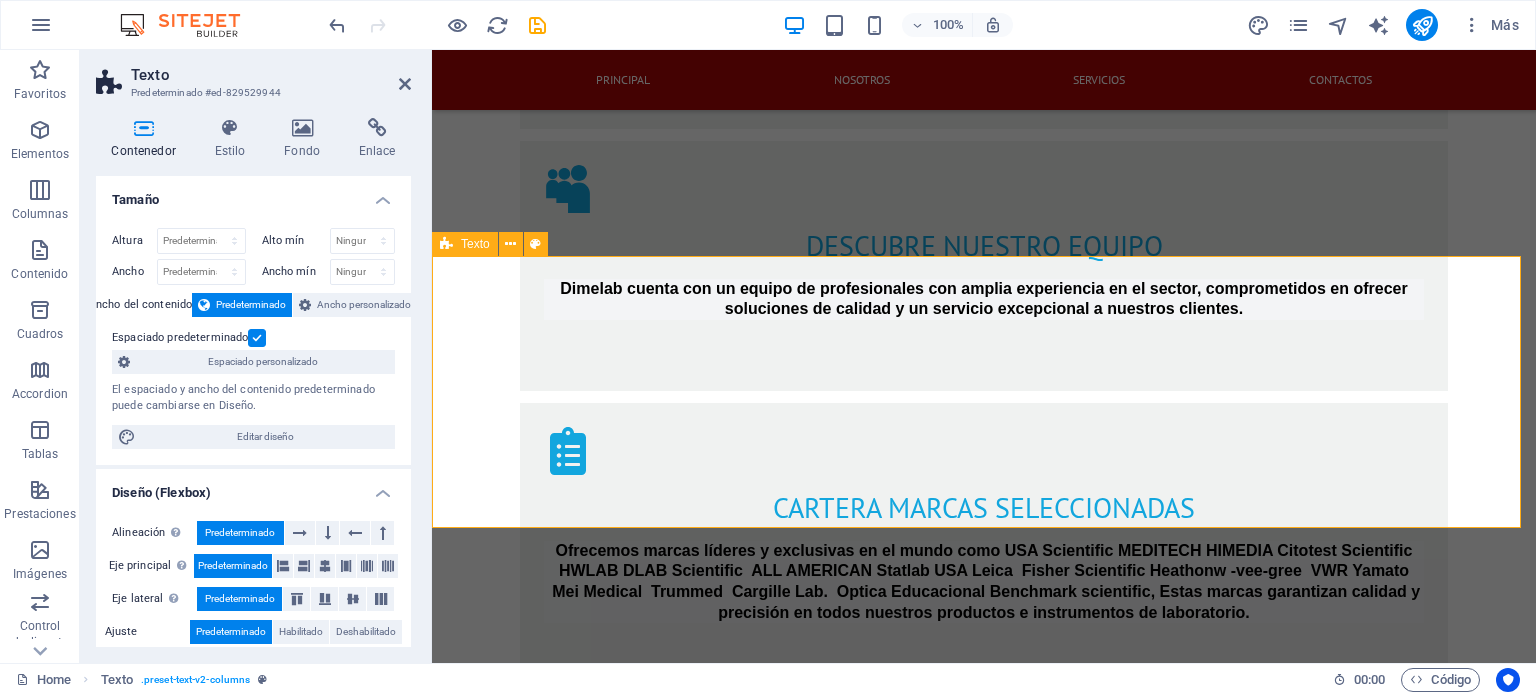 click on "síguenos en nuestras redes sociales [USERNAME]" at bounding box center (984, 2949) 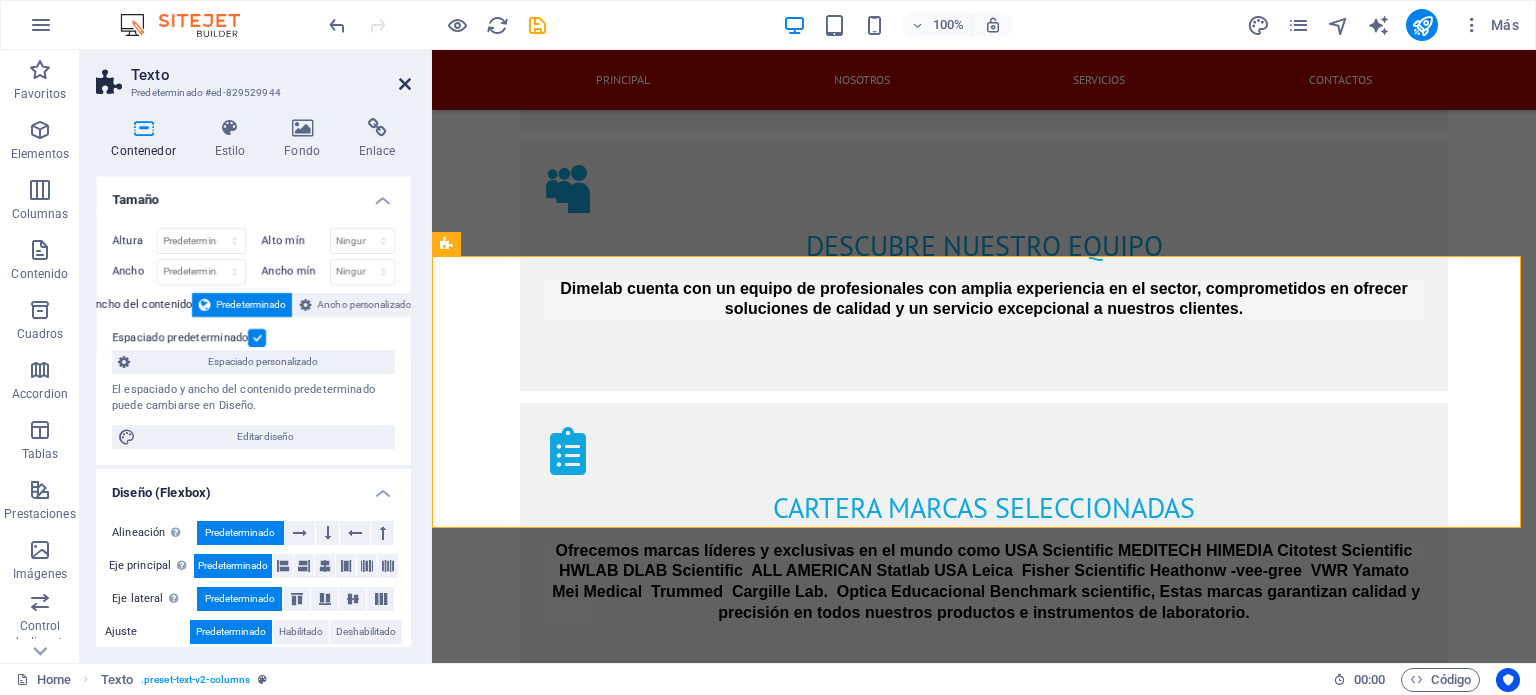 click at bounding box center (405, 84) 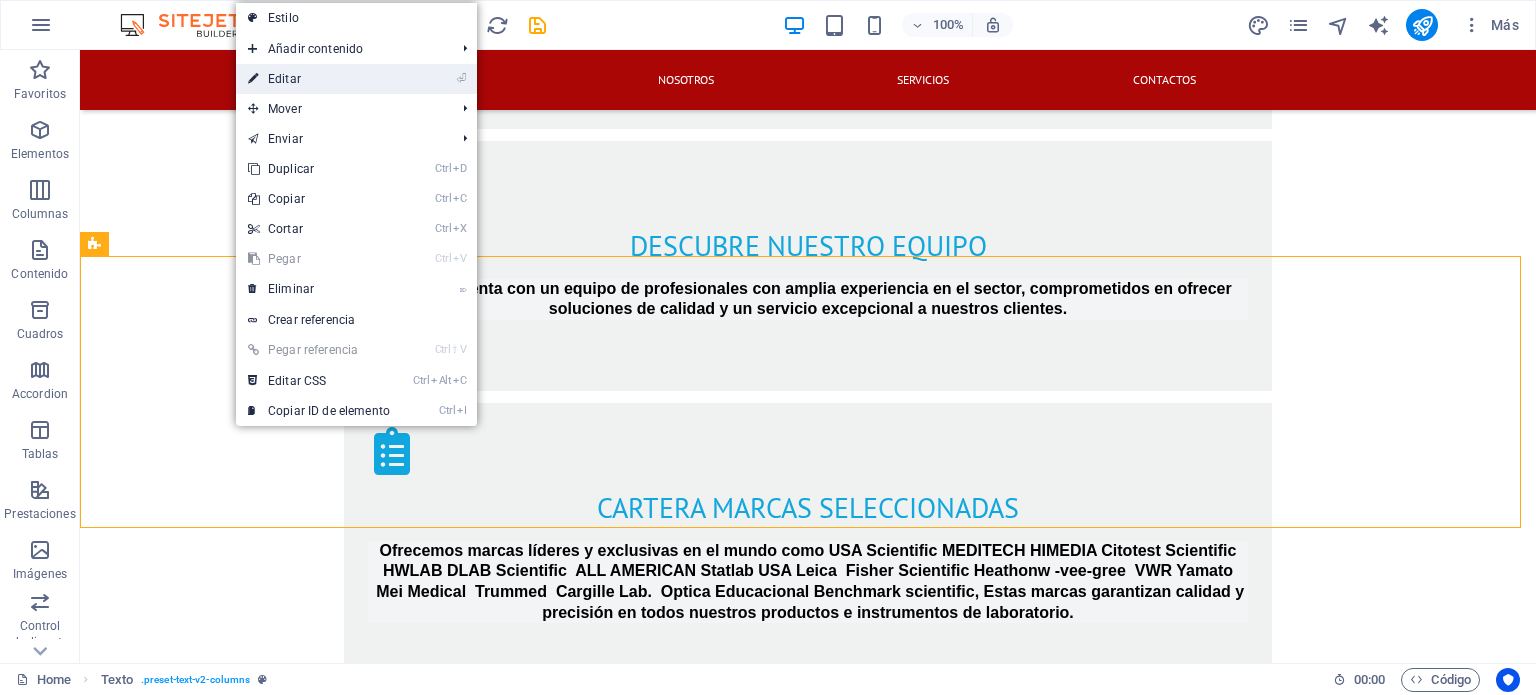click on "⏎  Editar" at bounding box center [319, 79] 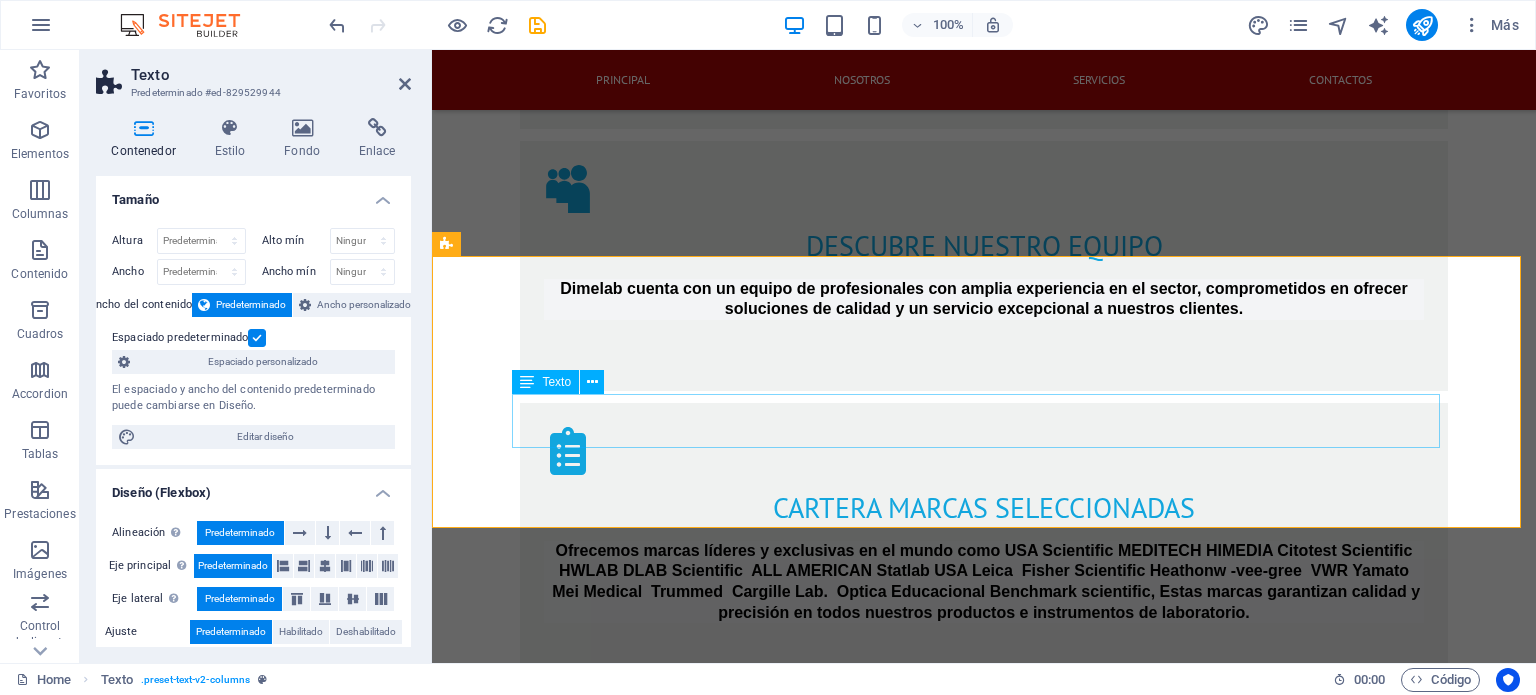 click on "dimelab2020" at bounding box center [984, 2978] 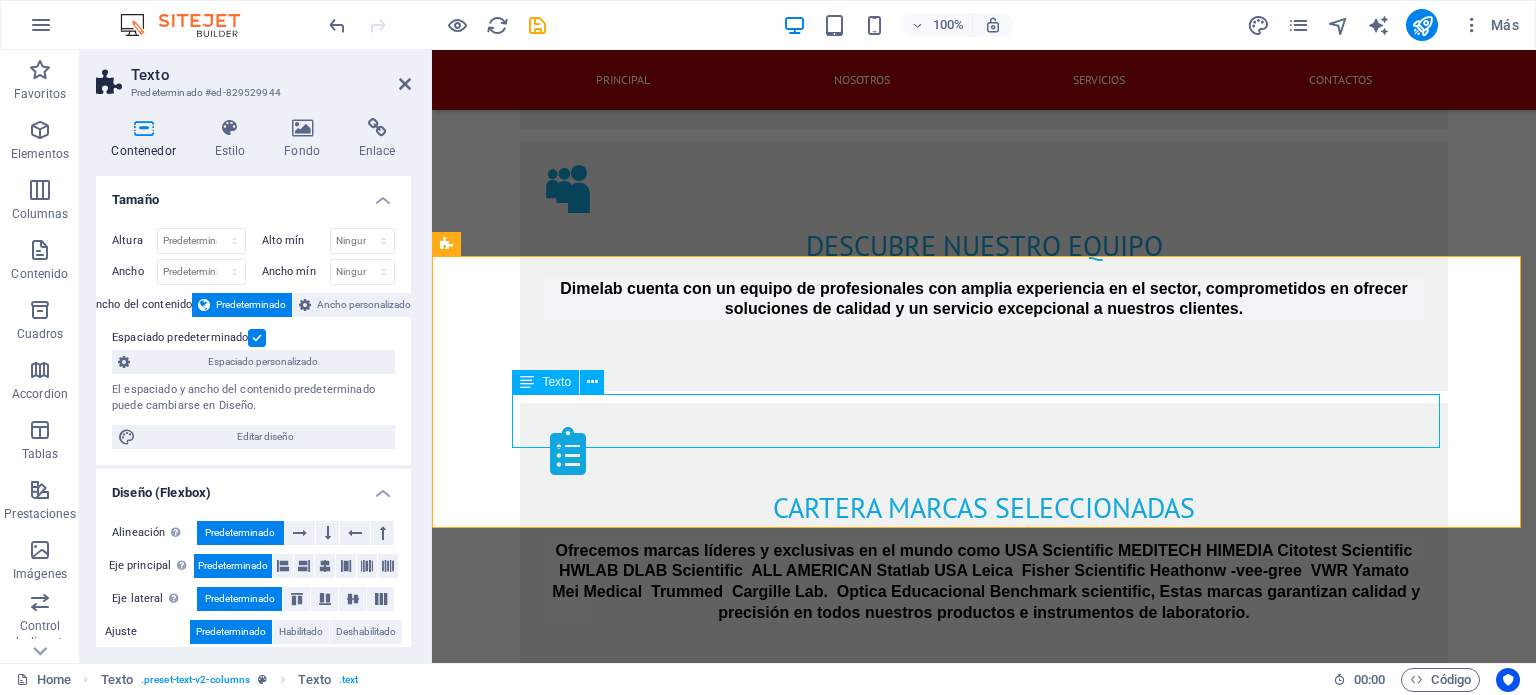 click on "dimelab2020" at bounding box center (984, 2978) 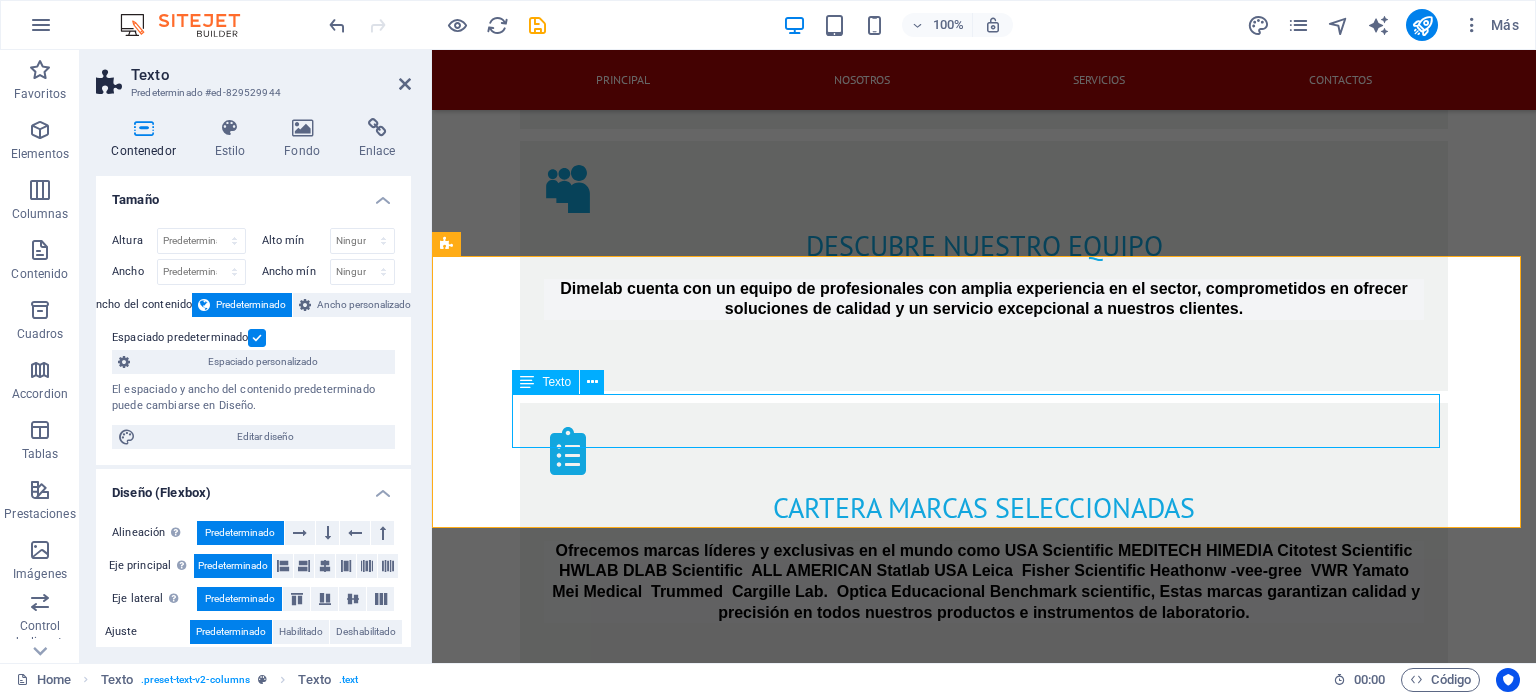 click on "dimelab2020" at bounding box center (984, 2978) 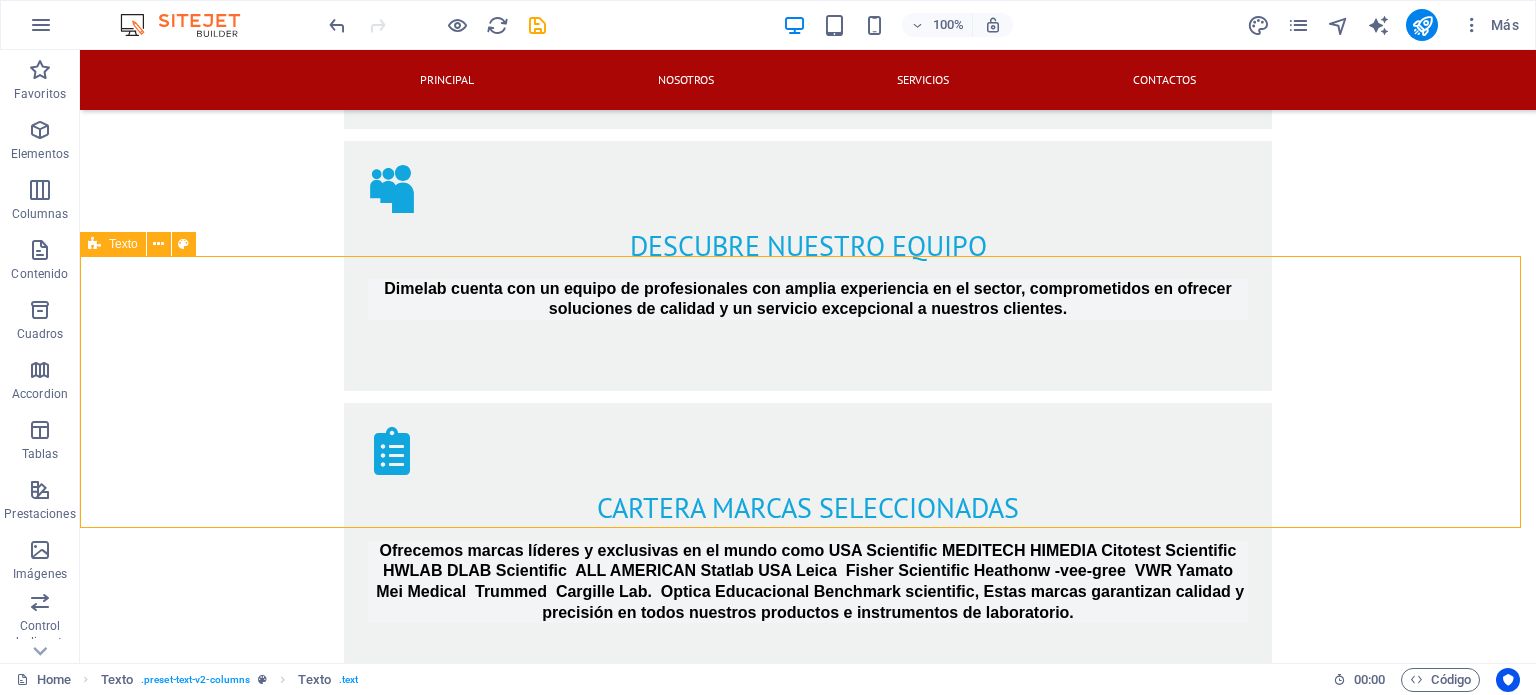 drag, startPoint x: 168, startPoint y: 425, endPoint x: 816, endPoint y: 498, distance: 652.09894 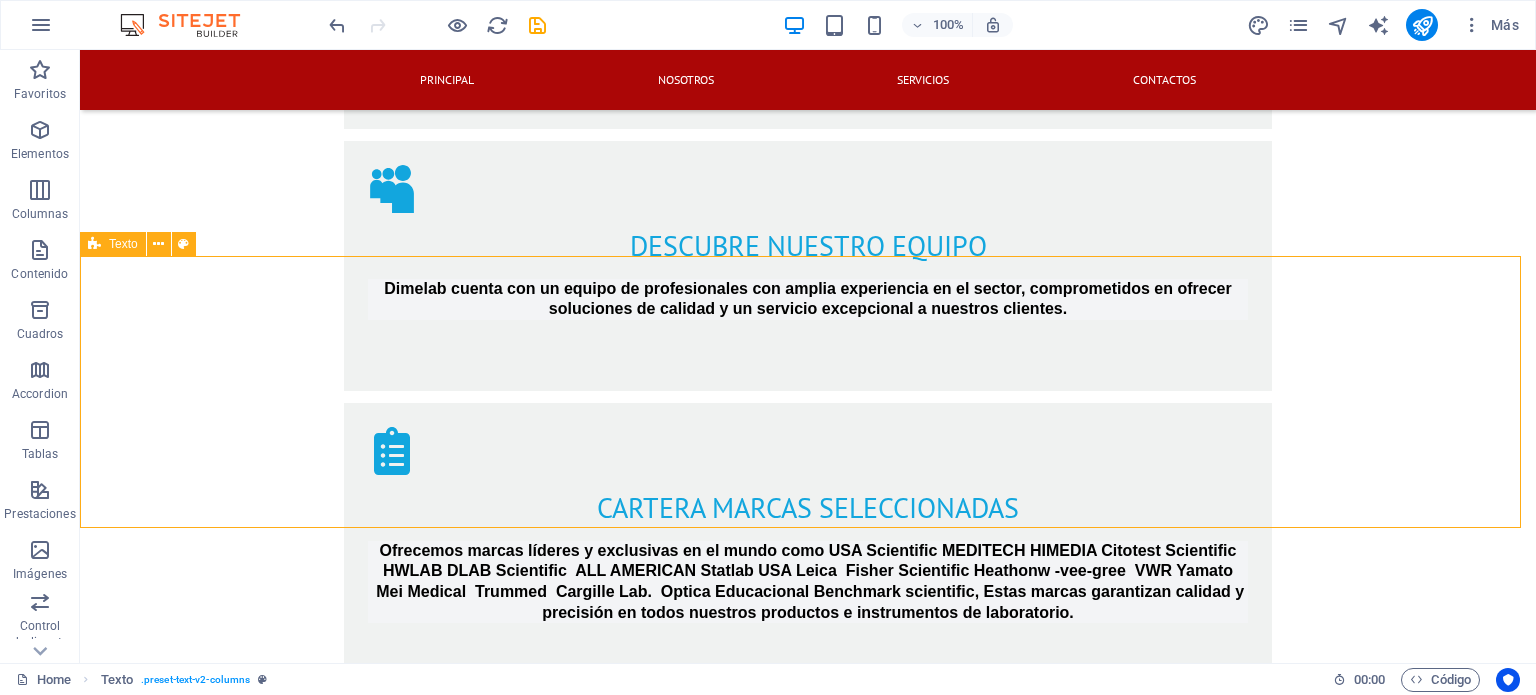 click on "síguenos en nuestras redes sociales [USERNAME]" at bounding box center [808, 2949] 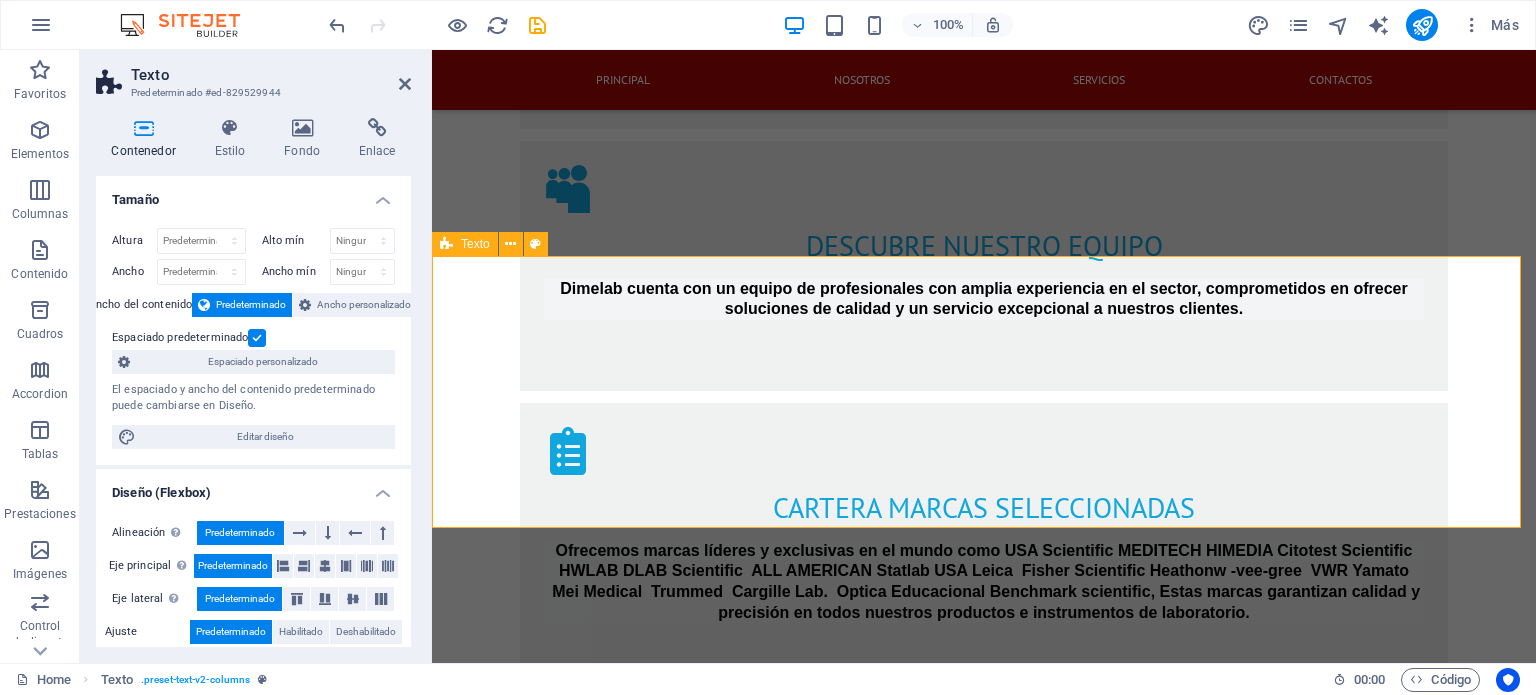 click on "síguenos en nuestras redes sociales [USERNAME]" at bounding box center (984, 2949) 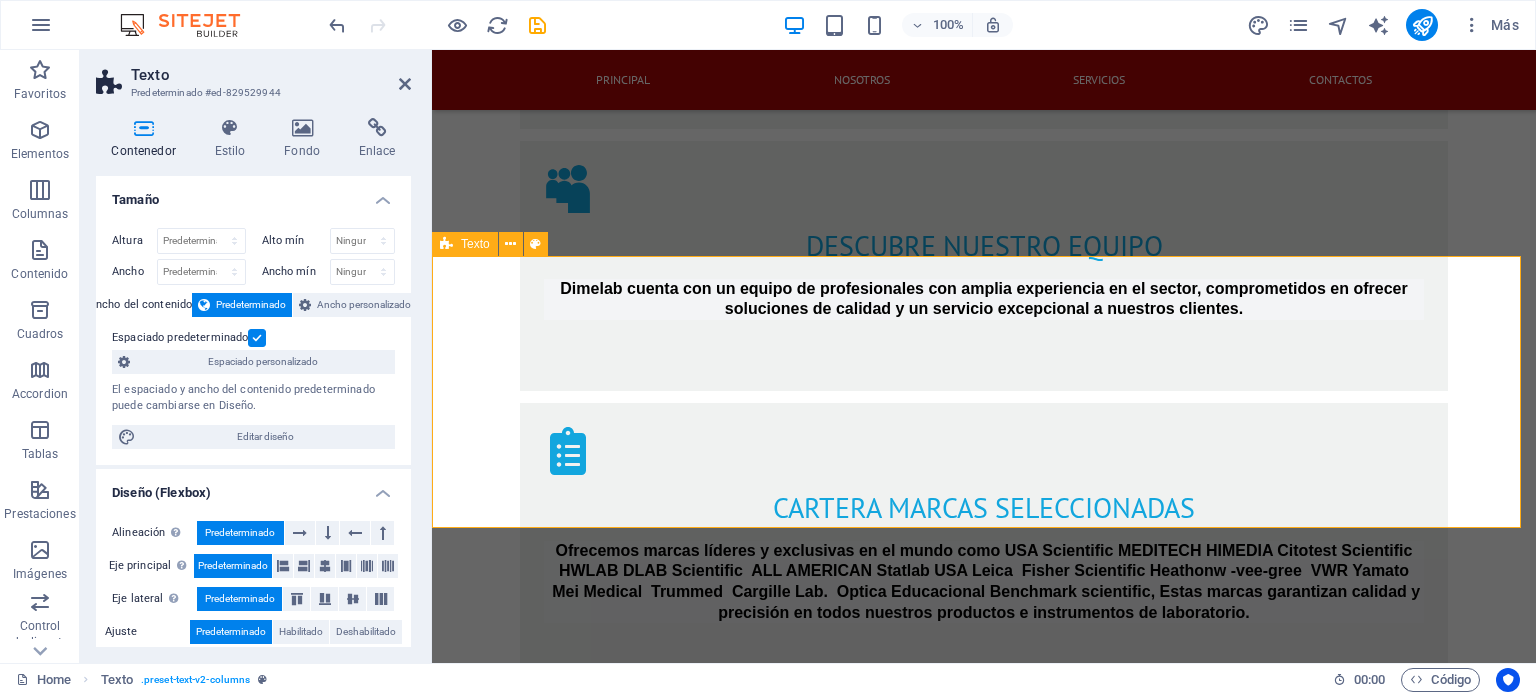 click on "síguenos en nuestras redes sociales [USERNAME]" at bounding box center (984, 2949) 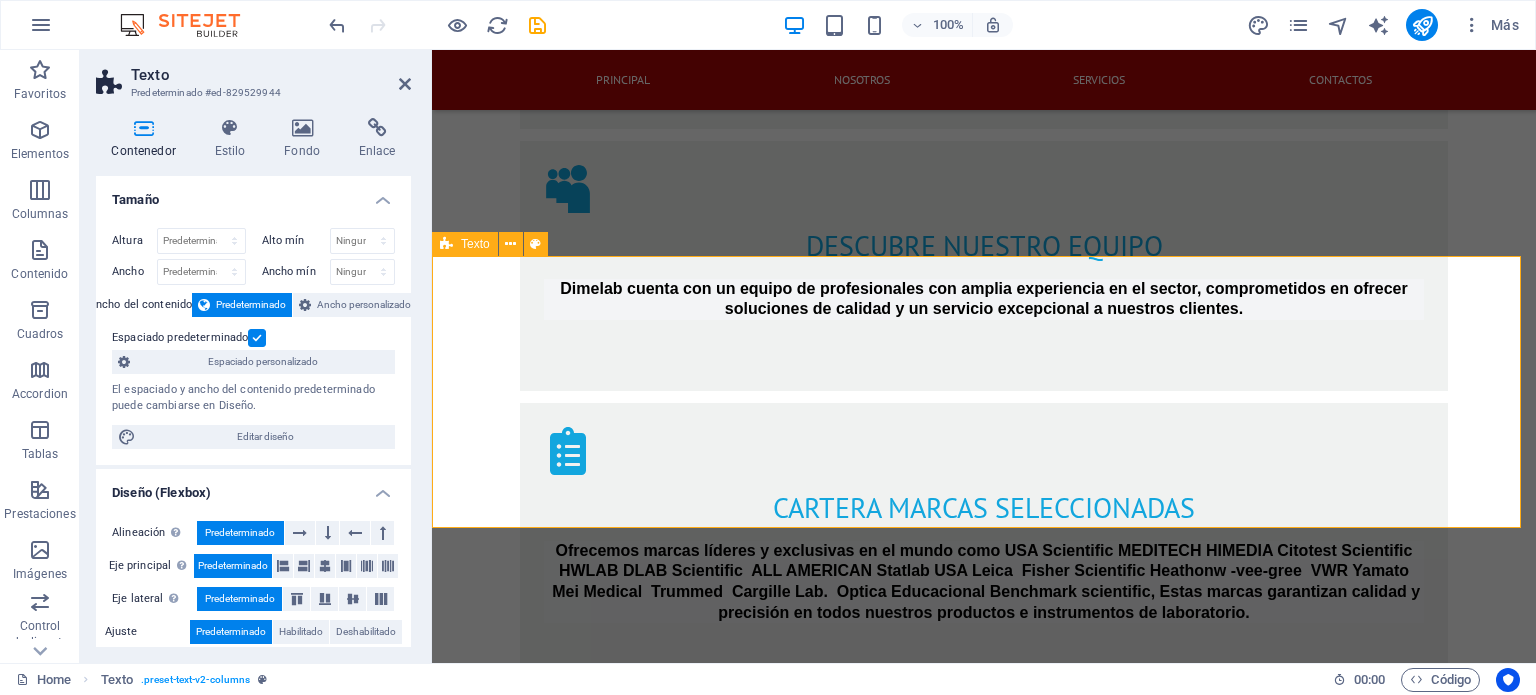 click on "síguenos en nuestras redes sociales [USERNAME]" at bounding box center (984, 2949) 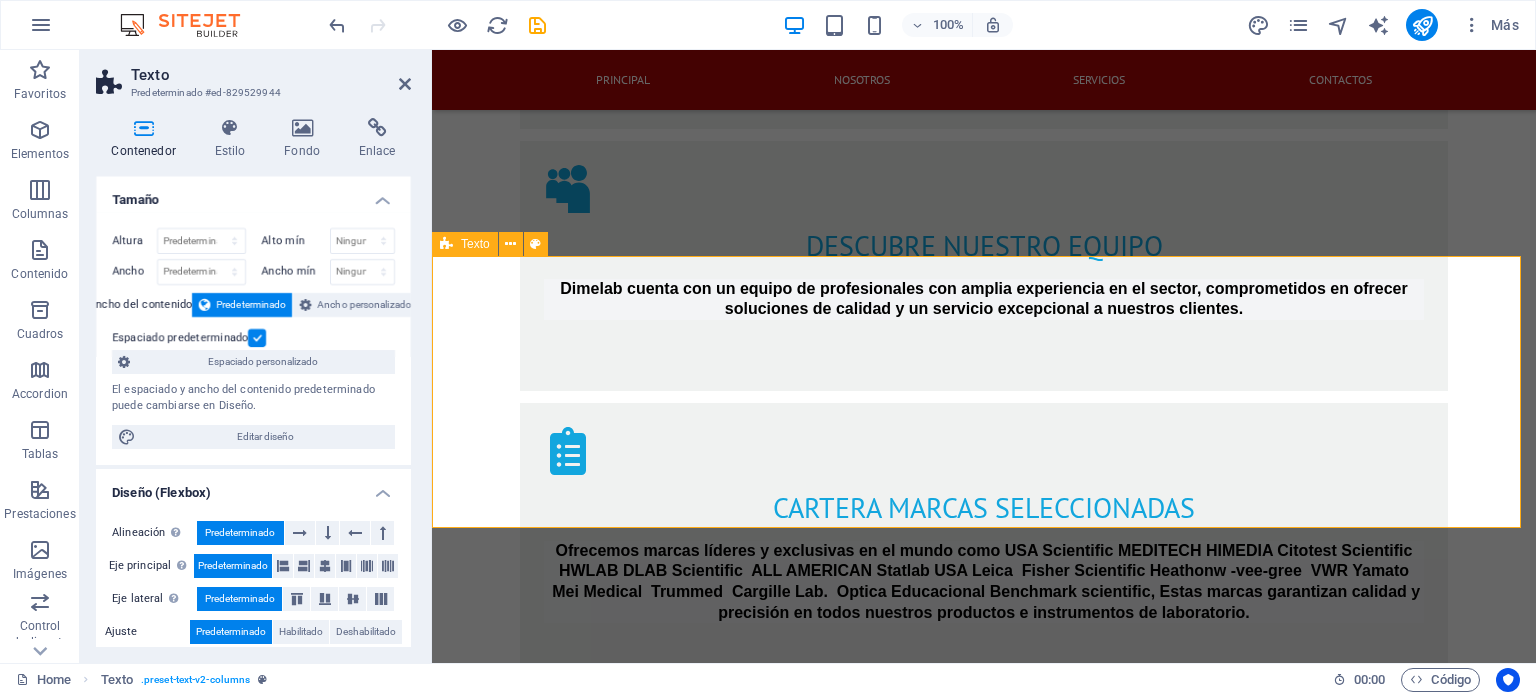 click on "síguenos en nuestras redes sociales [USERNAME]" at bounding box center (984, 2949) 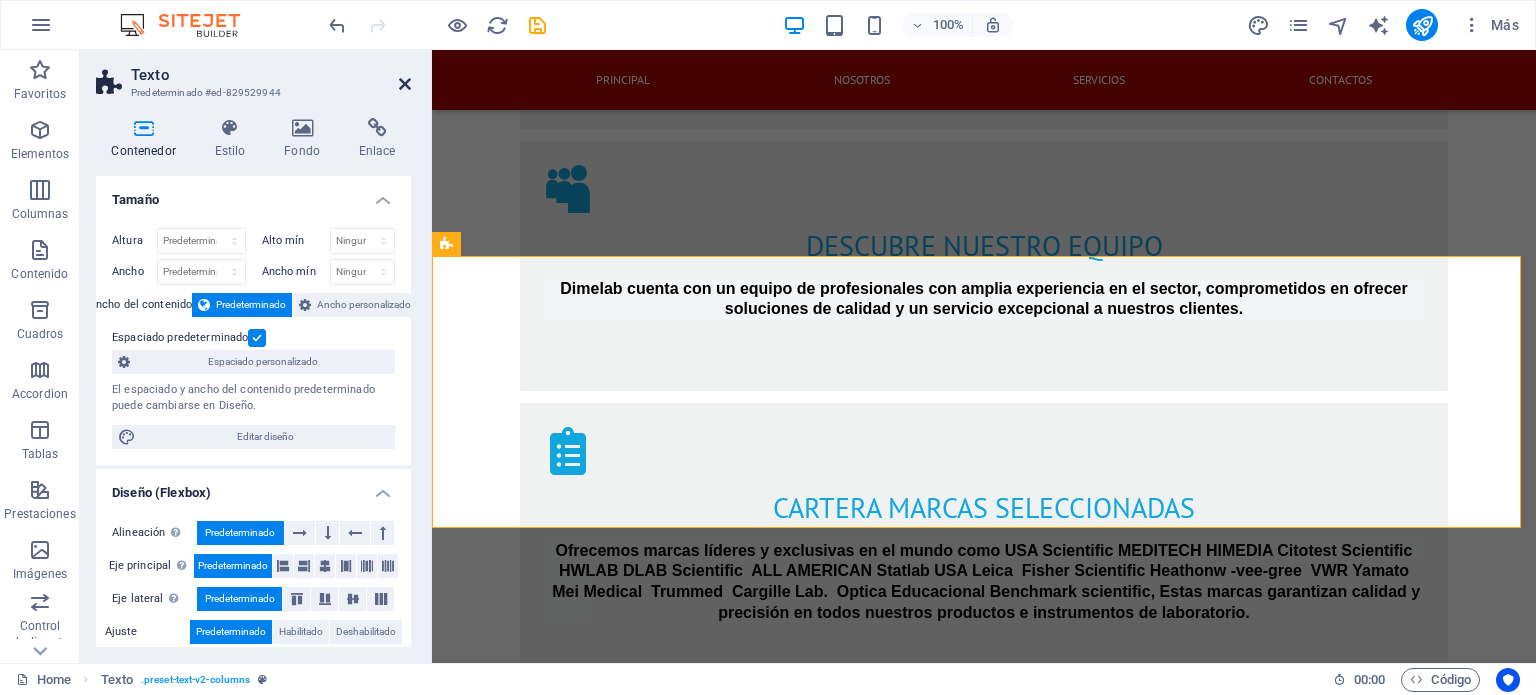 click at bounding box center (405, 84) 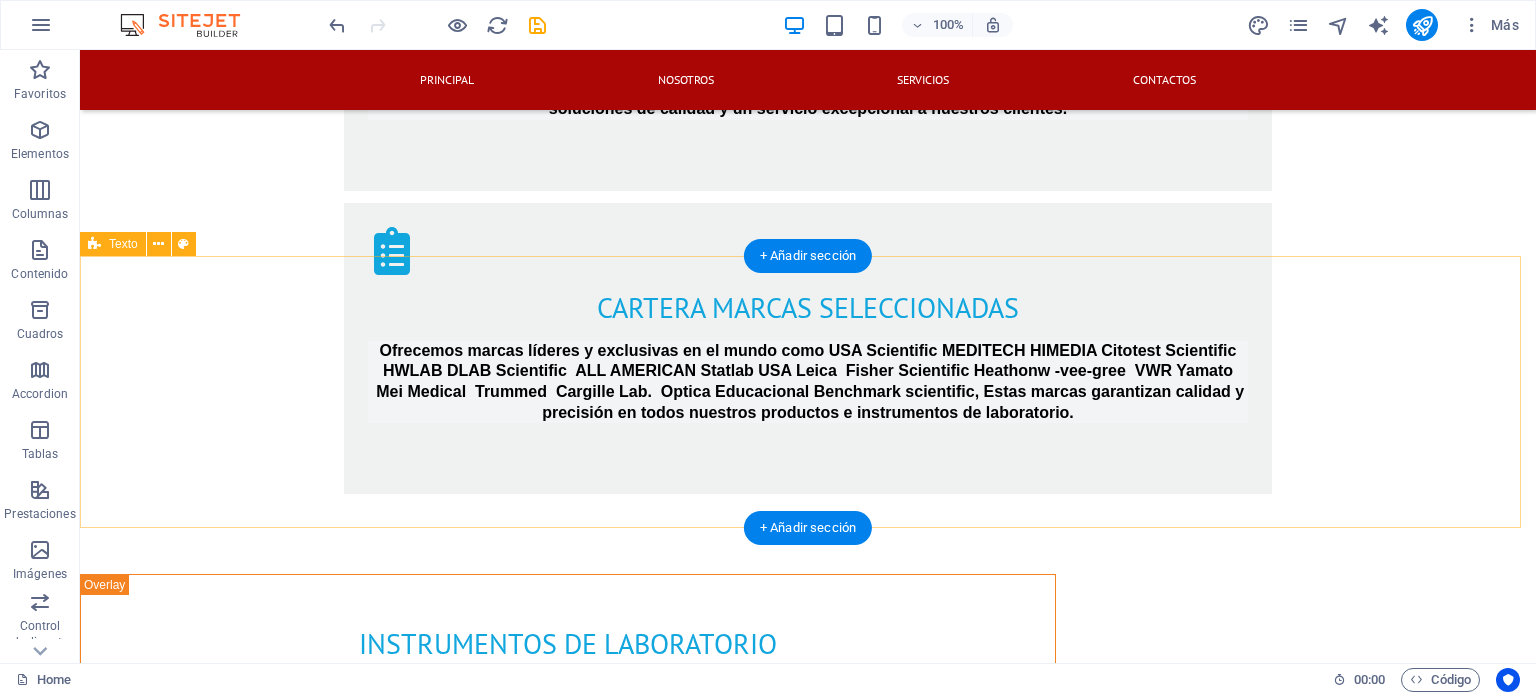 scroll, scrollTop: 2232, scrollLeft: 0, axis: vertical 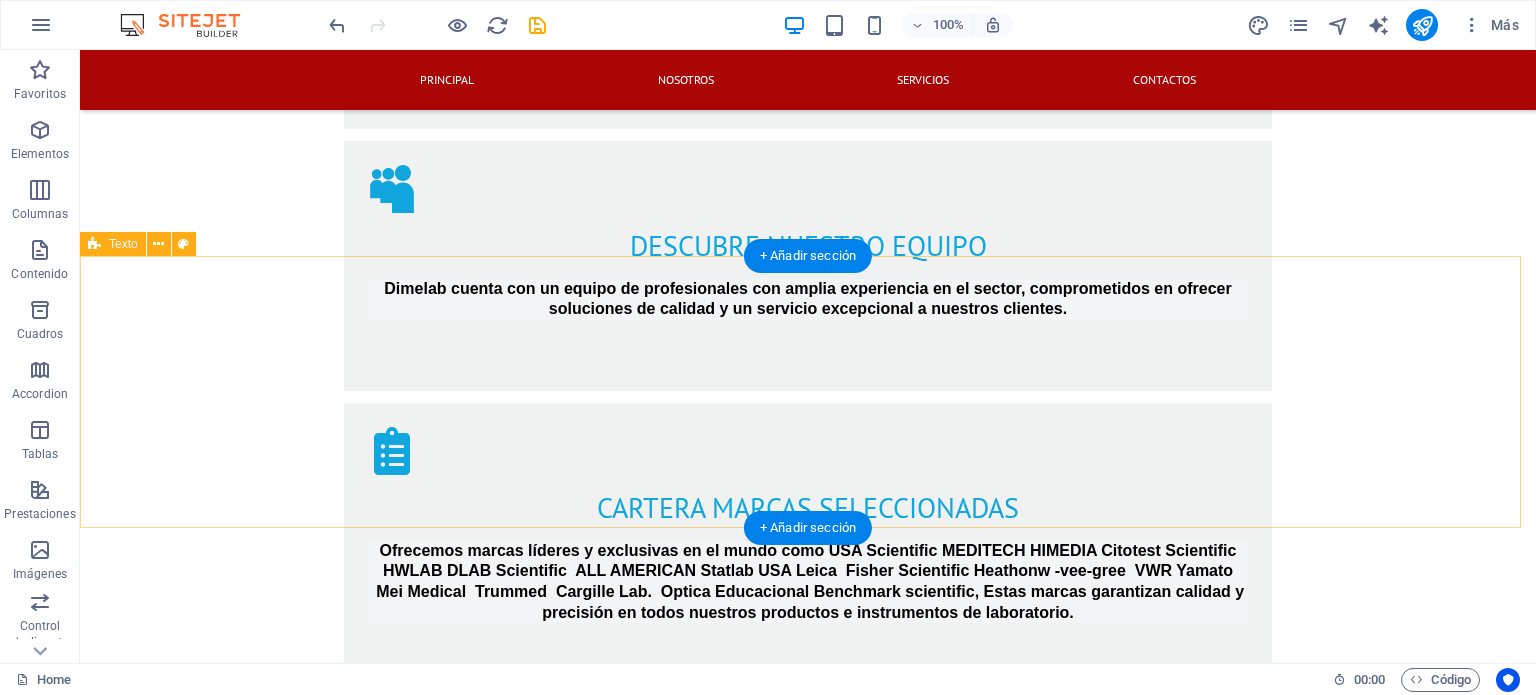 drag, startPoint x: 185, startPoint y: 322, endPoint x: 183, endPoint y: 295, distance: 27.073973 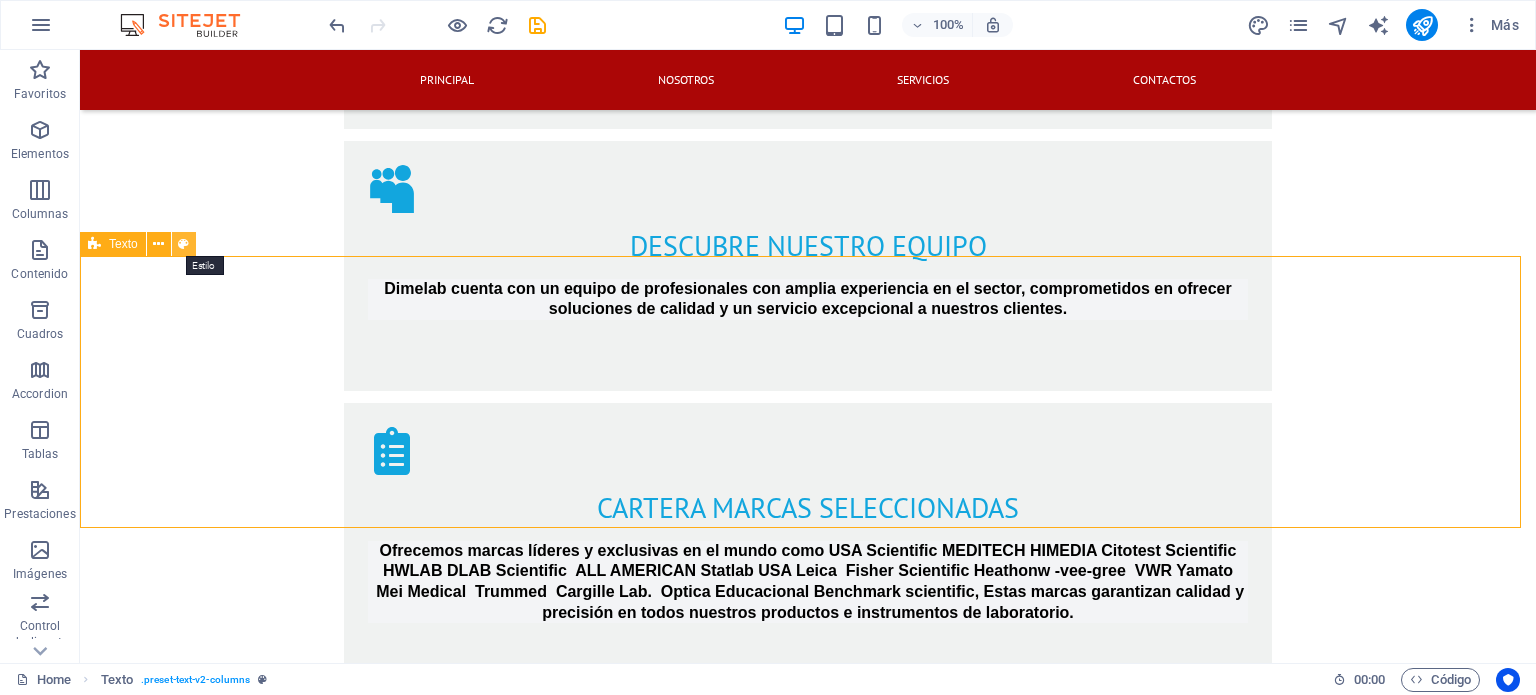 click at bounding box center (183, 244) 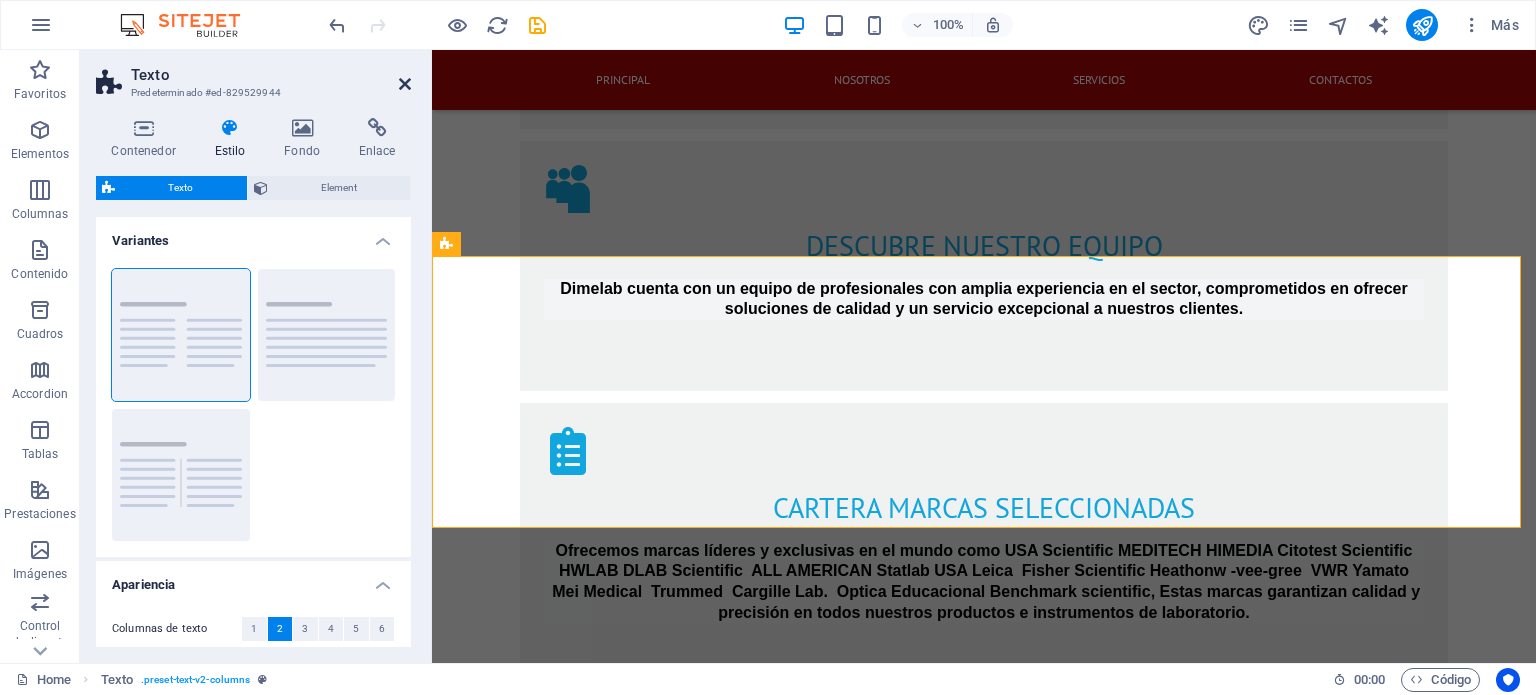 click at bounding box center (405, 84) 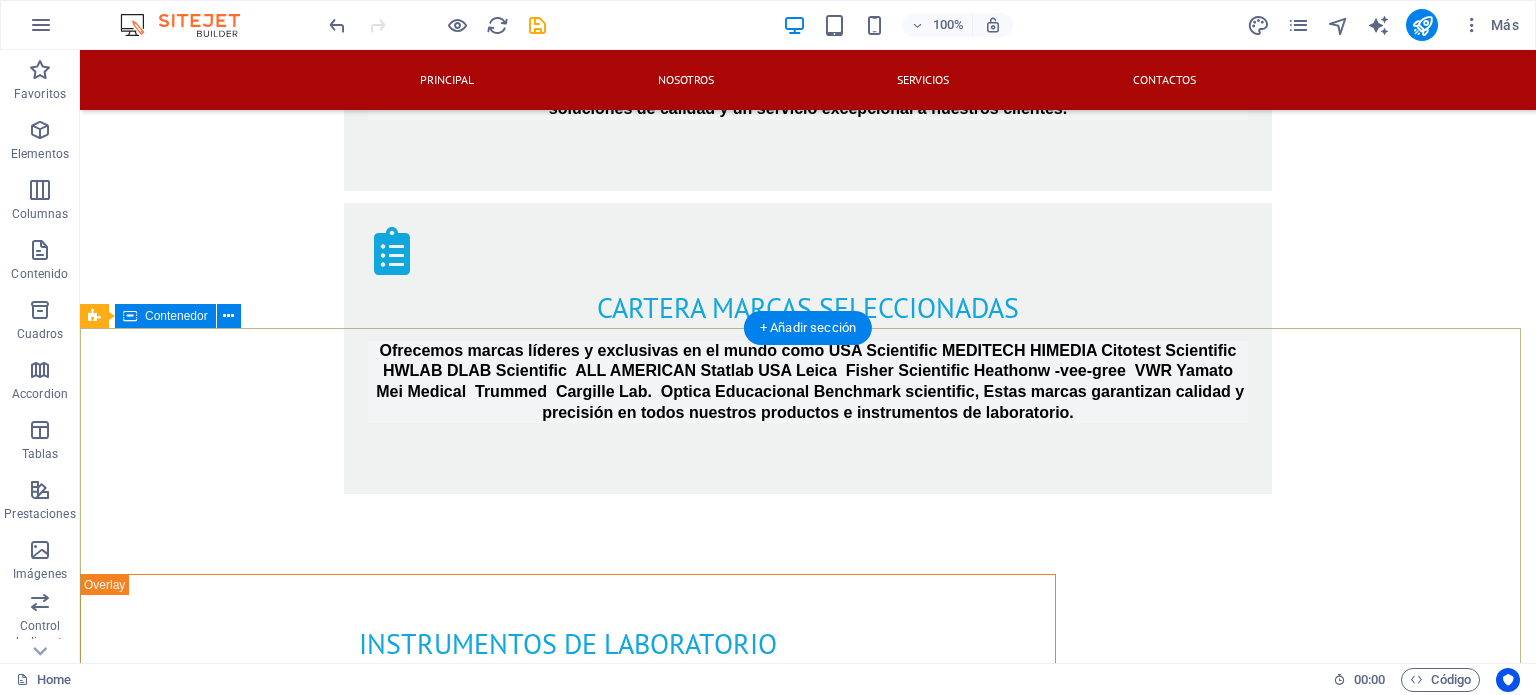 scroll, scrollTop: 2232, scrollLeft: 0, axis: vertical 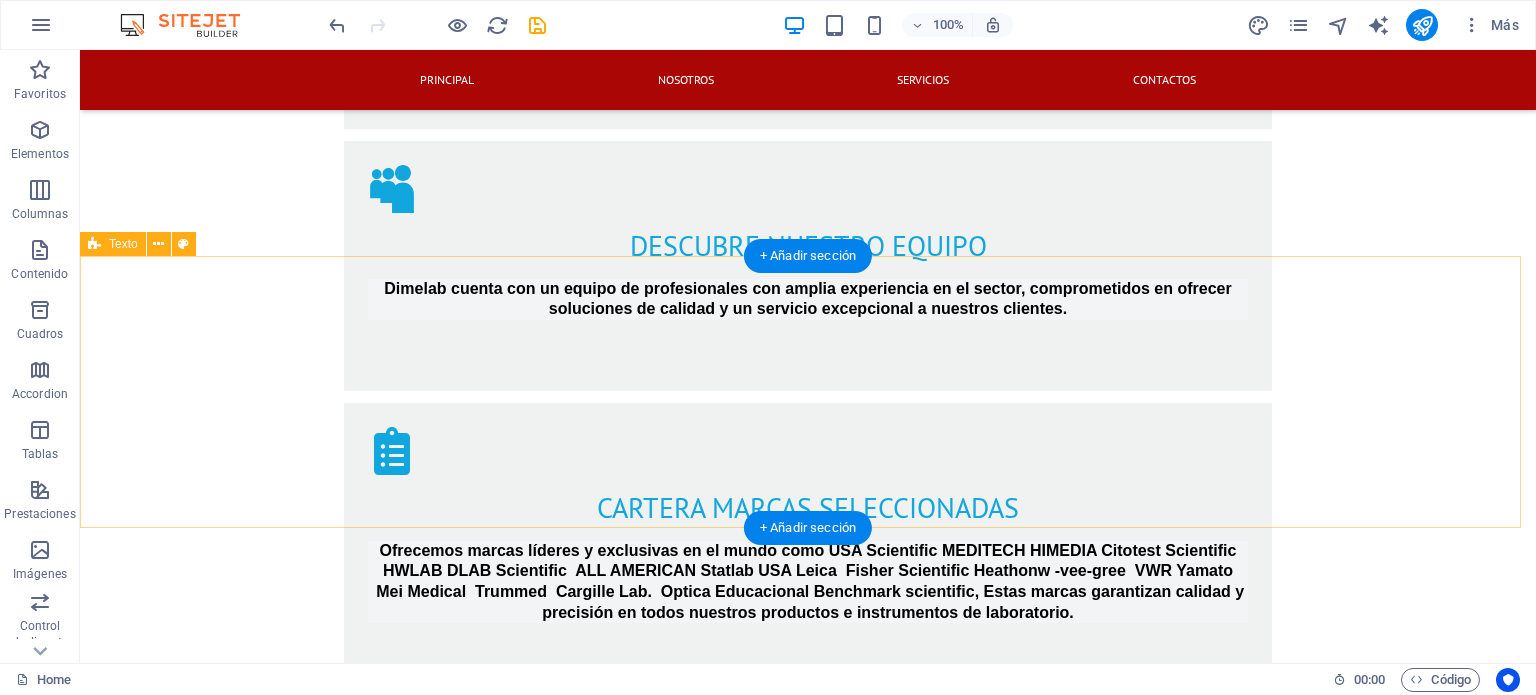 click on "síguenos en nuestras redes sociales [USERNAME]" at bounding box center (808, 2949) 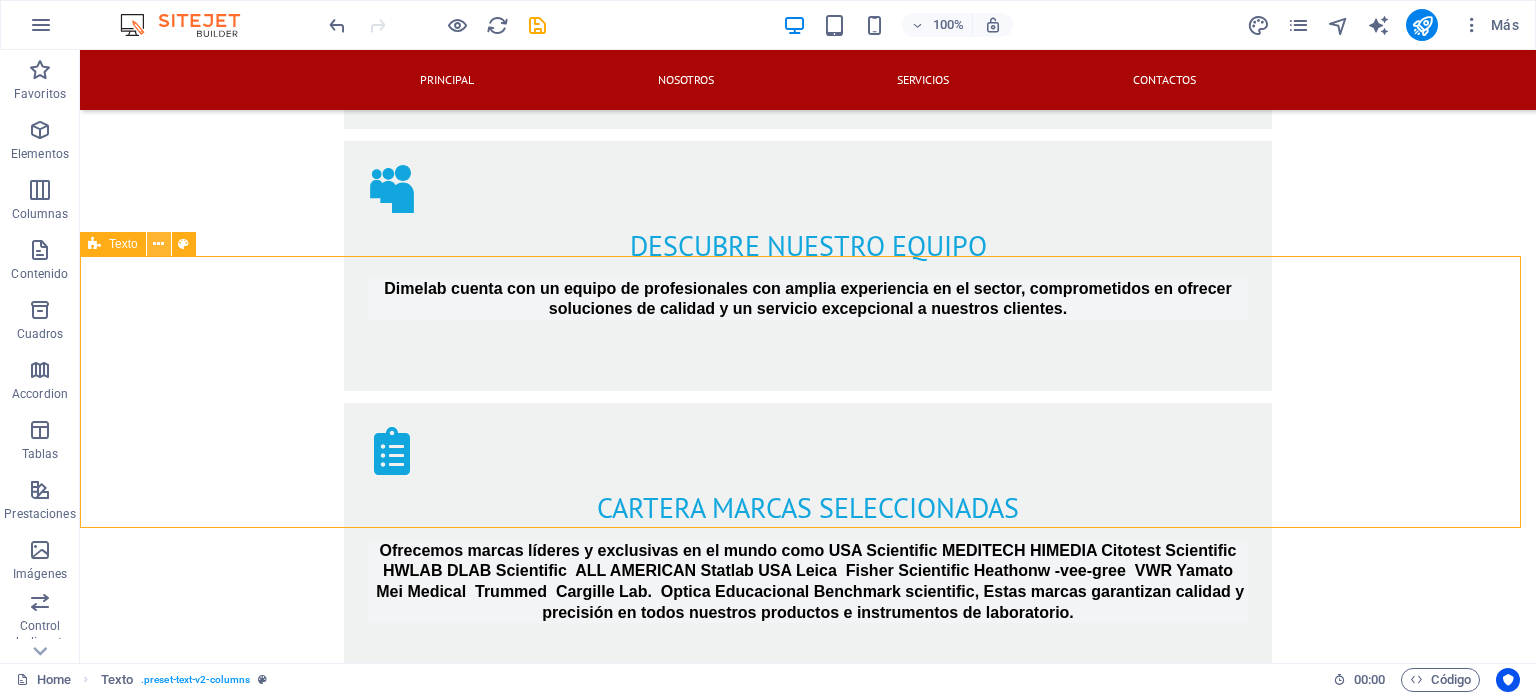 click at bounding box center [158, 244] 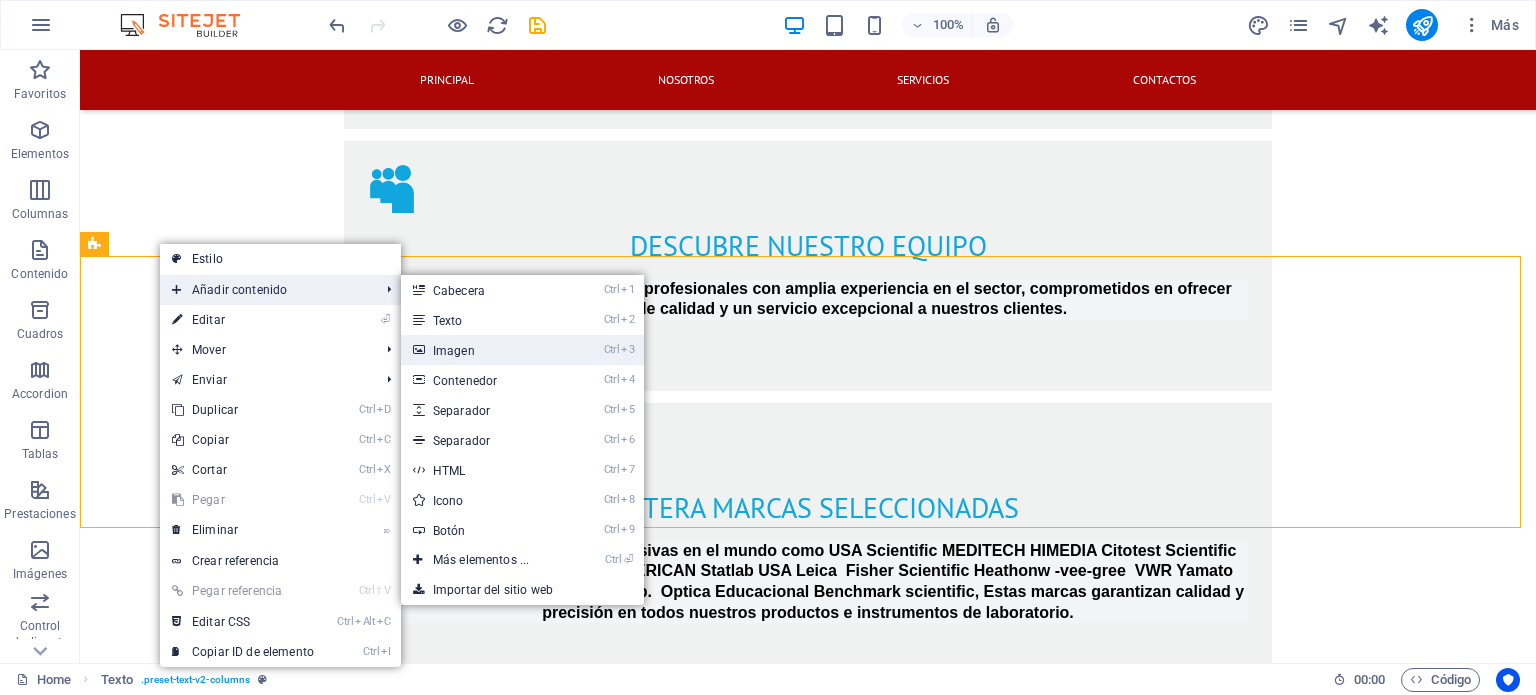 click on "Ctrl 3  Imagen" at bounding box center (485, 350) 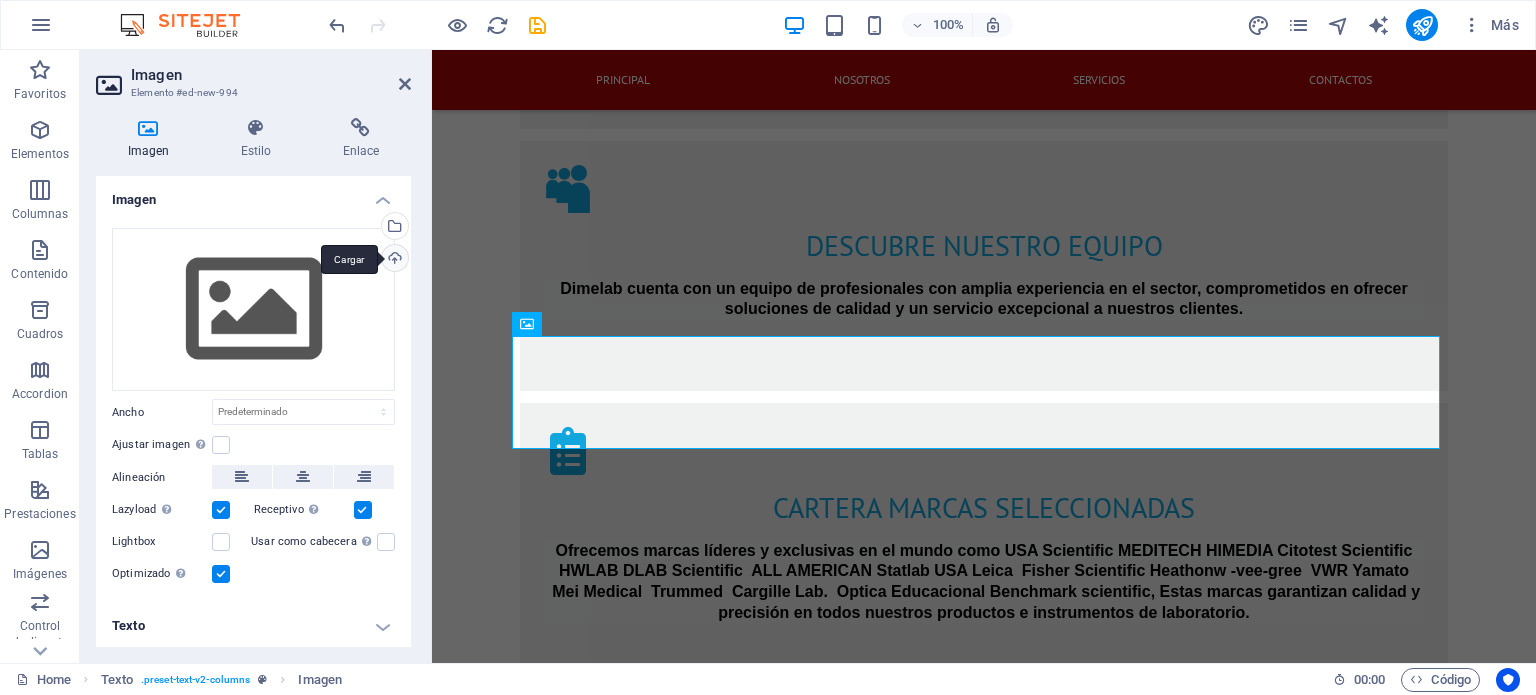 click on "Cargar" at bounding box center [393, 260] 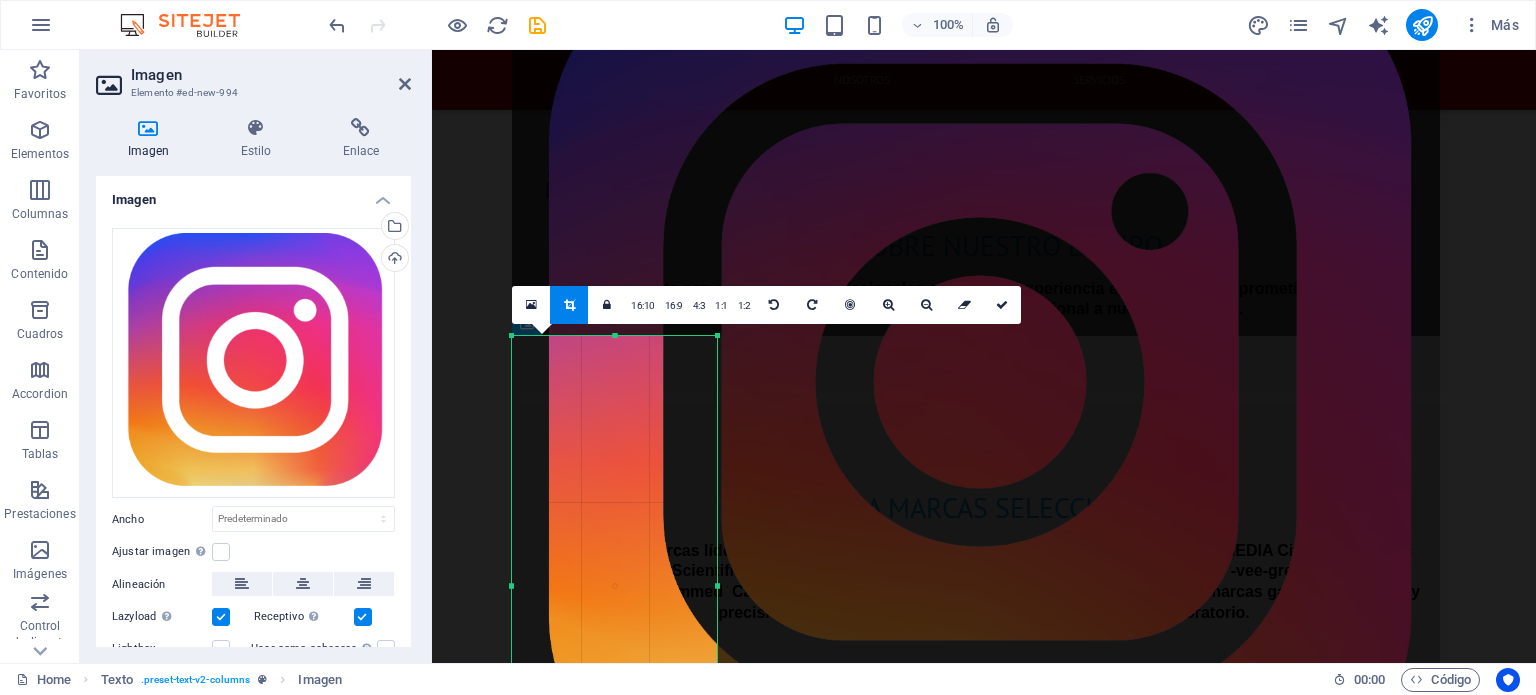 drag, startPoint x: 1439, startPoint y: 332, endPoint x: 716, endPoint y: 720, distance: 820.53217 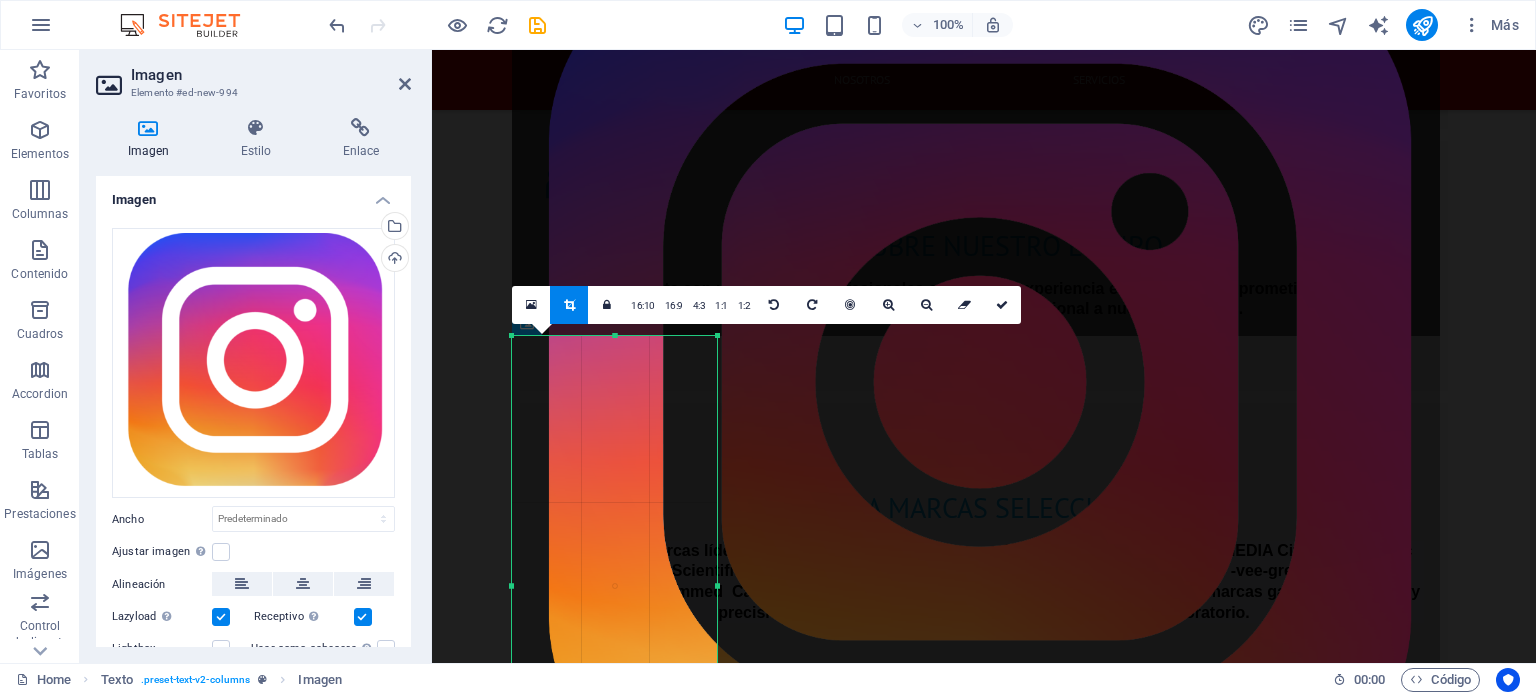 click on "DIMELAB Home Favoritos Elementos Columnas Contenido Cuadros Accordion Tablas Prestaciones Imágenes Control deslizante Encabezado Pie de página Formularios Marketing Colecciones Imagen Elemento #ed-new-994 Imagen Estilo Enlace Imagen Arrastra archivos aquí, haz clic para escoger archivos o  selecciona archivos de Archivos o de nuestra galería gratuita de fotos y vídeos Selecciona archivos del administrador de archivos, de la galería de fotos o carga archivo(s) Cargar Ancho Predeterminado automático px rem % em vh vw Ajustar imagen Ajustar imagen automáticamente a un ancho y alto fijo Altura Predeterminado automático px Alineación Lazyload La carga de imágenes tras la carga de la página mejora la velocidad de la página. Receptivo Automáticamente cargar tamaños optimizados de smartphone e imagen retina. Lightbox Usar como cabecera Optimizado Las imágenes se comprimen para así mejorar la velocidad de las páginas." at bounding box center (768, 347) 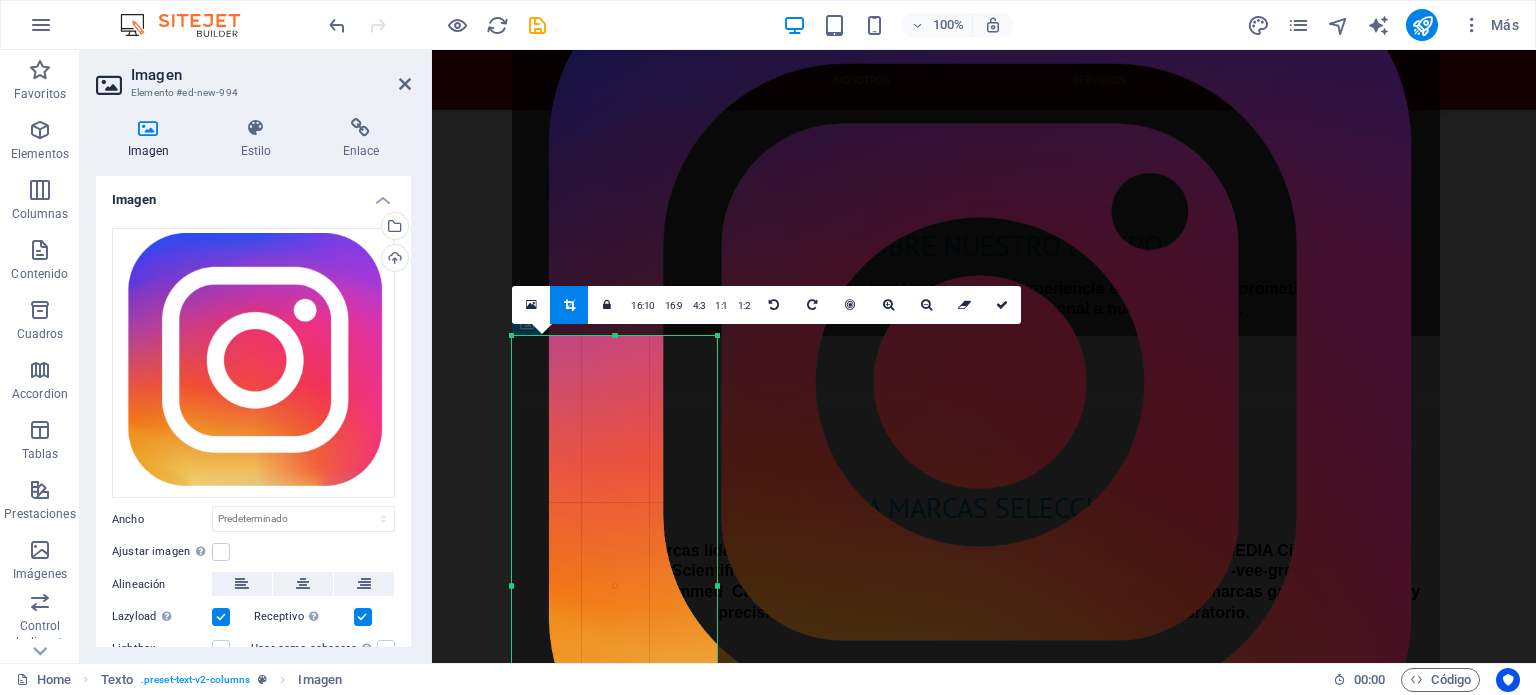 type on "205" 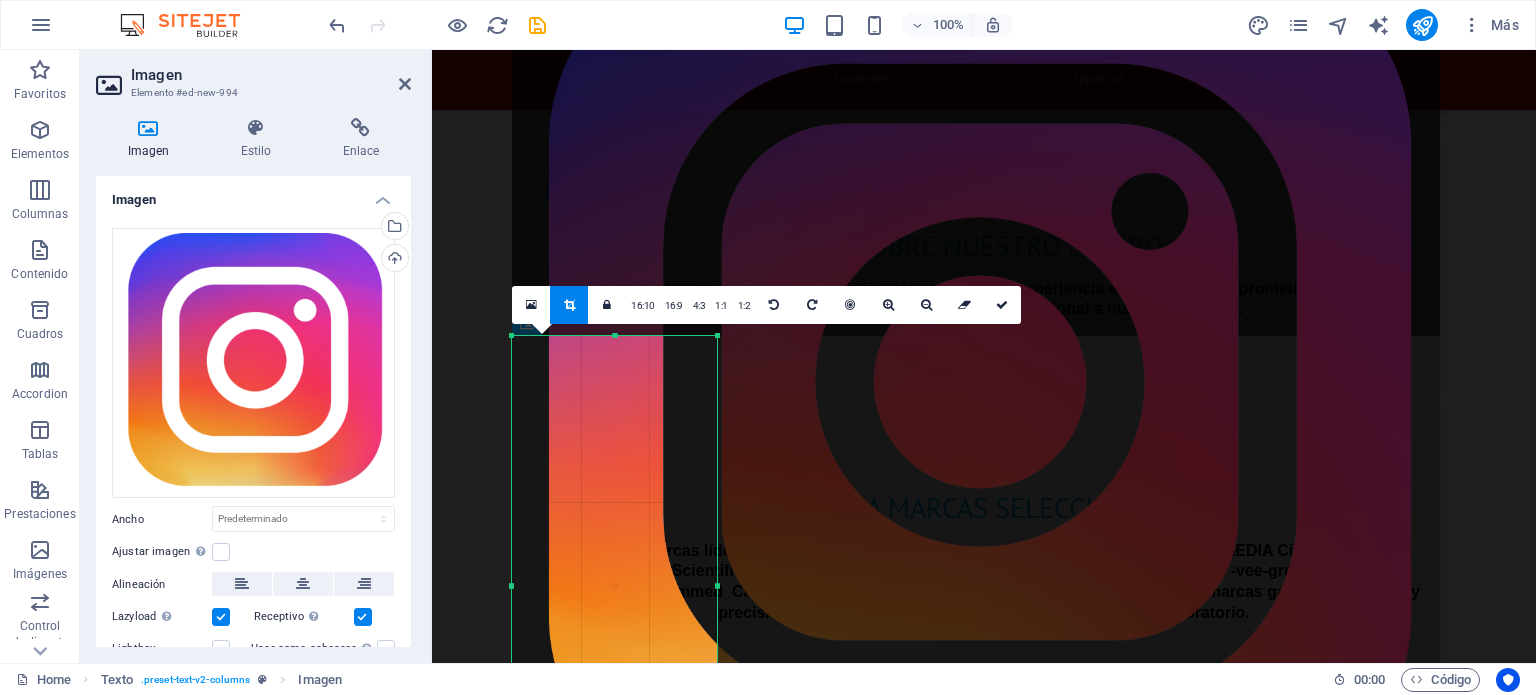 select on "px" 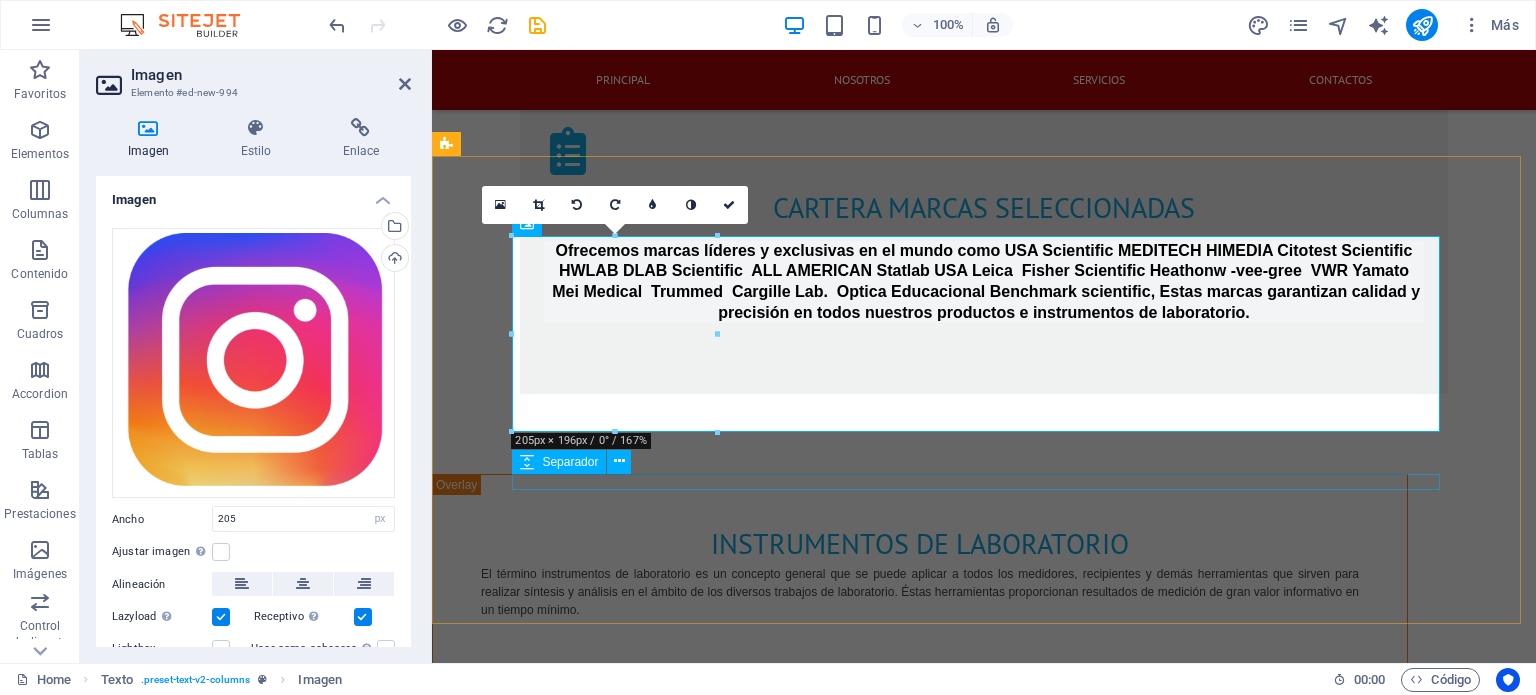 scroll, scrollTop: 2232, scrollLeft: 0, axis: vertical 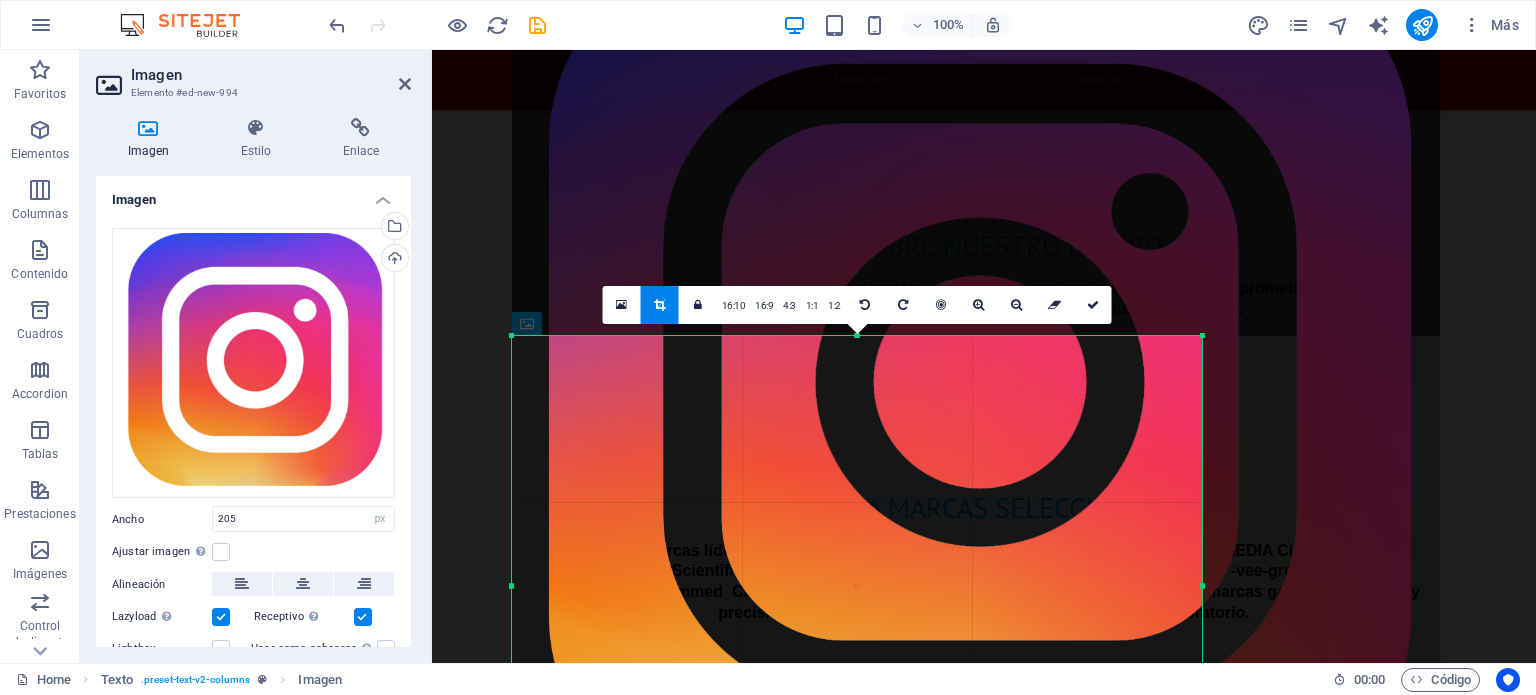 drag, startPoint x: 717, startPoint y: 339, endPoint x: 1202, endPoint y: 390, distance: 487.67407 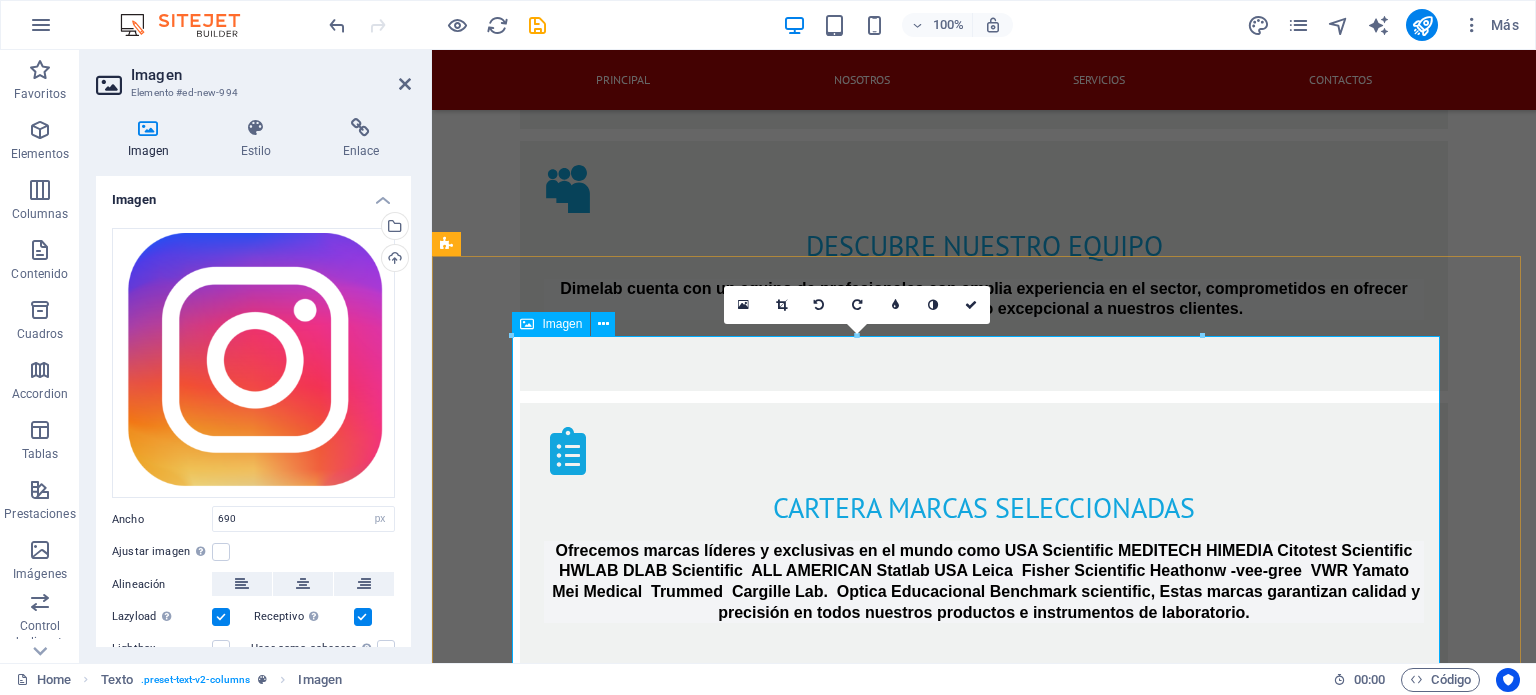 type on "205" 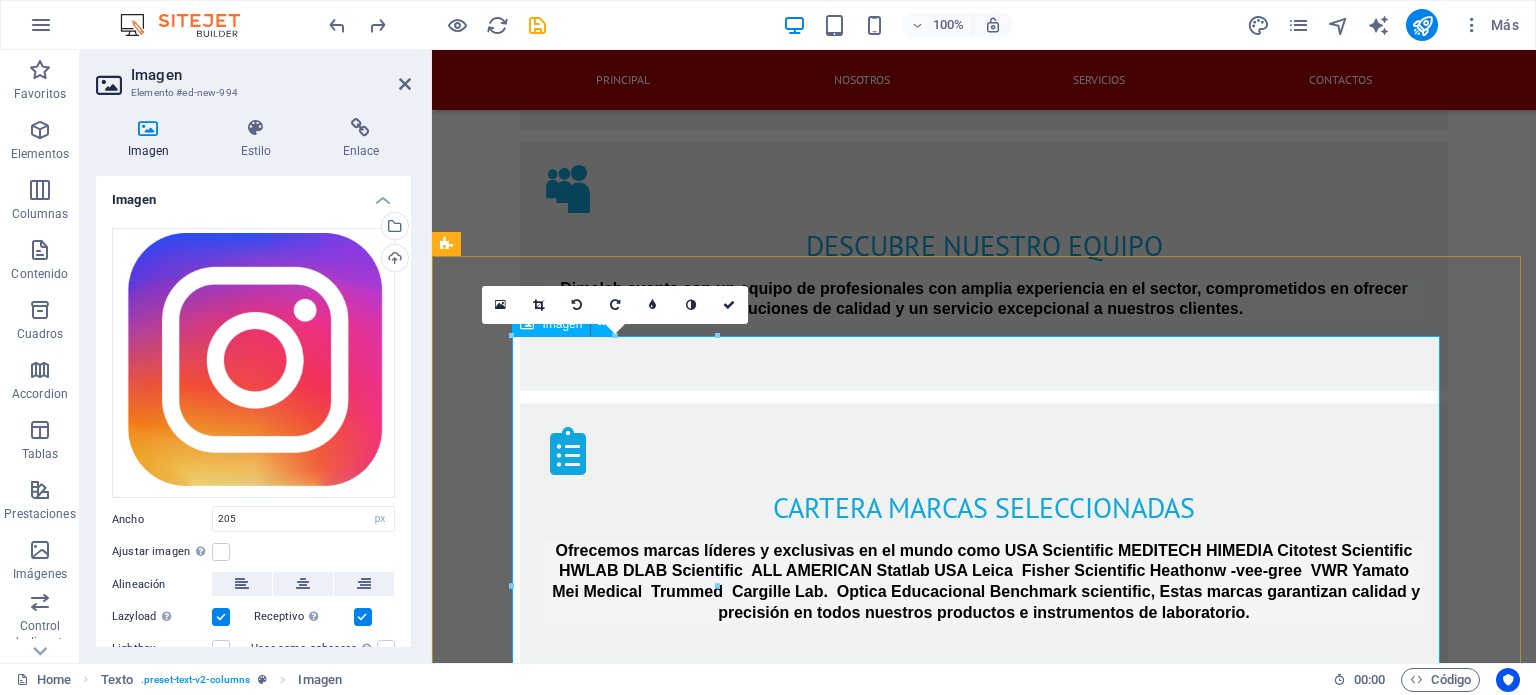 type 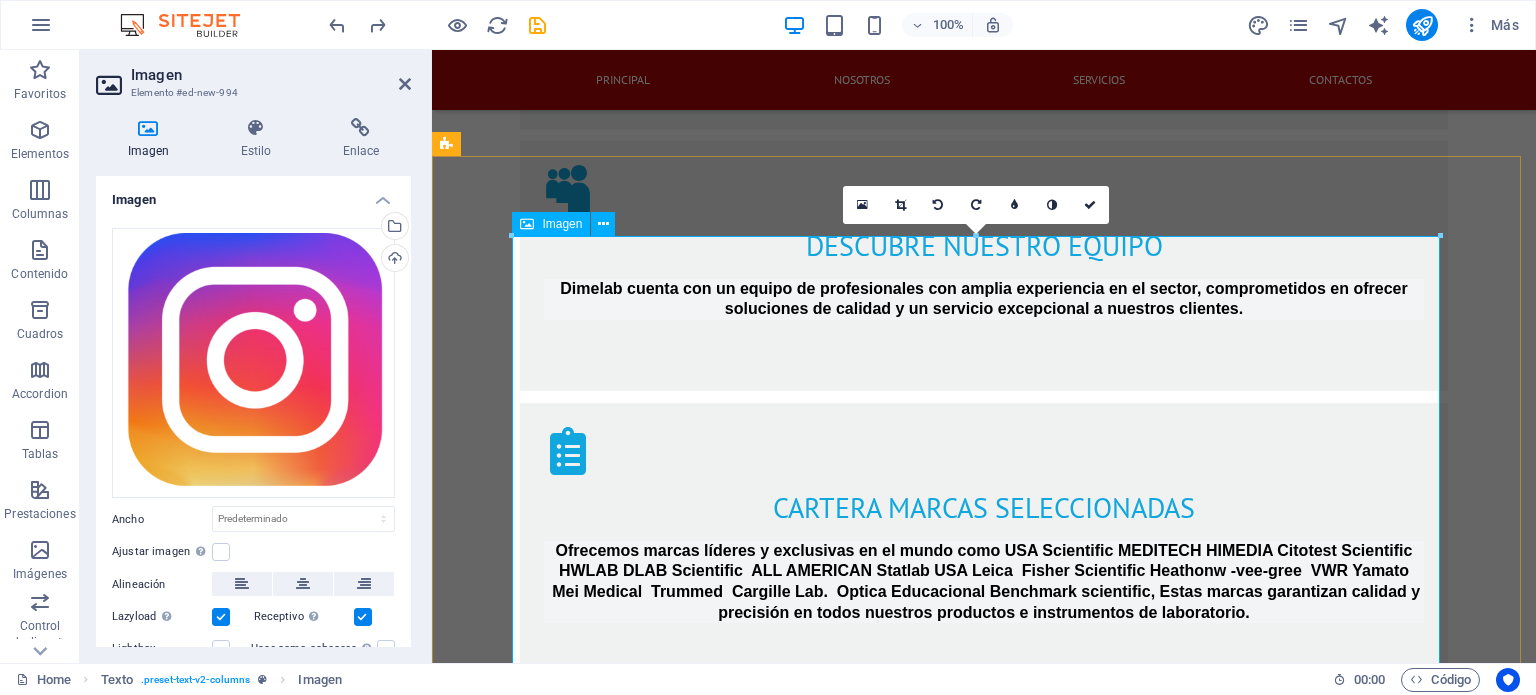 scroll, scrollTop: 2332, scrollLeft: 0, axis: vertical 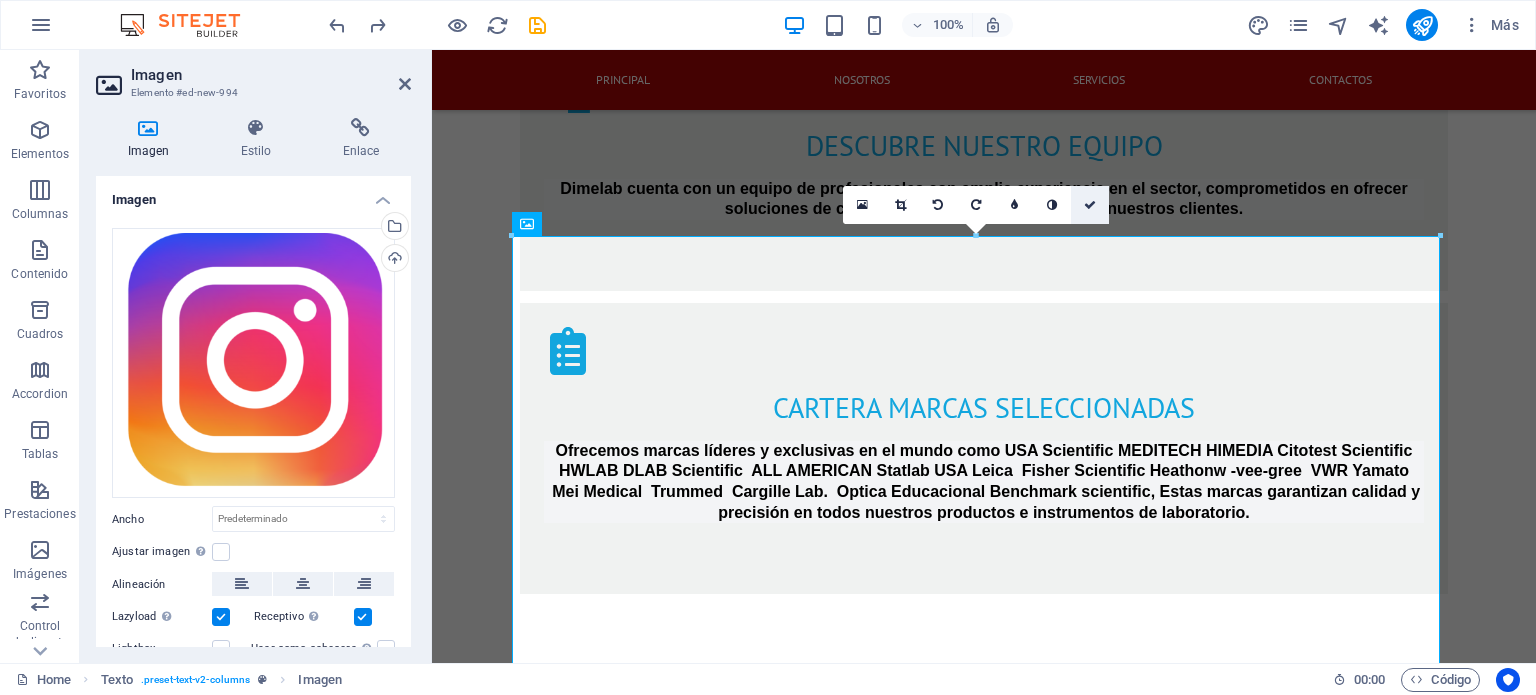 click at bounding box center (1090, 205) 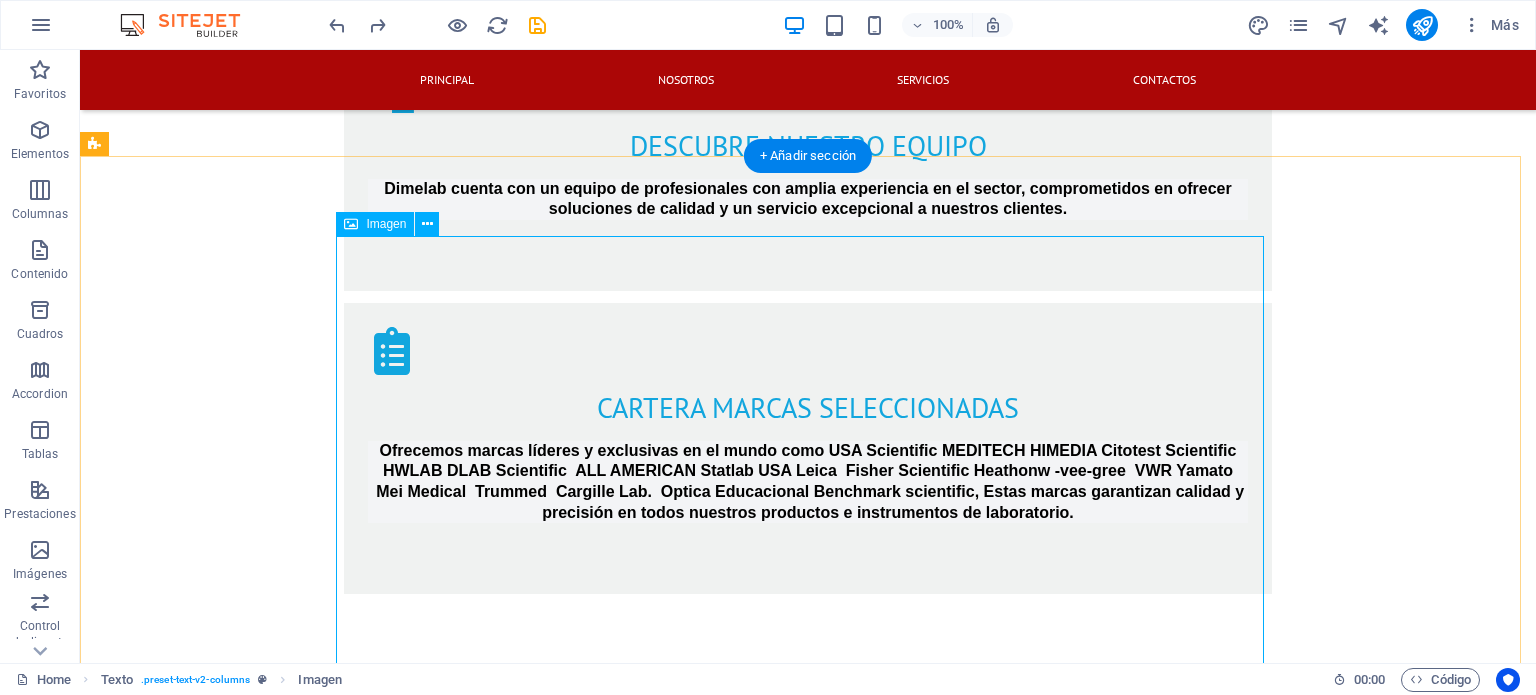 click at bounding box center [808, 3488] 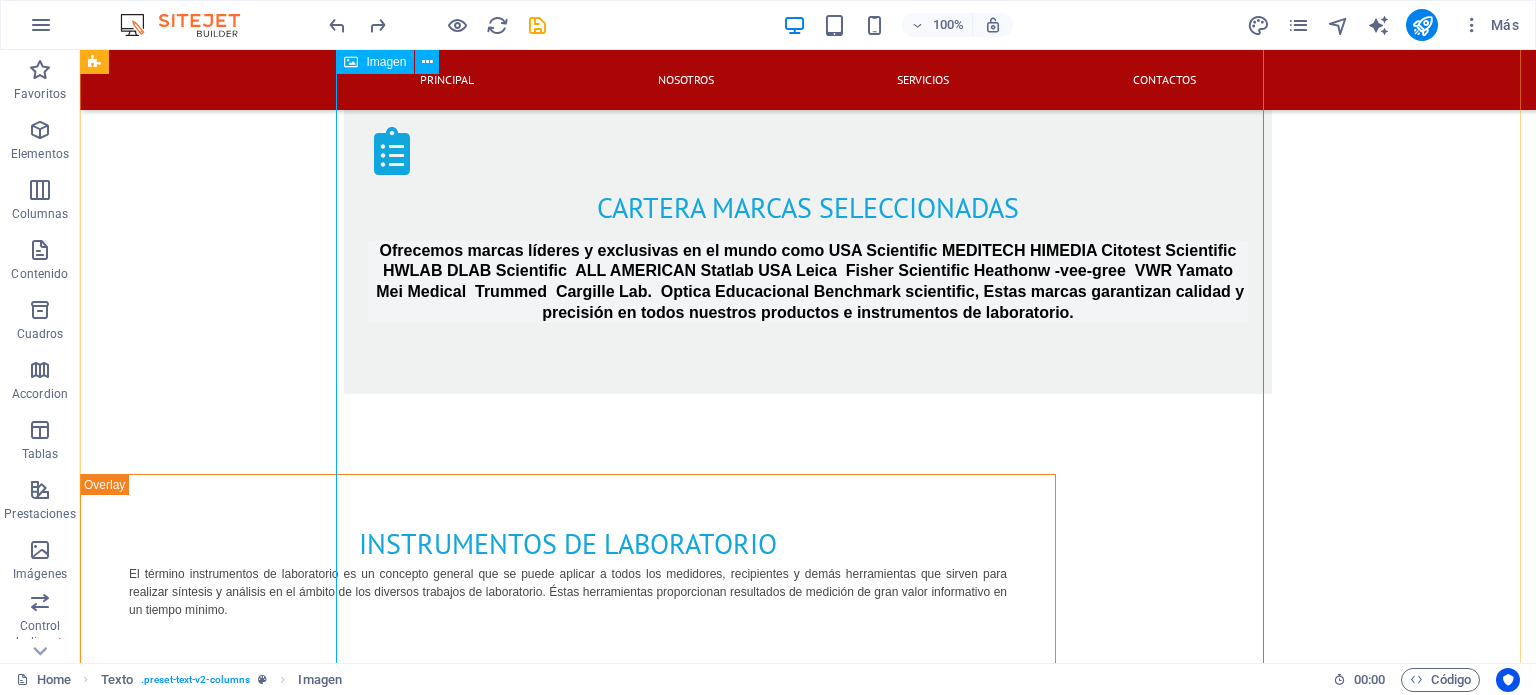 scroll, scrollTop: 2232, scrollLeft: 0, axis: vertical 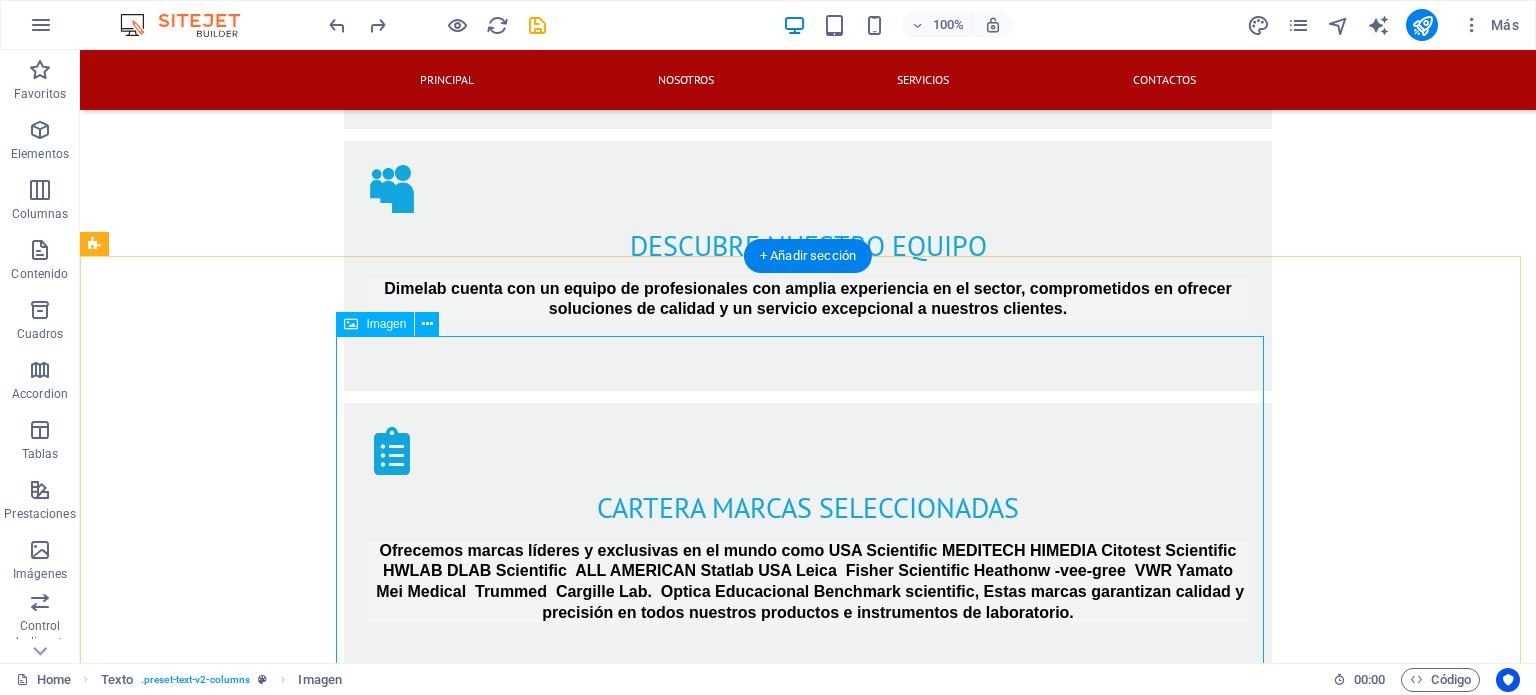 click at bounding box center (808, 3588) 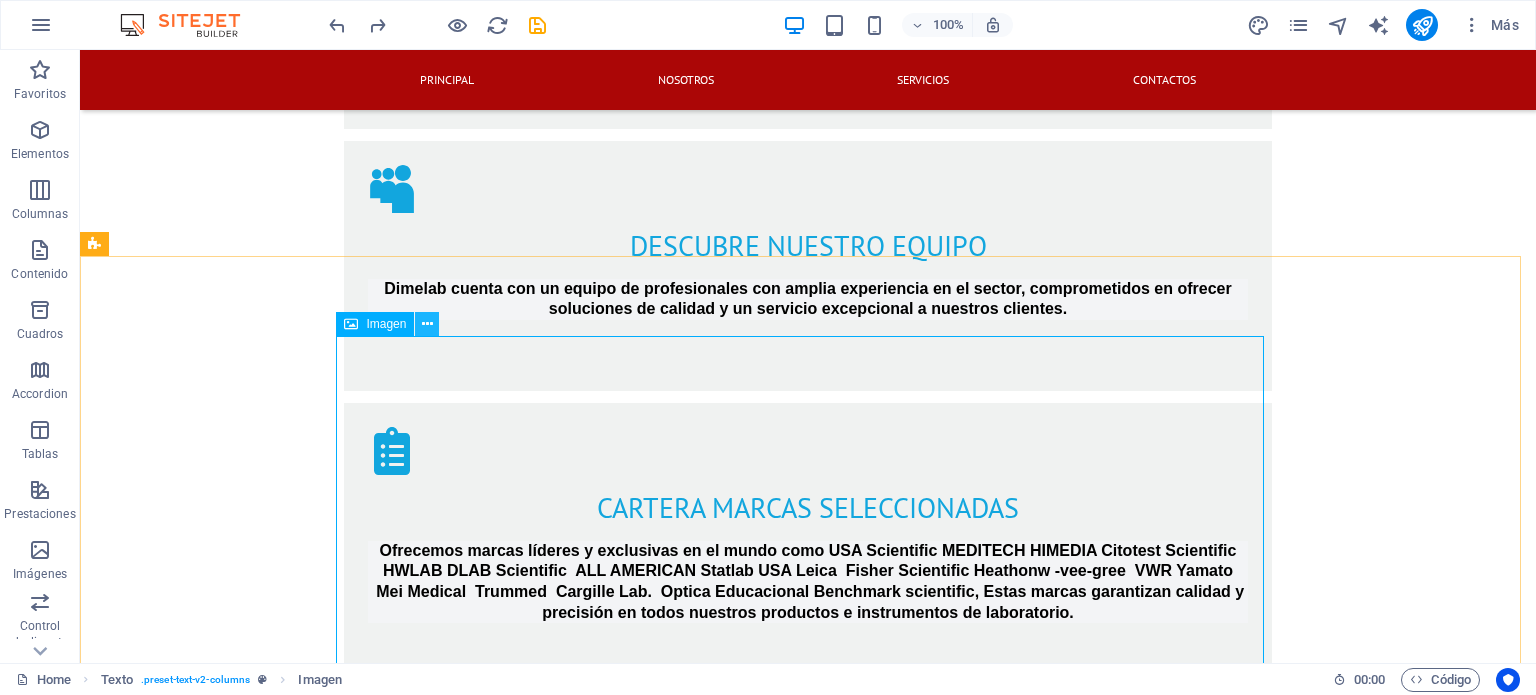 click at bounding box center [427, 324] 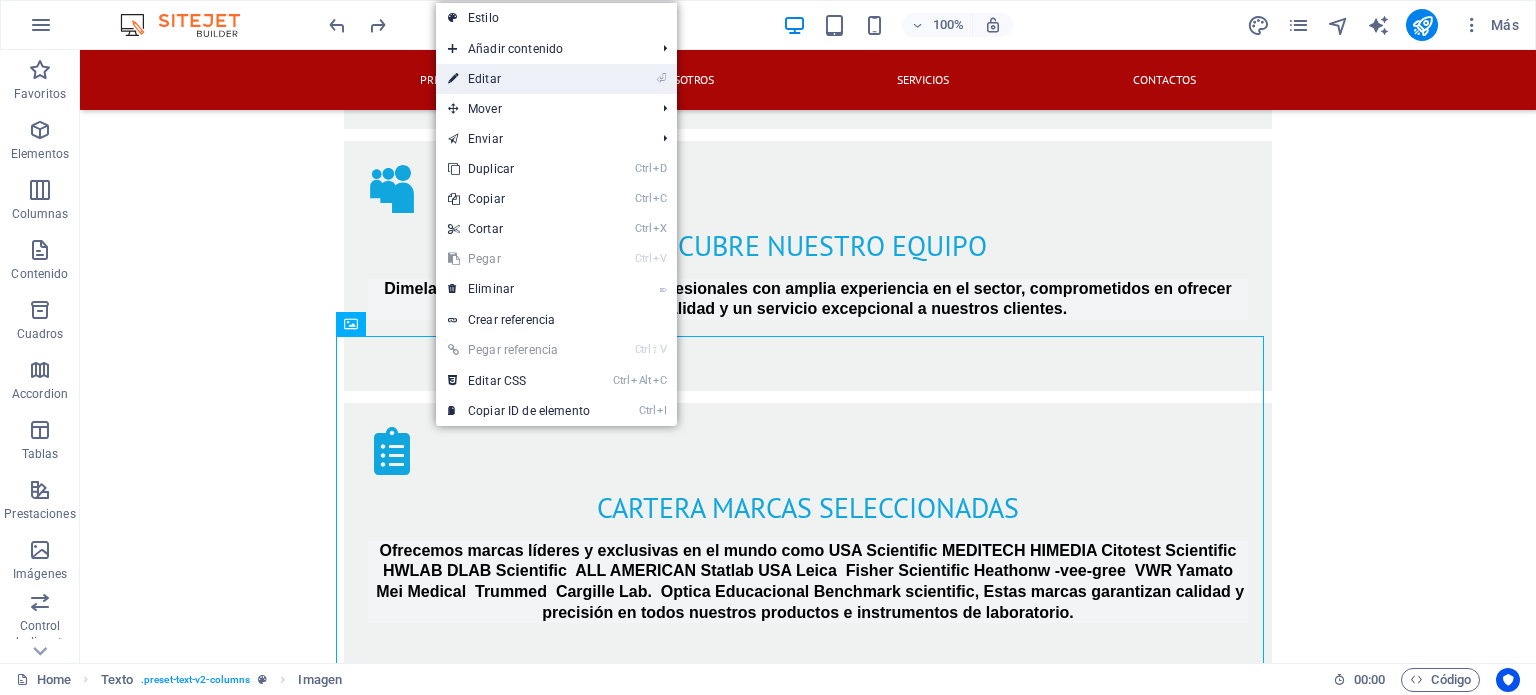 click on "⏎  Editar" at bounding box center [556, 79] 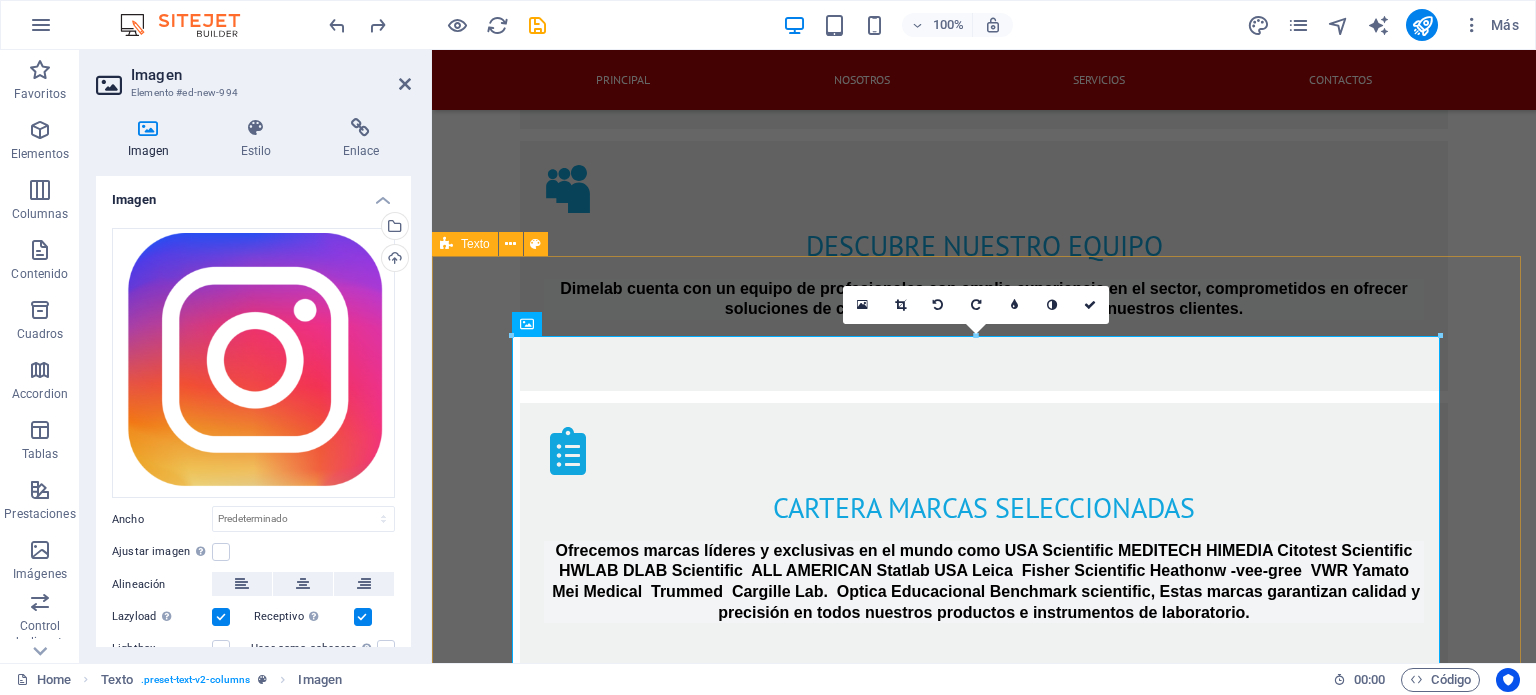 click on "síguenos en nuestras redes sociales [USERNAME]" at bounding box center (984, 3476) 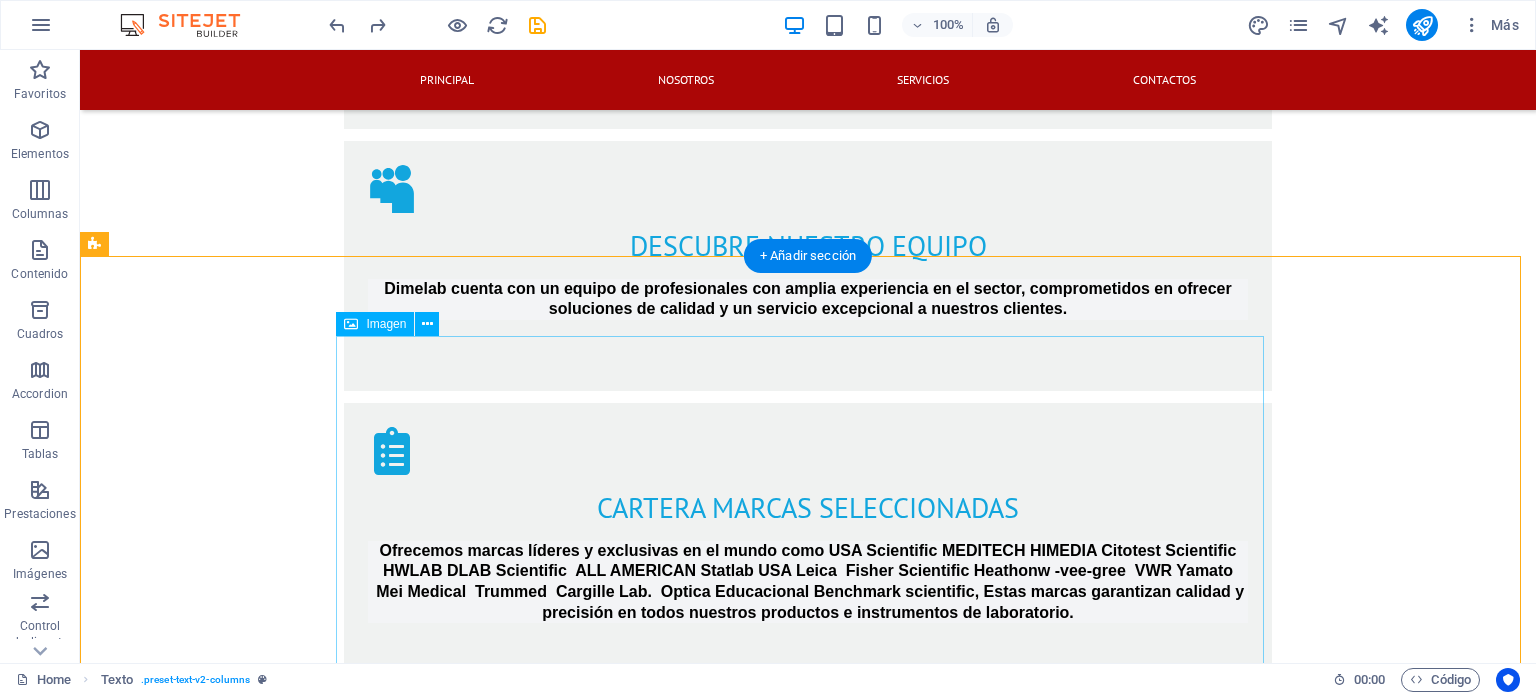 click at bounding box center [808, 3588] 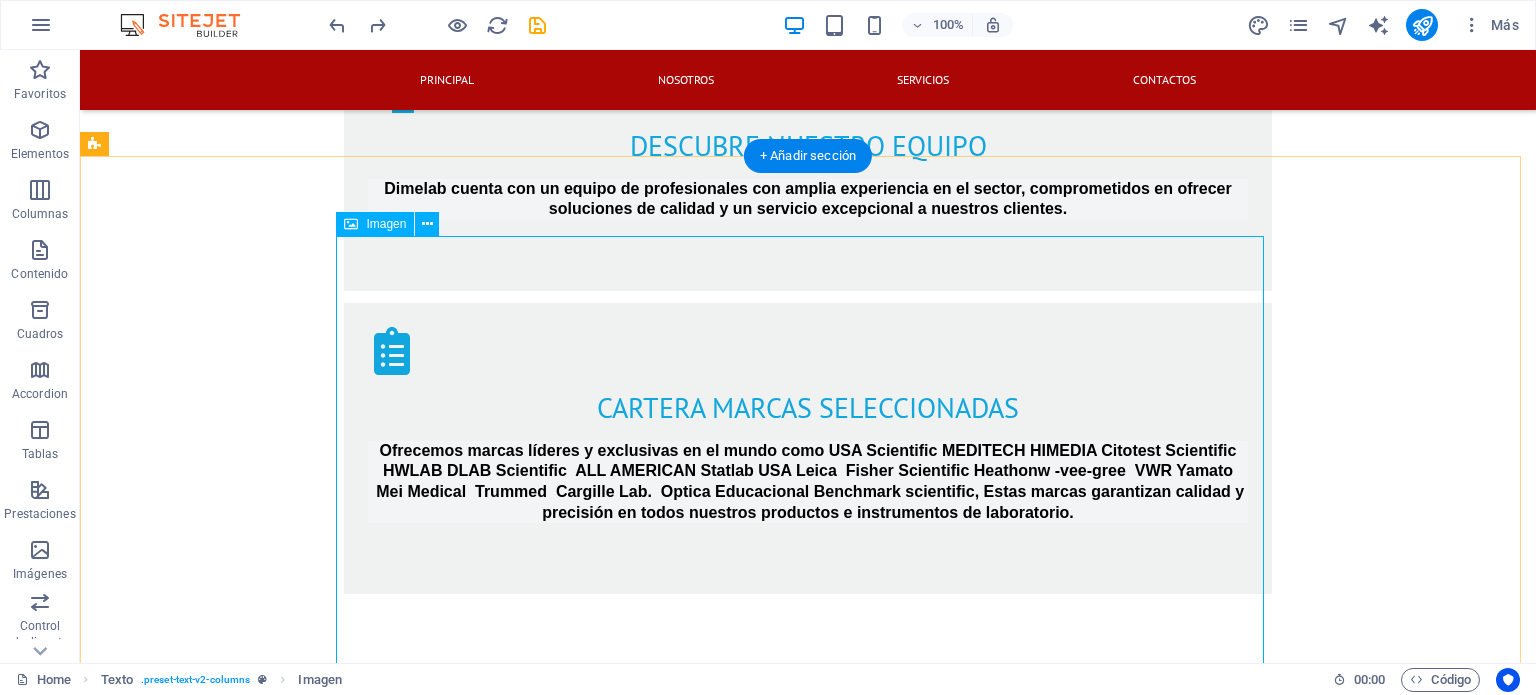 scroll, scrollTop: 2432, scrollLeft: 0, axis: vertical 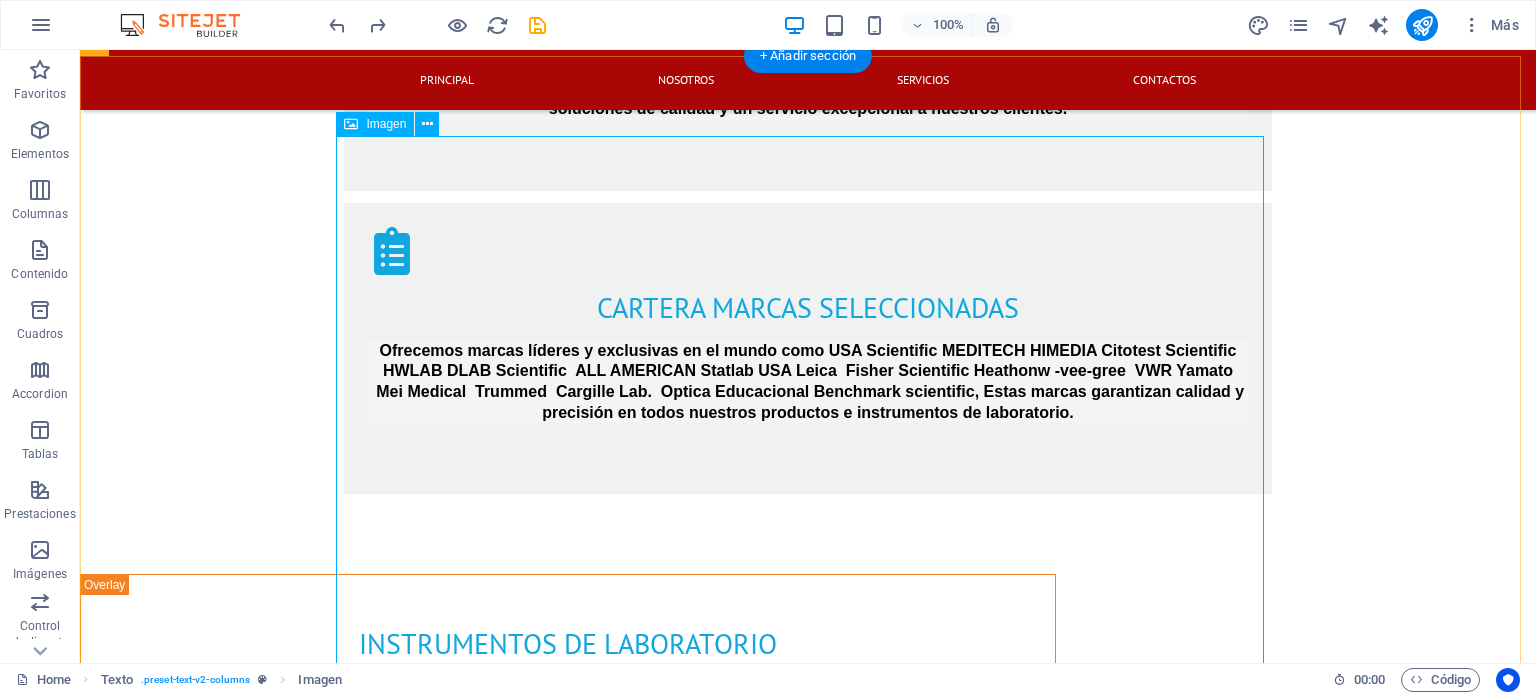 click at bounding box center (808, 3388) 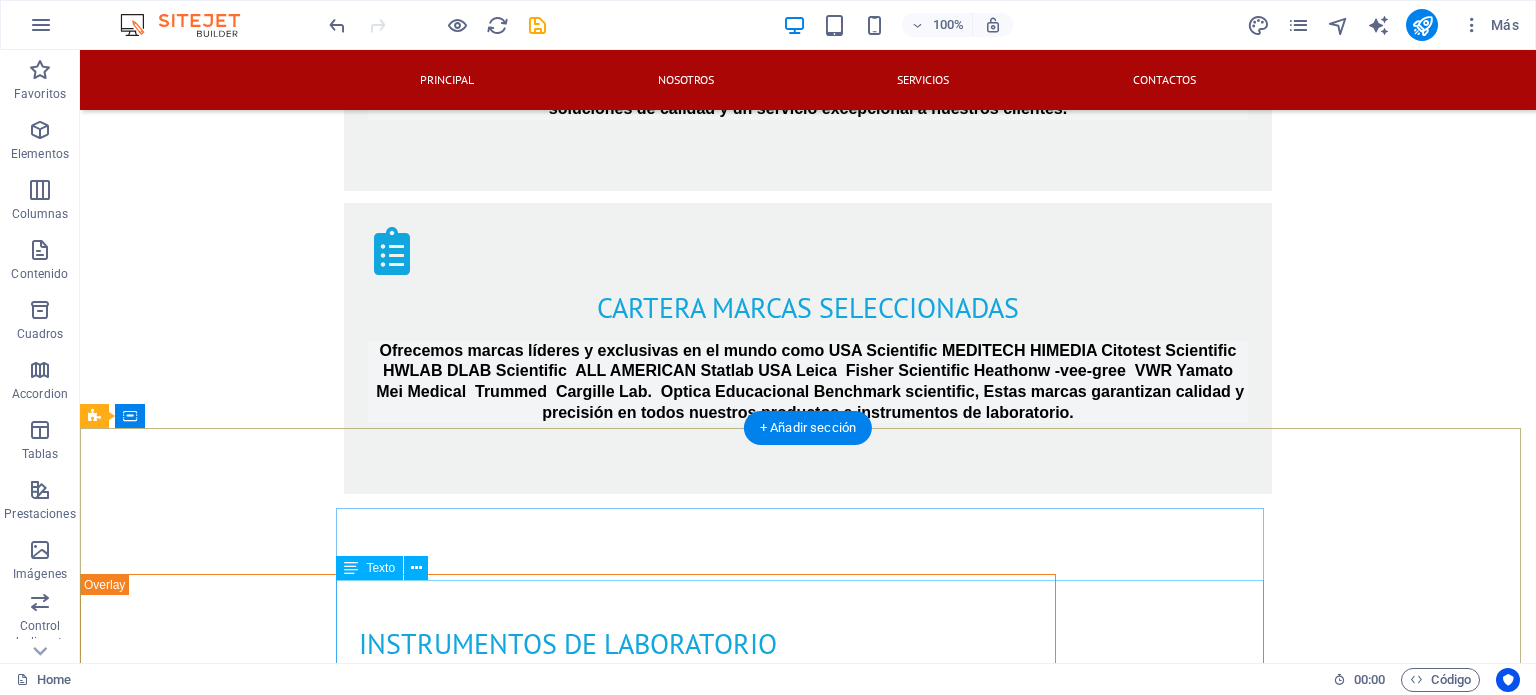 scroll, scrollTop: 2332, scrollLeft: 0, axis: vertical 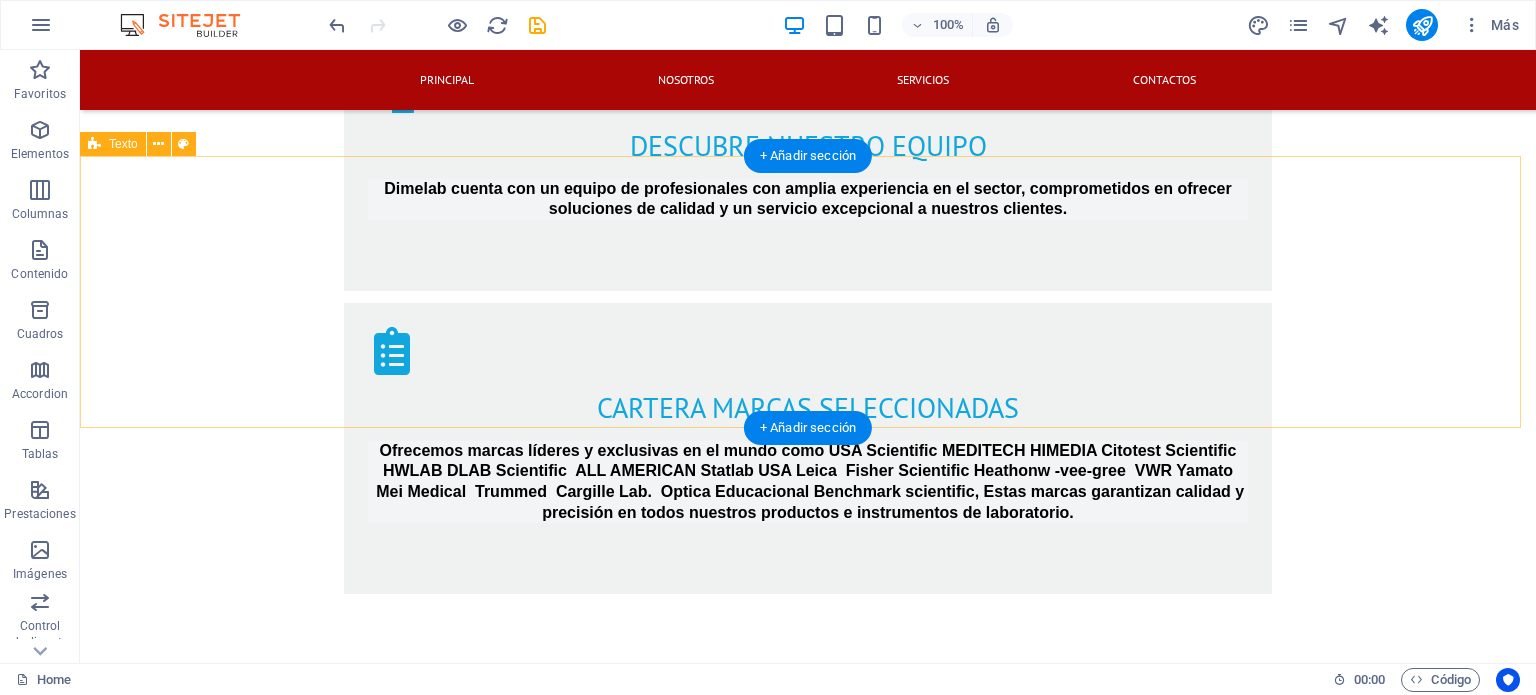 click on "síguenos en nuestras redes sociales [USERNAME]" at bounding box center (808, 2849) 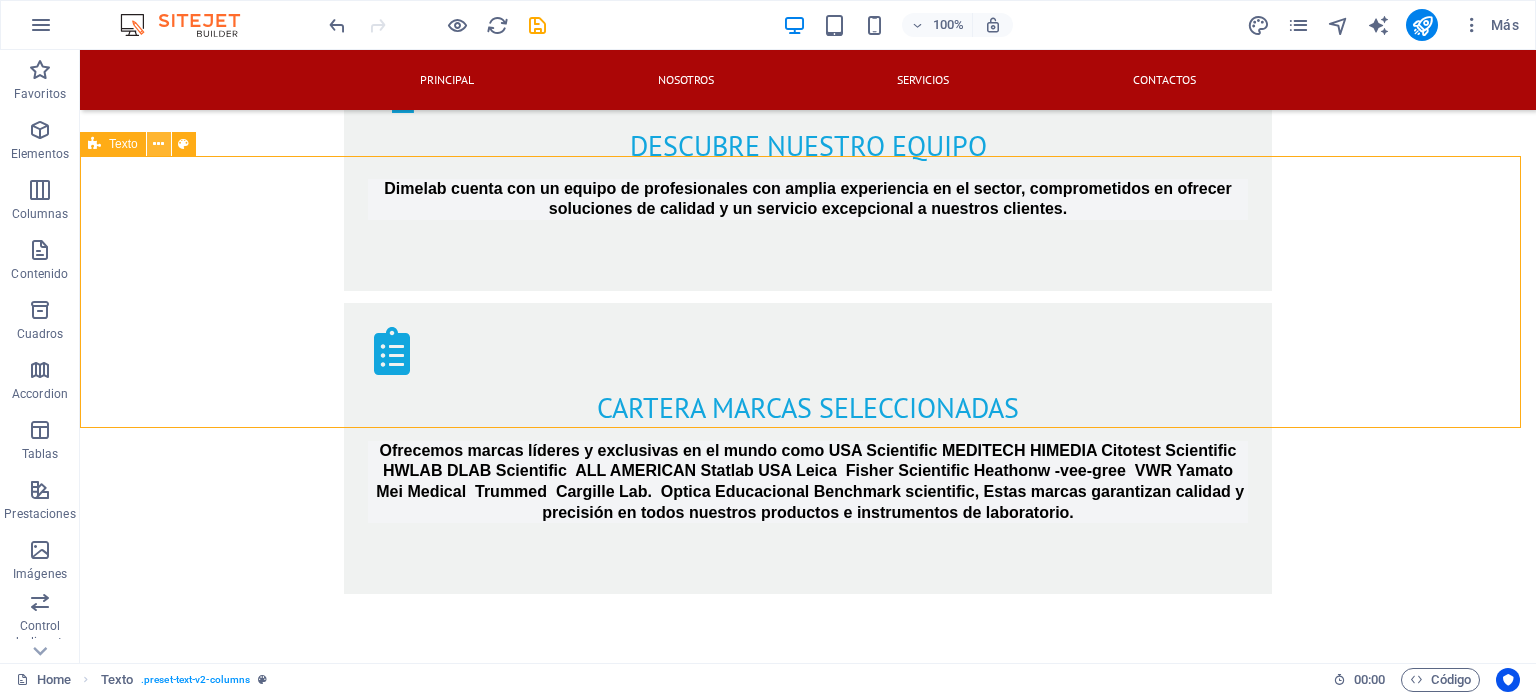 click at bounding box center (158, 144) 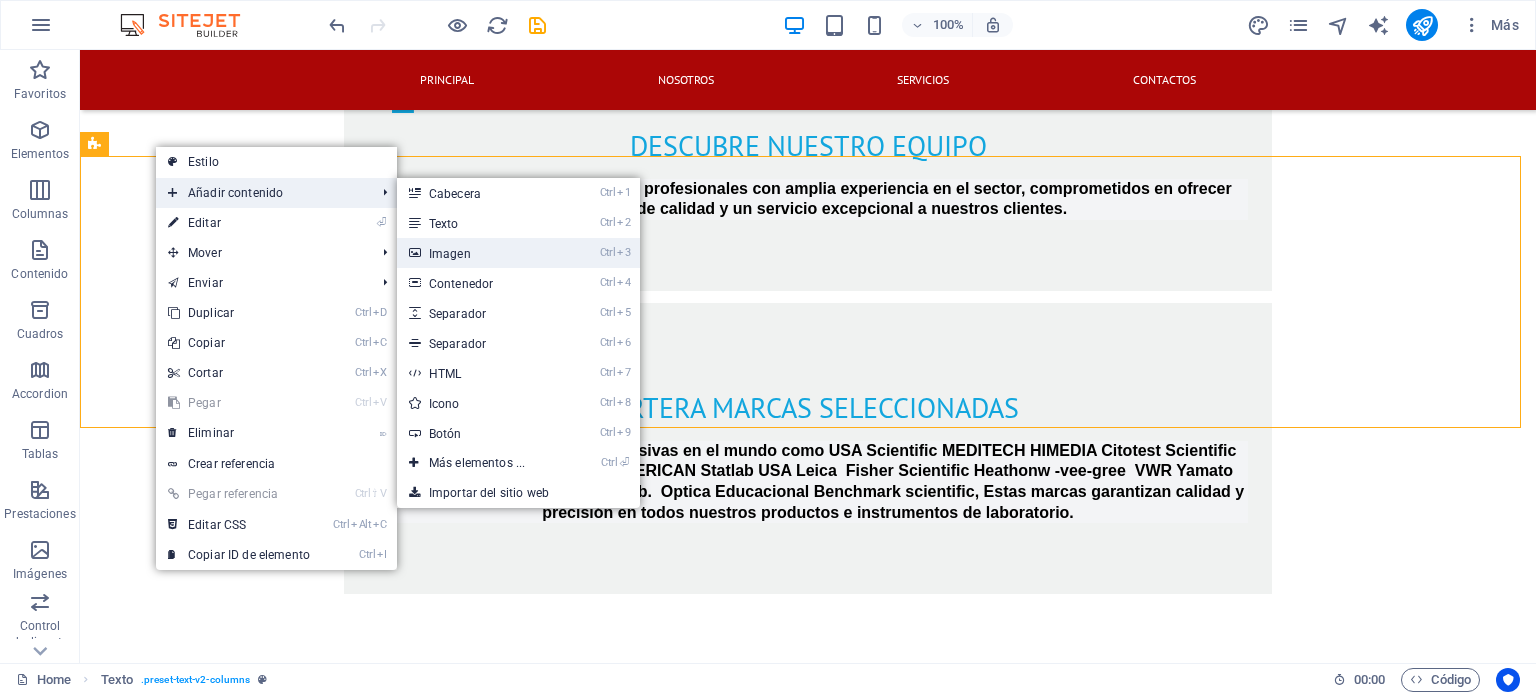 click on "Ctrl 3  Imagen" at bounding box center [481, 253] 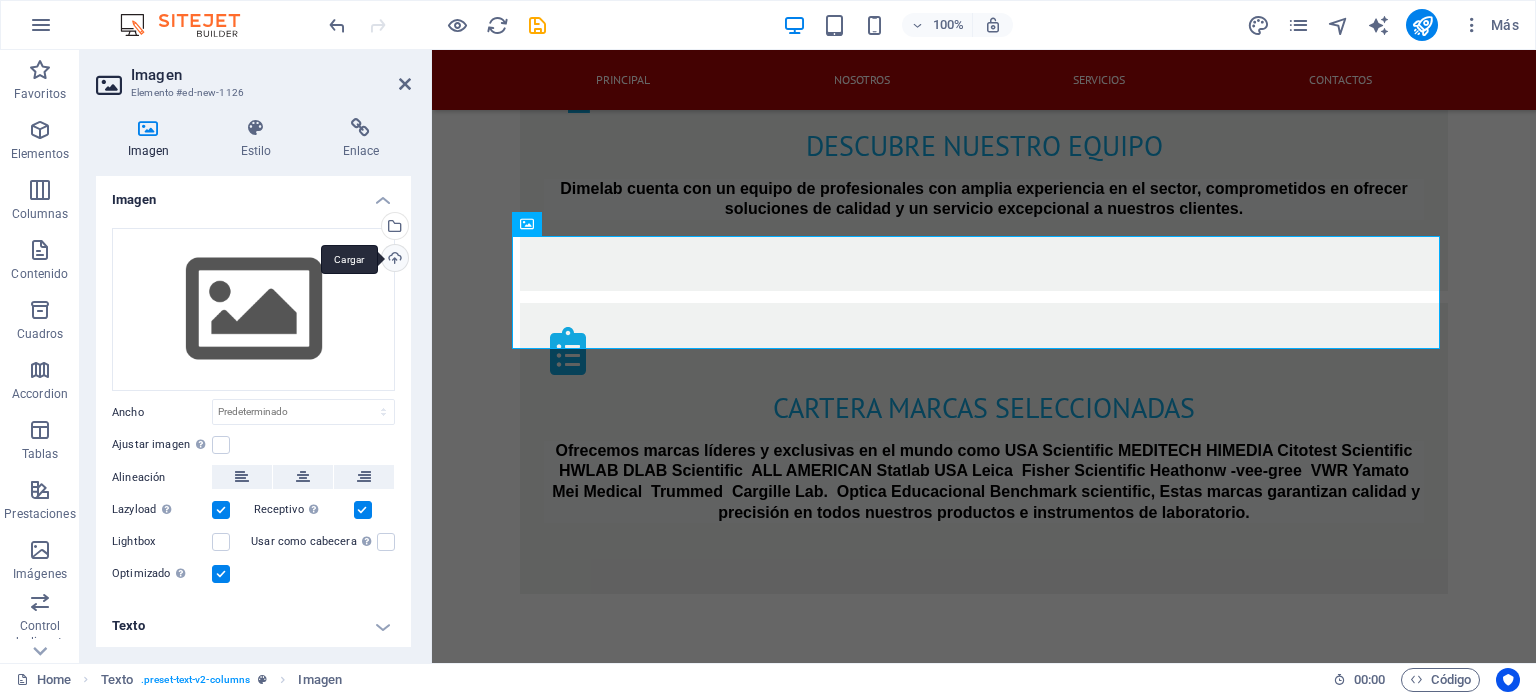 click on "Cargar" at bounding box center (393, 260) 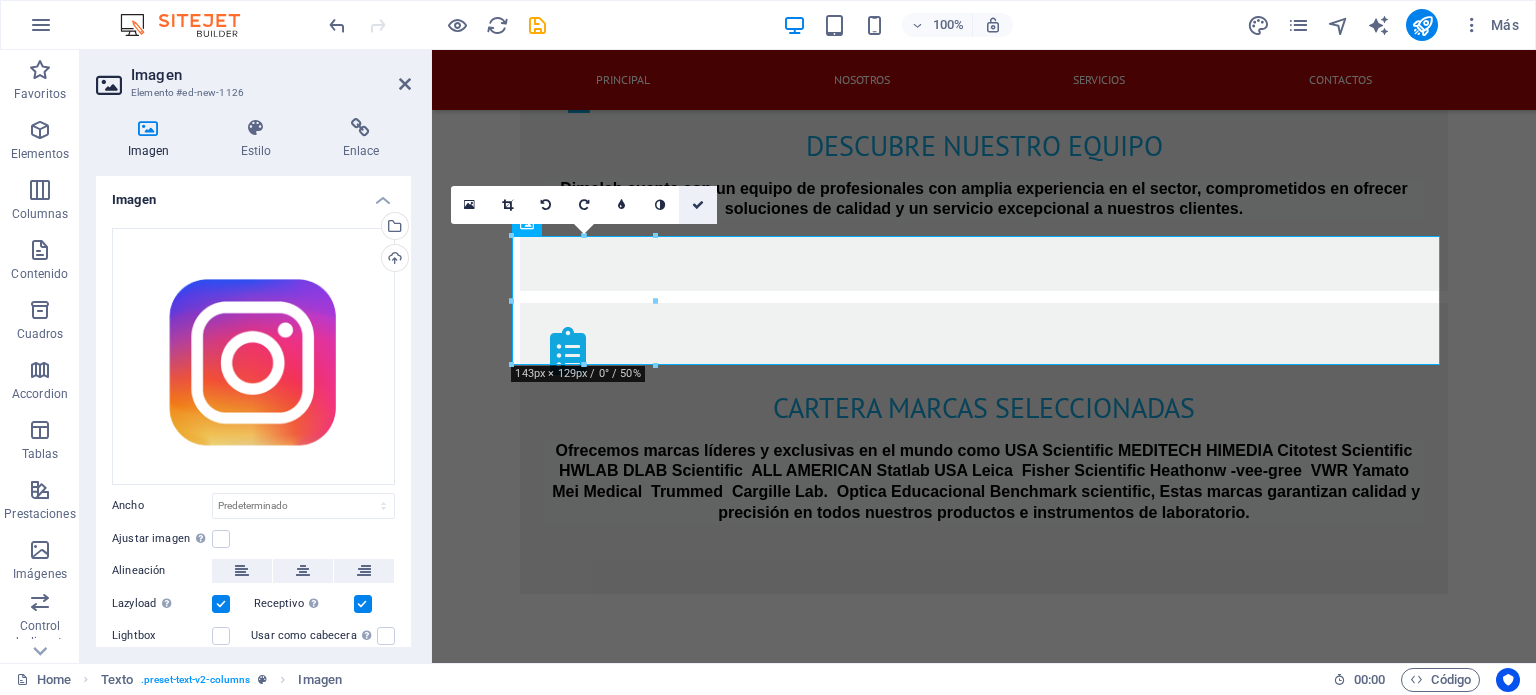 click at bounding box center [698, 205] 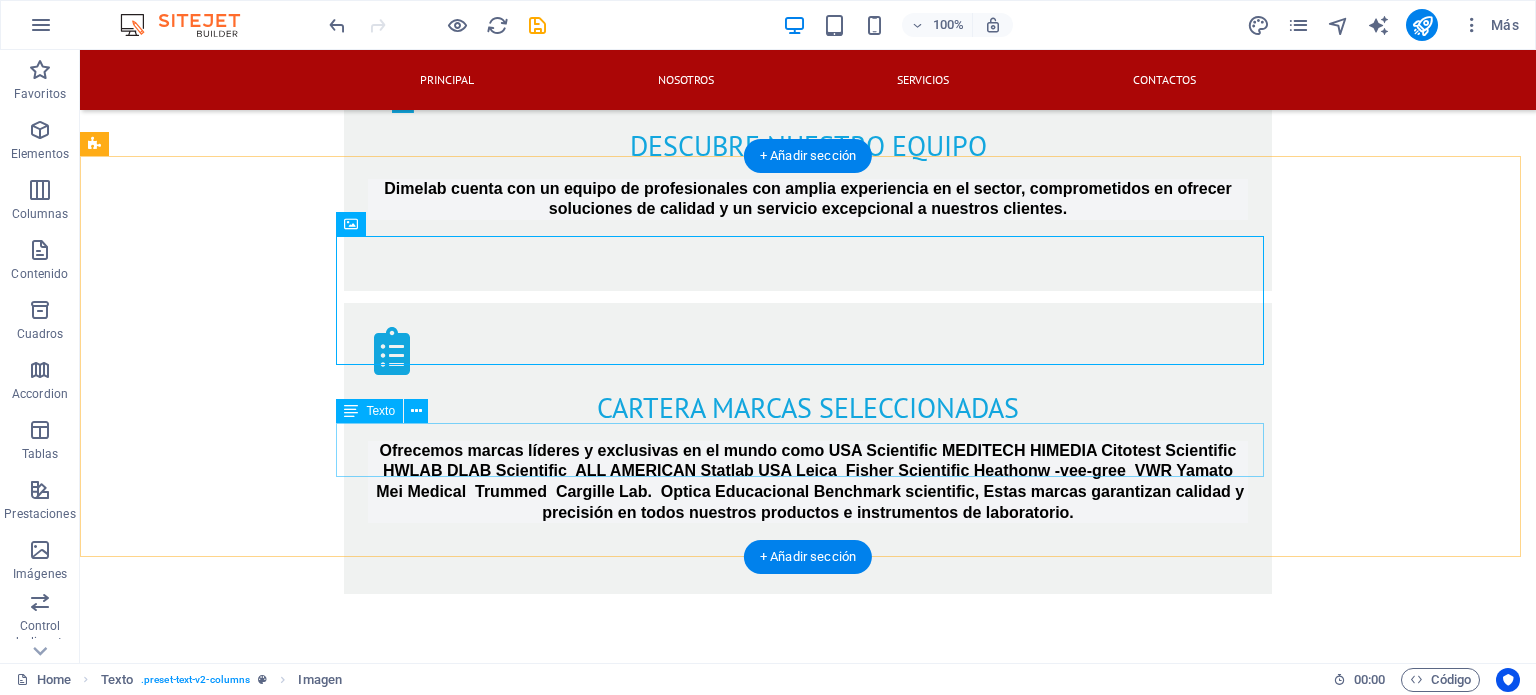 click on "dimelab2020" at bounding box center (808, 3007) 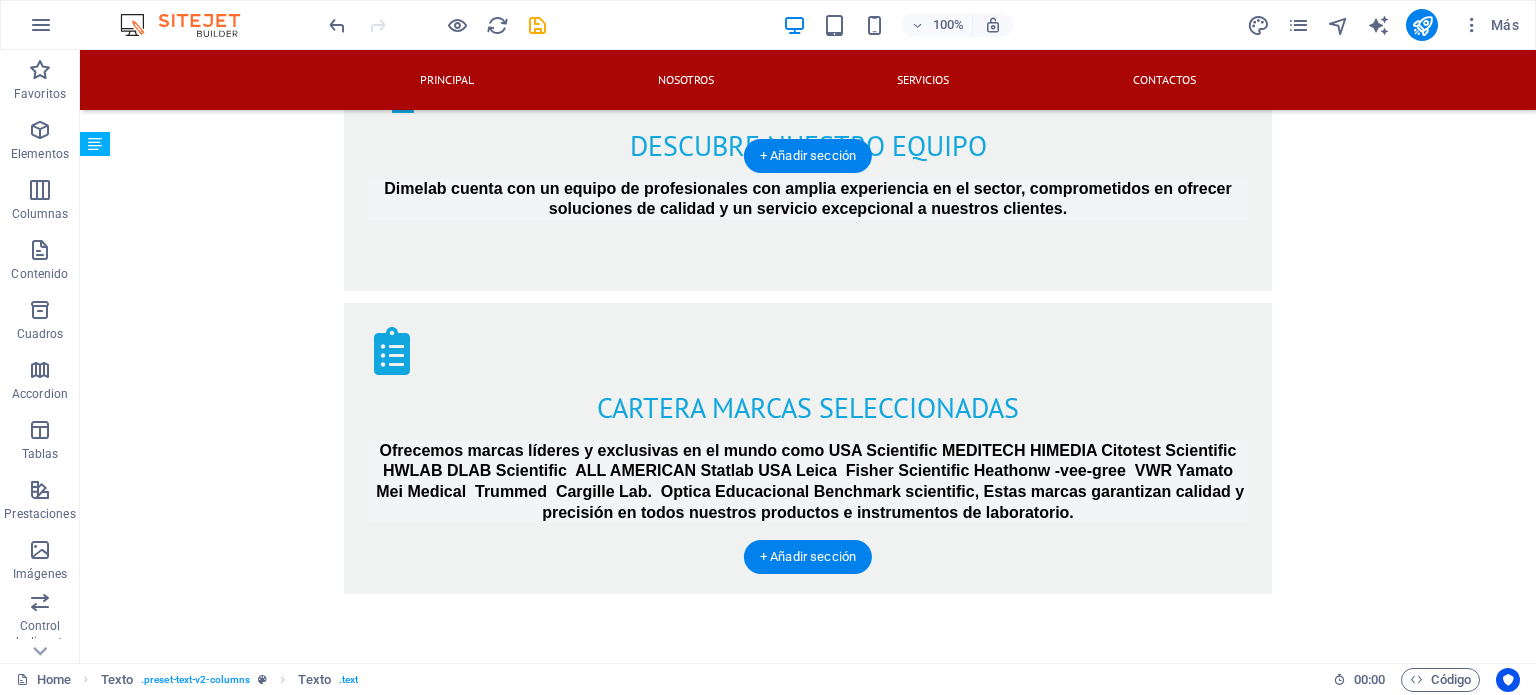 drag, startPoint x: 464, startPoint y: 449, endPoint x: 528, endPoint y: 462, distance: 65.30697 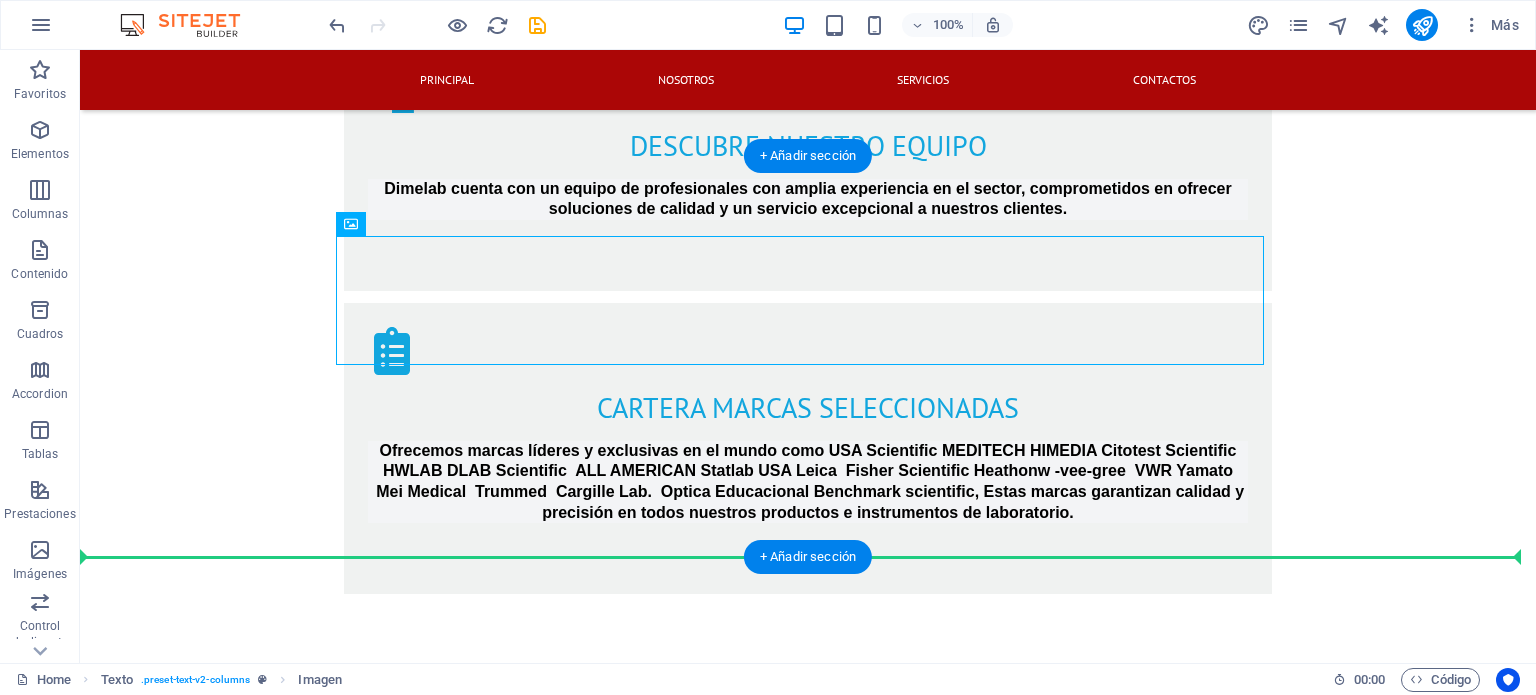 drag, startPoint x: 416, startPoint y: 296, endPoint x: 257, endPoint y: 448, distance: 219.96591 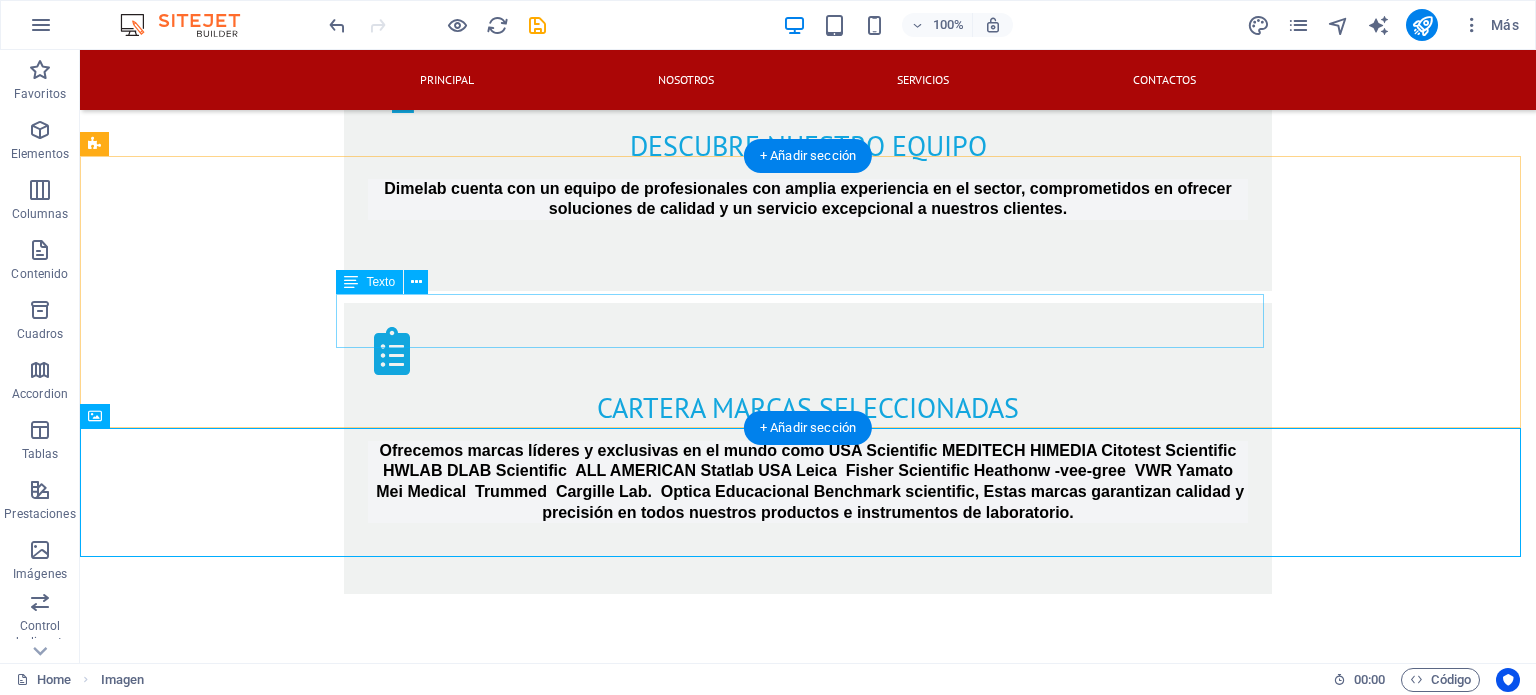 click on "dimelab2020" at bounding box center (808, 2878) 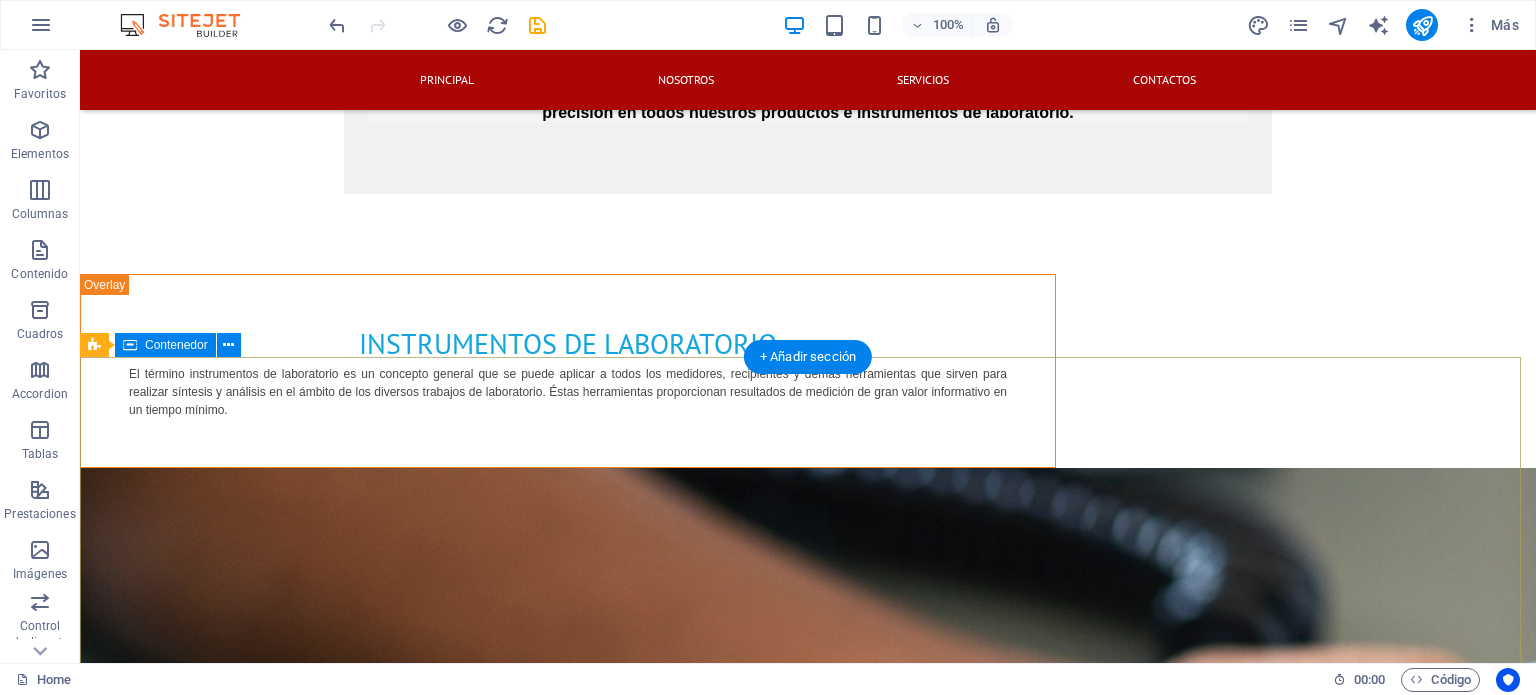 scroll, scrollTop: 2432, scrollLeft: 0, axis: vertical 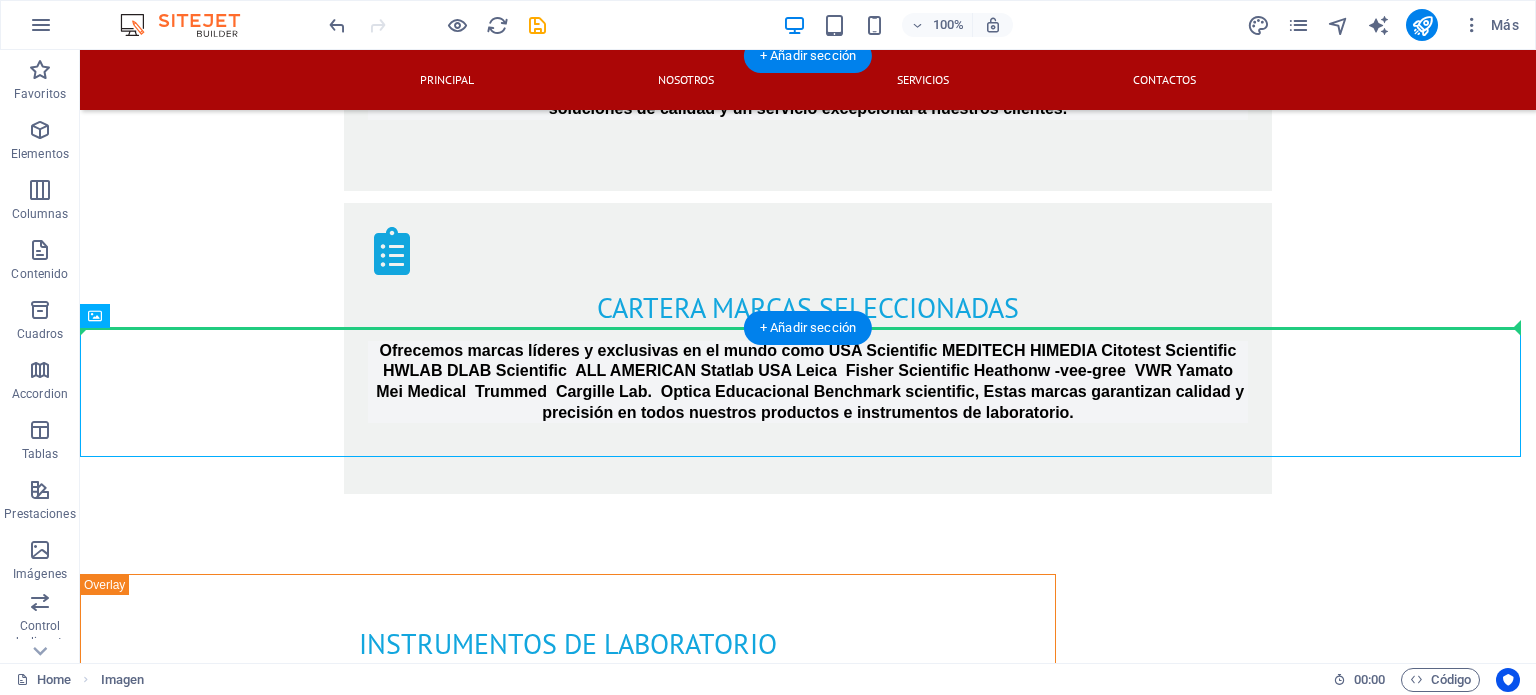 drag, startPoint x: 167, startPoint y: 387, endPoint x: 288, endPoint y: 233, distance: 195.84943 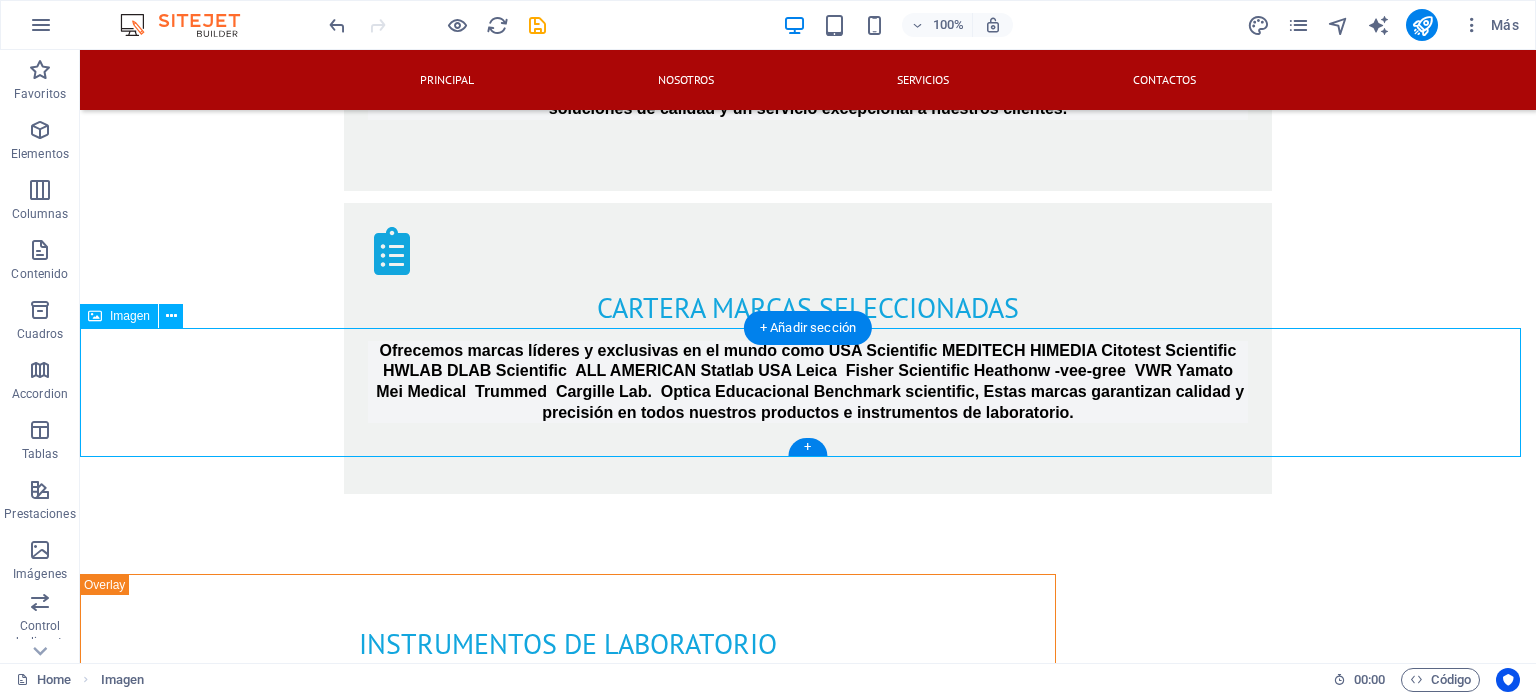 click at bounding box center [808, 3014] 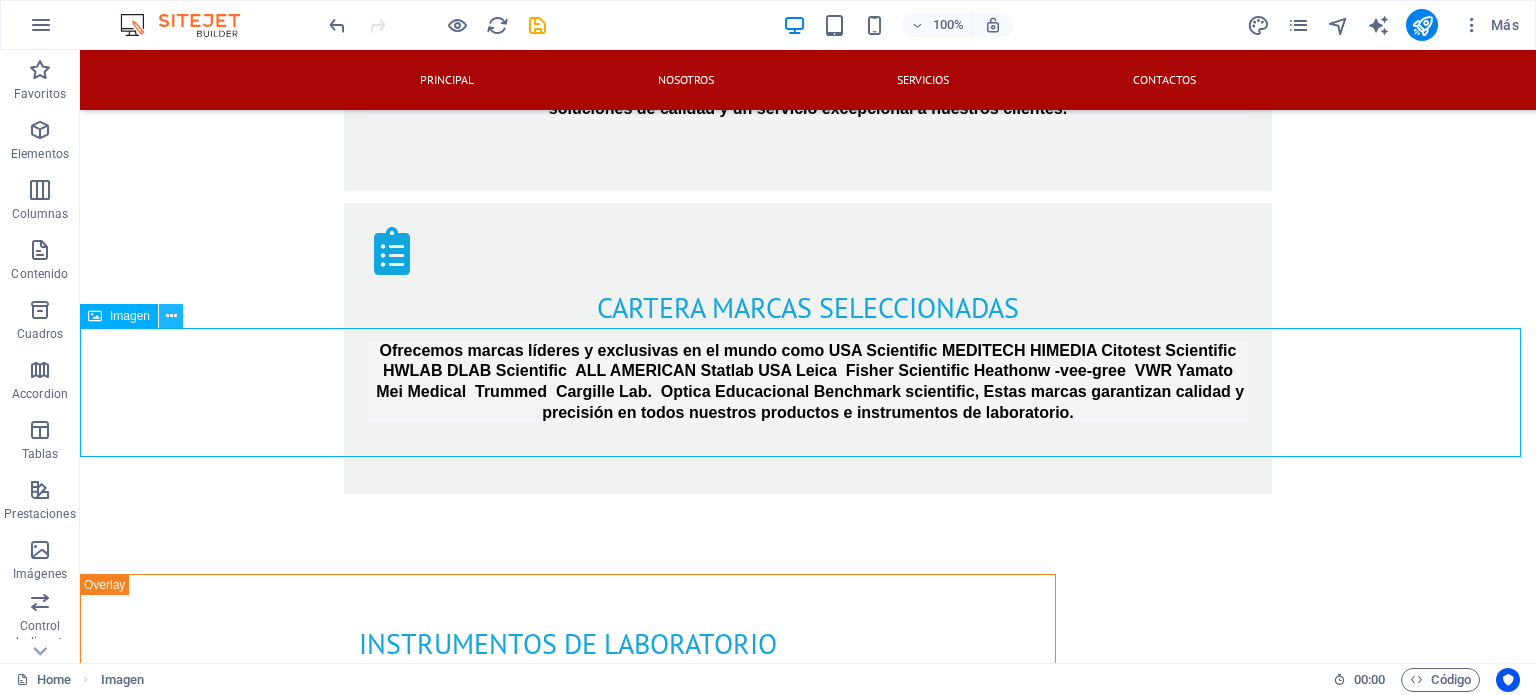 click at bounding box center [171, 316] 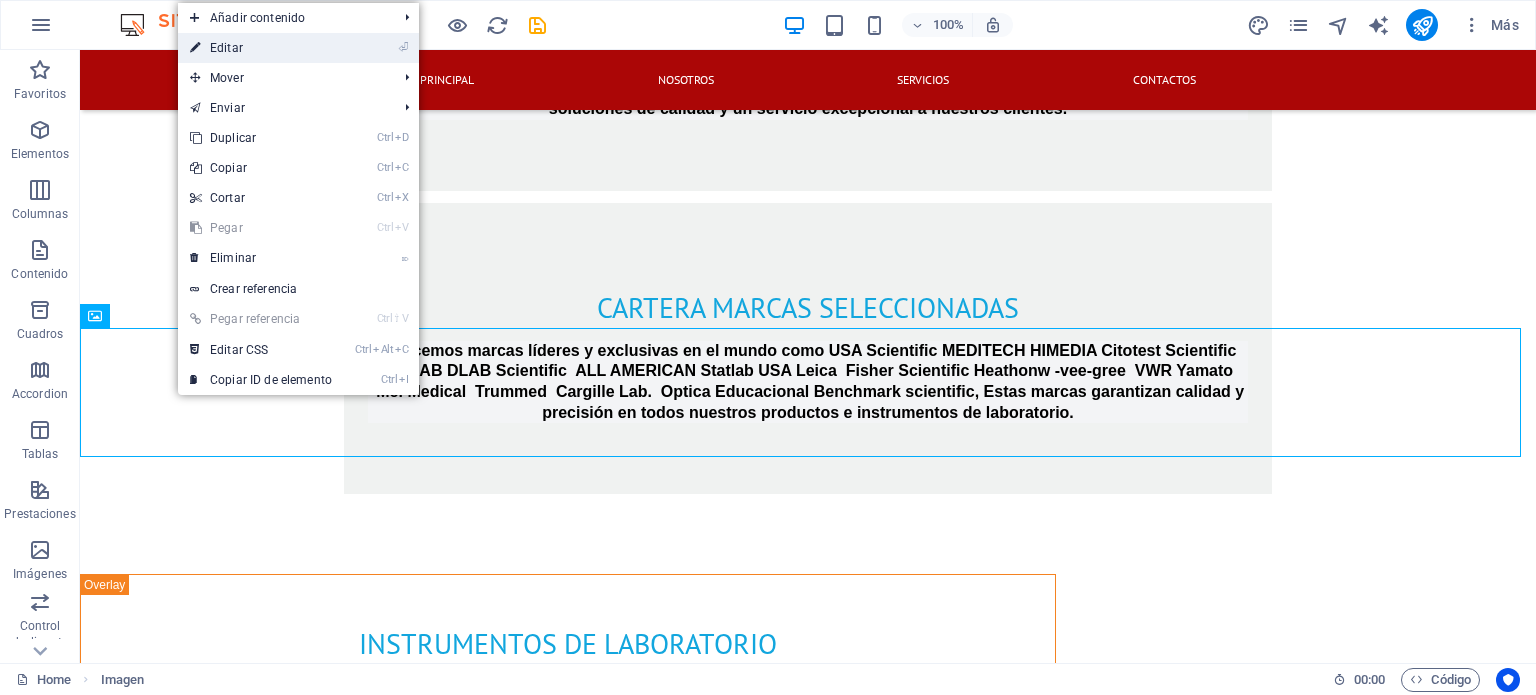click on "⏎  Editar" at bounding box center (261, 48) 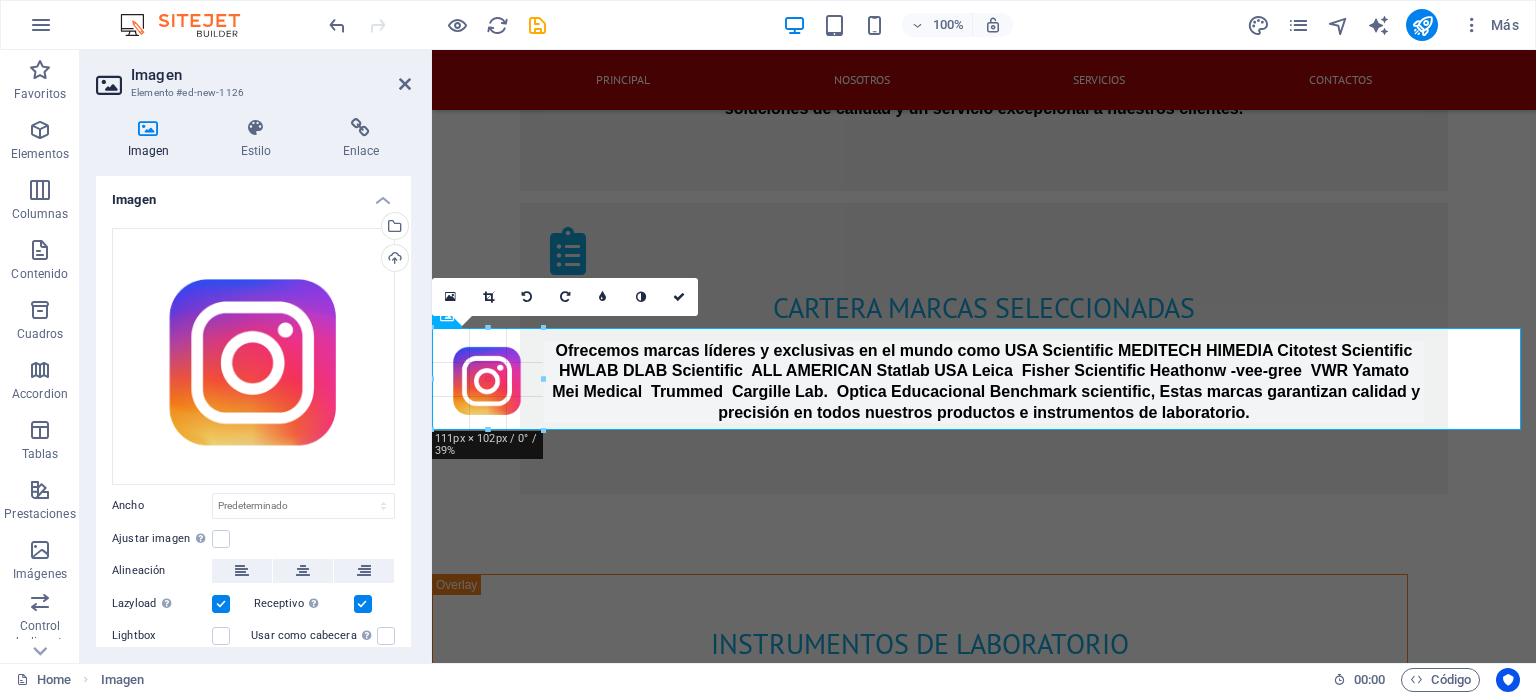 drag, startPoint x: 147, startPoint y: 340, endPoint x: 536, endPoint y: 382, distance: 391.26077 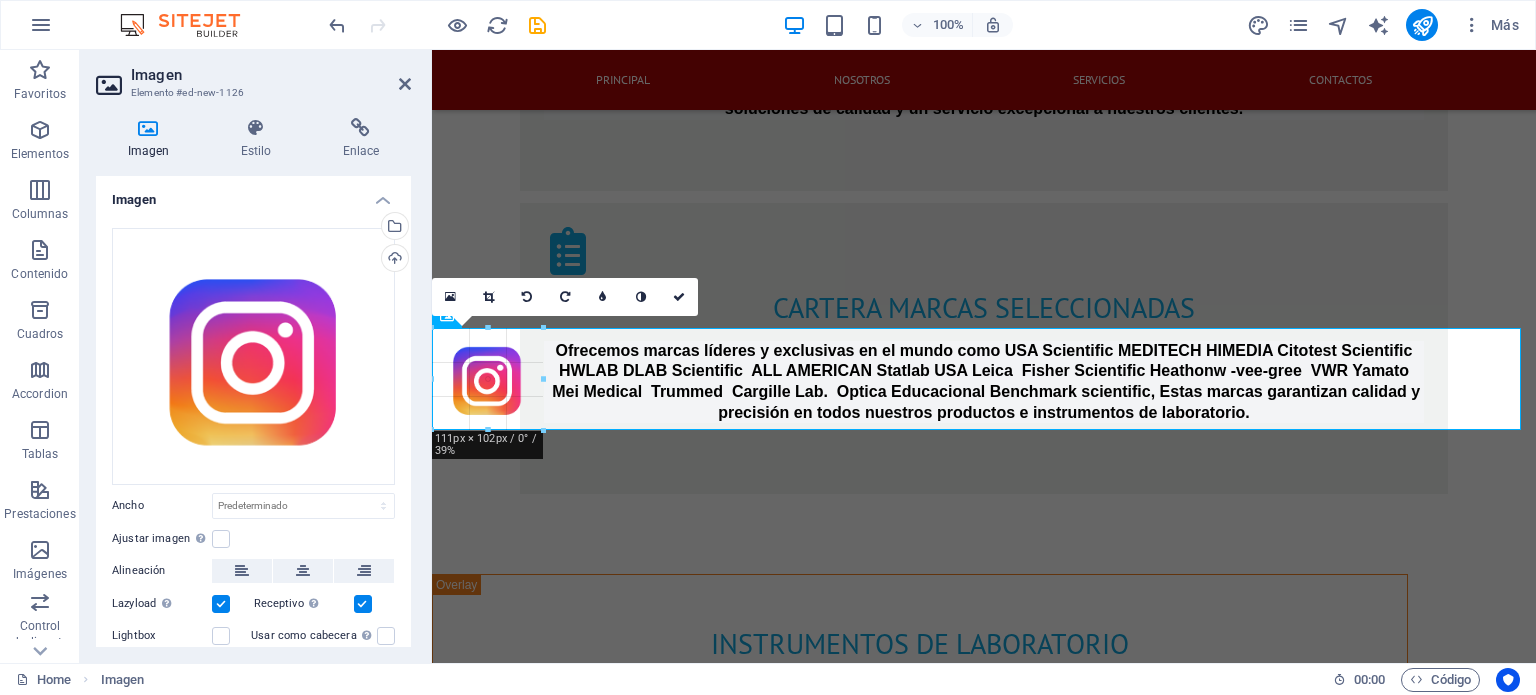 type on "111" 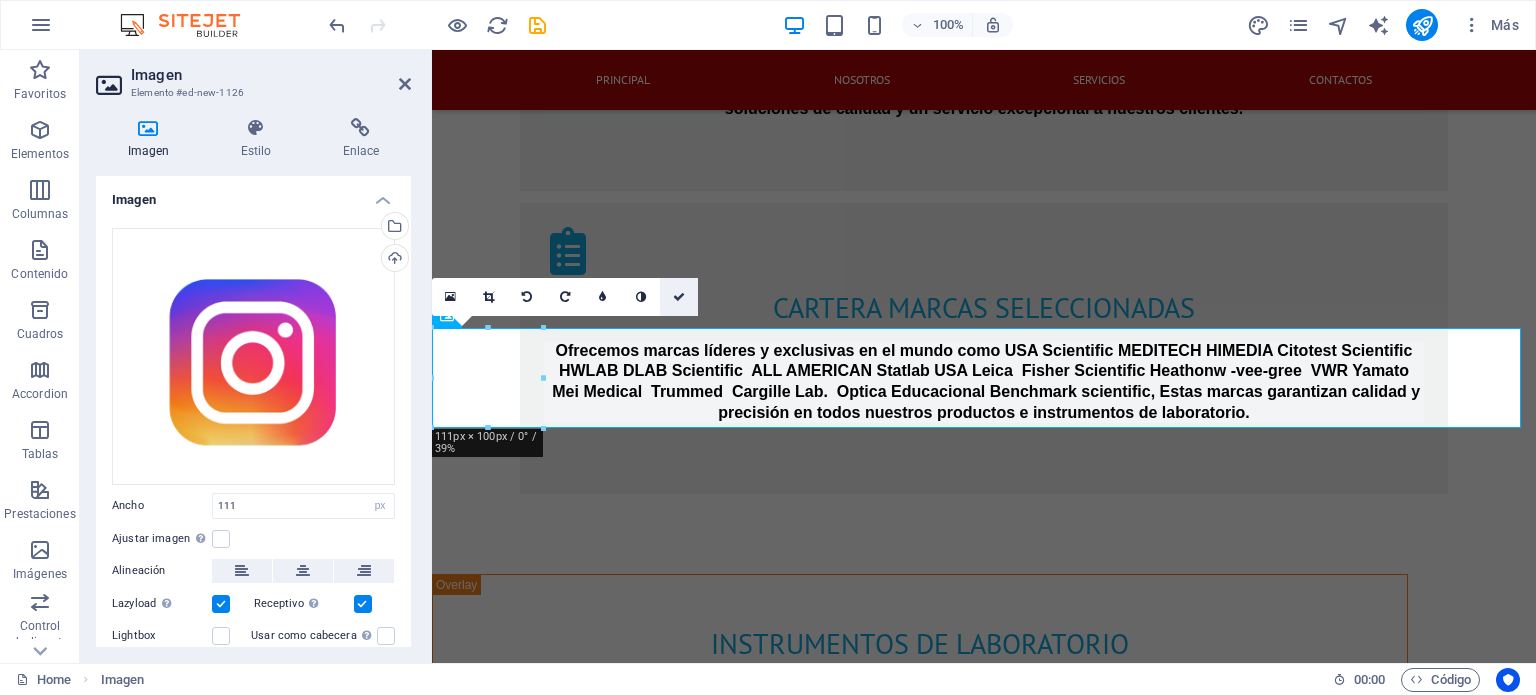 click at bounding box center [679, 297] 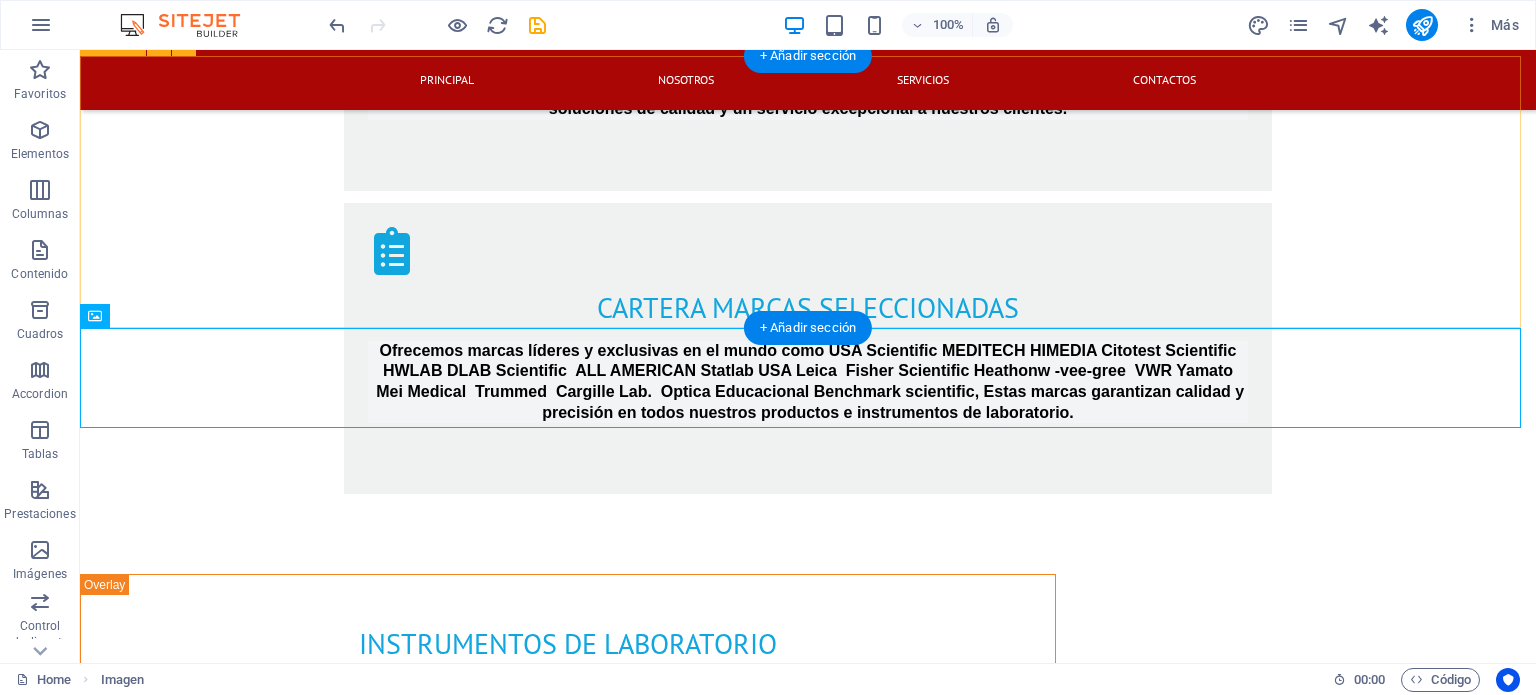click on "síguenos en nuestras redes sociales [USERNAME]" at bounding box center [808, 2749] 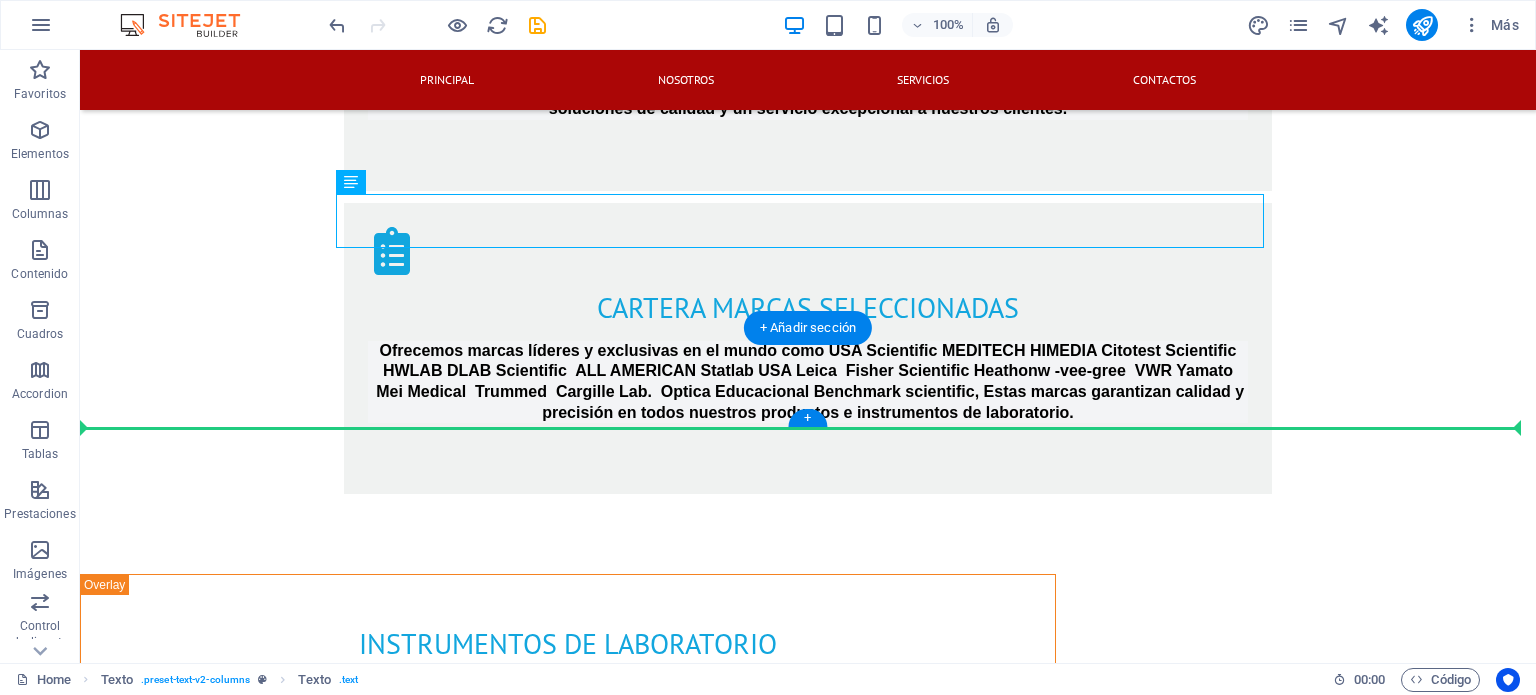 drag, startPoint x: 438, startPoint y: 231, endPoint x: 333, endPoint y: 391, distance: 191.37659 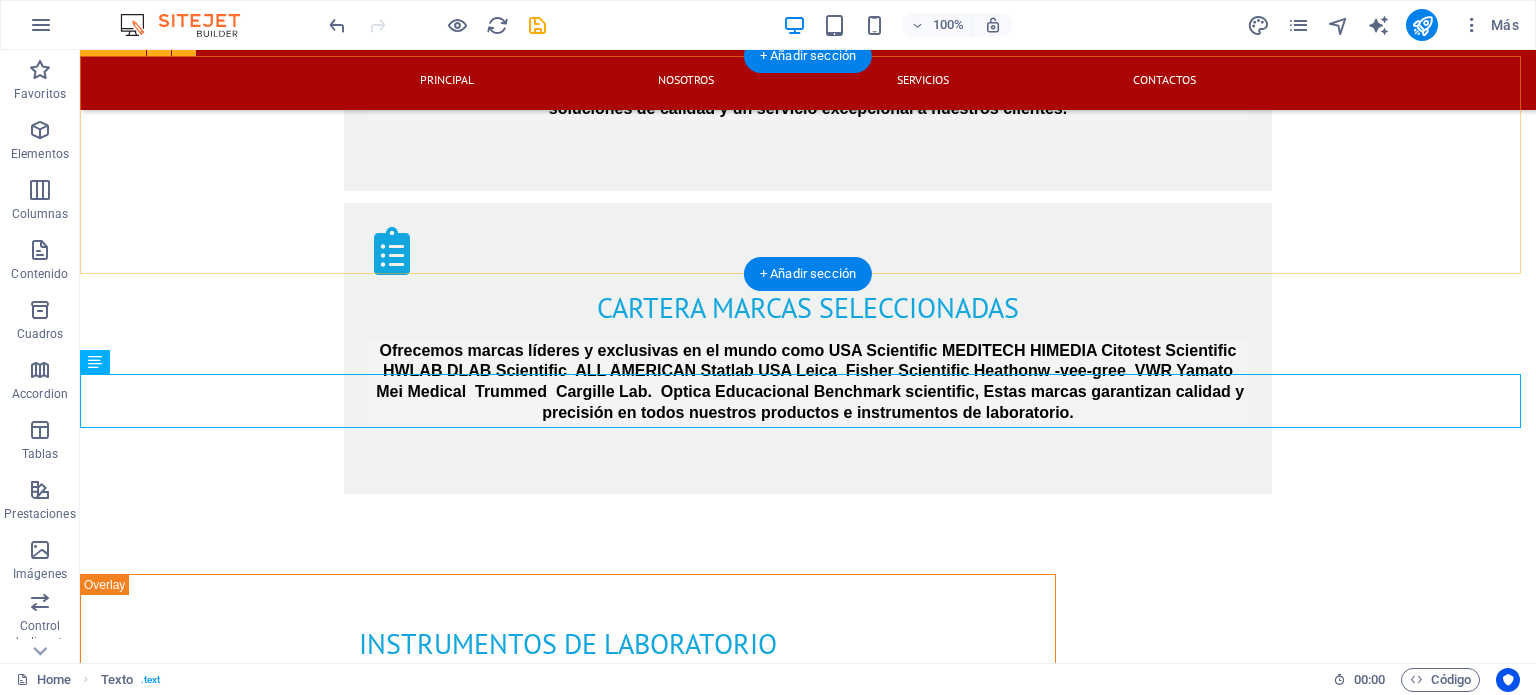 click on "síguenos en nuestras redes sociales" at bounding box center [808, 2722] 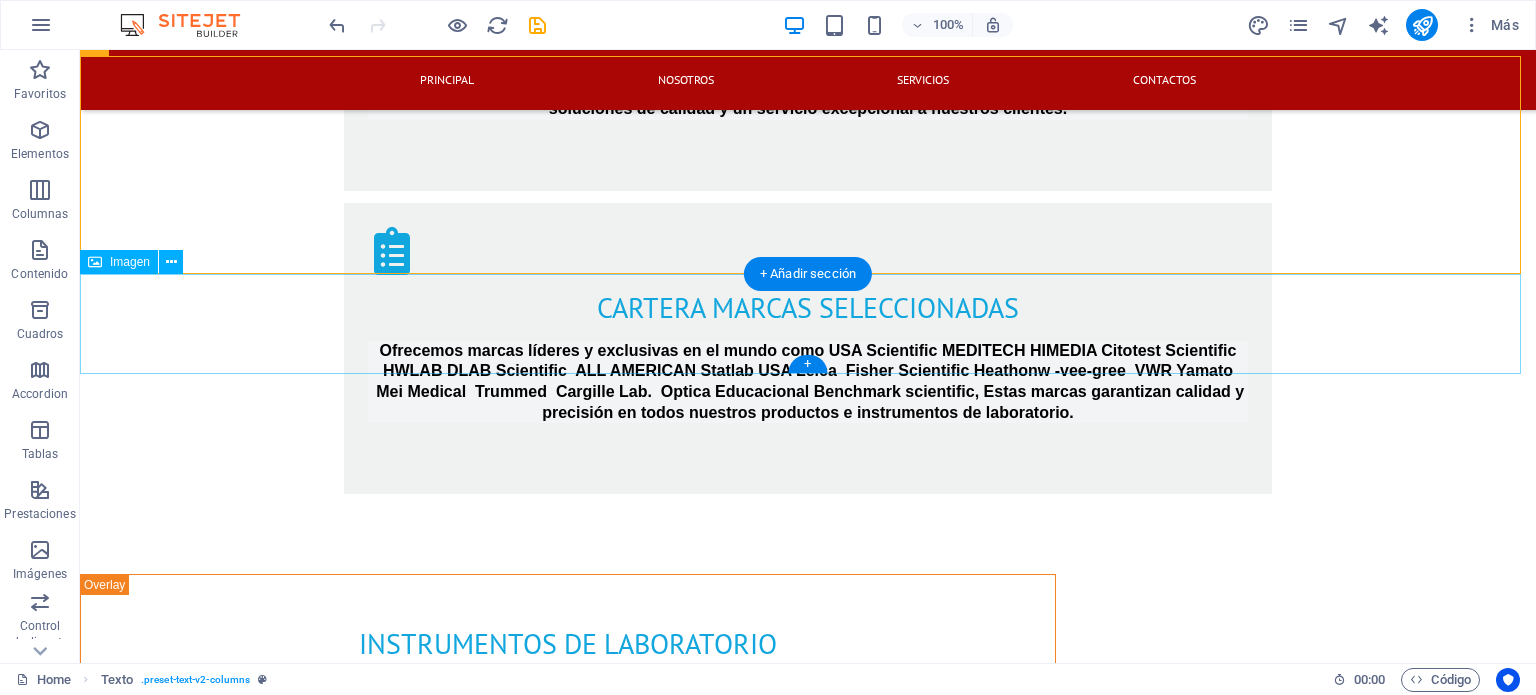 click at bounding box center (808, 2881) 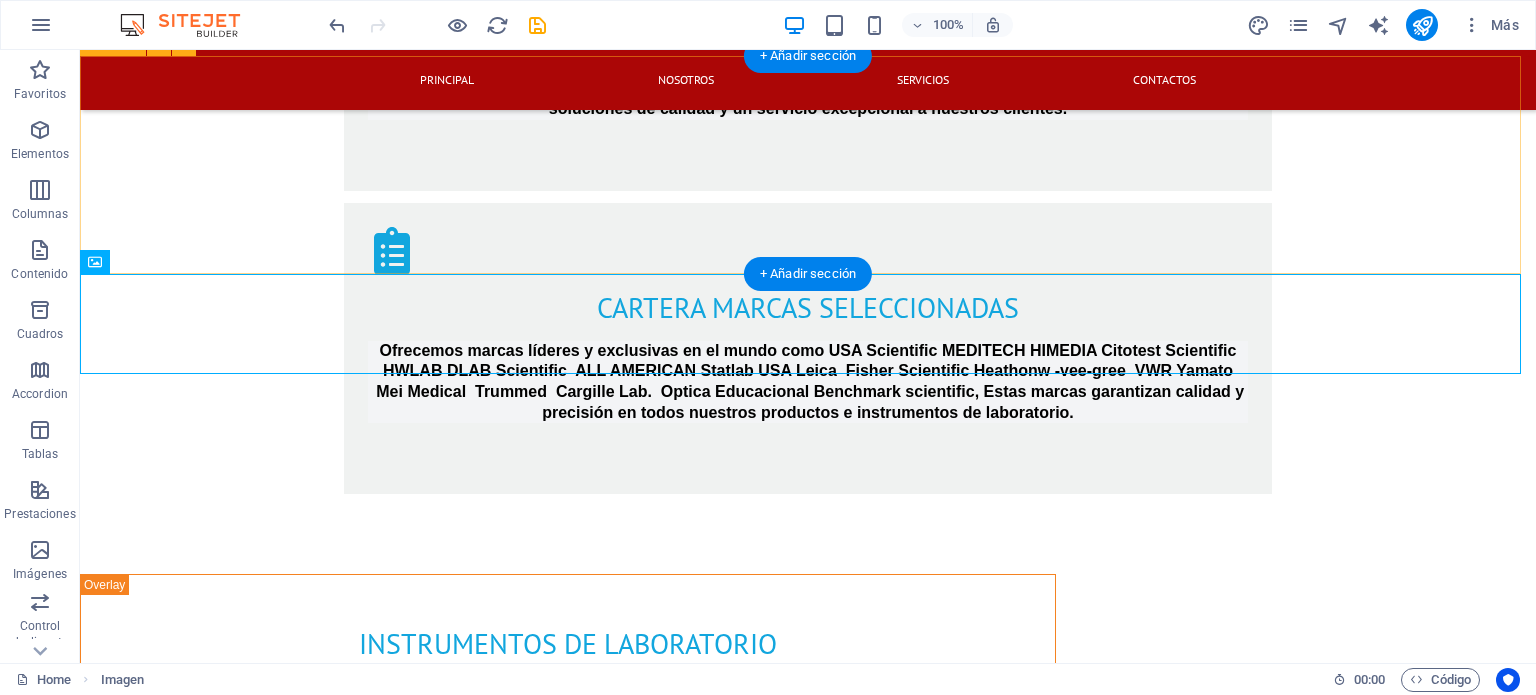 click at bounding box center (808, 2743) 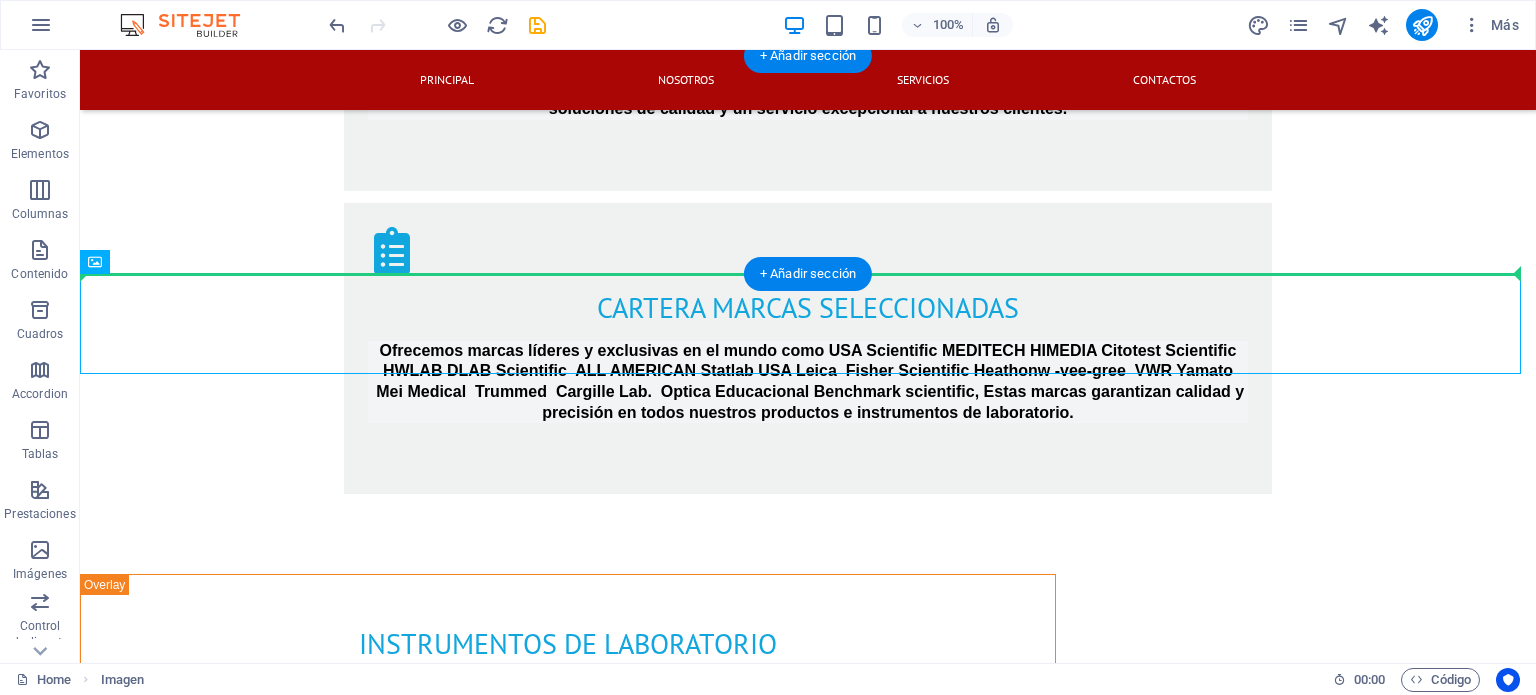 drag, startPoint x: 149, startPoint y: 329, endPoint x: 251, endPoint y: 228, distance: 143.54442 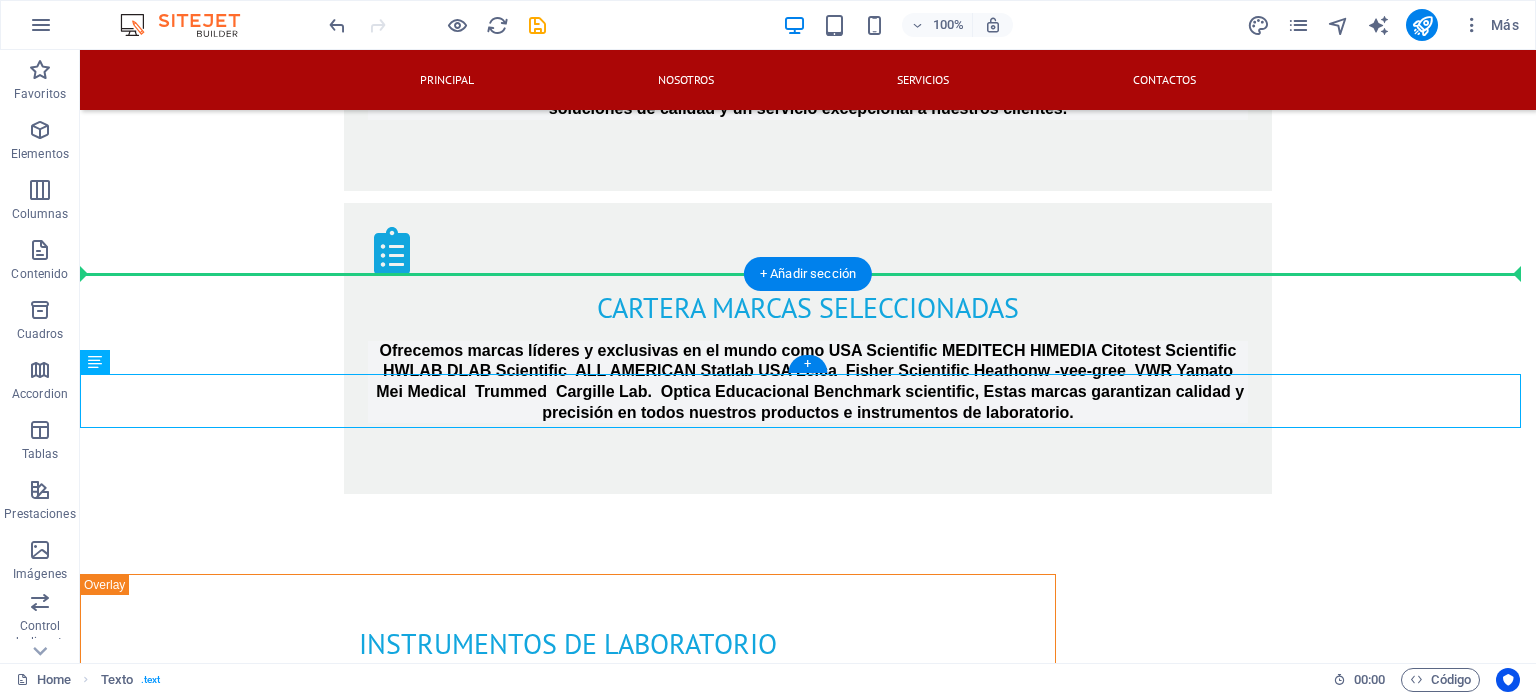 drag, startPoint x: 188, startPoint y: 413, endPoint x: 322, endPoint y: 324, distance: 160.8633 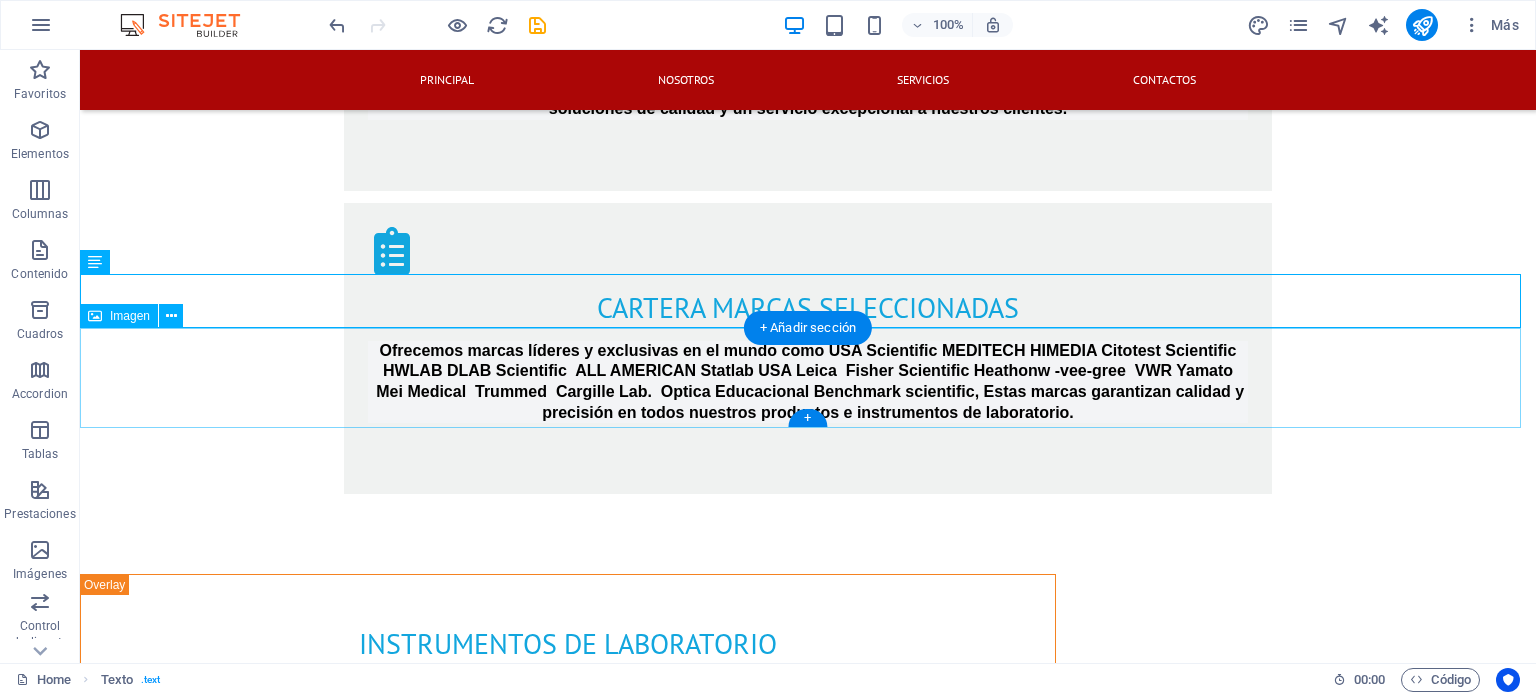 click at bounding box center [808, 2935] 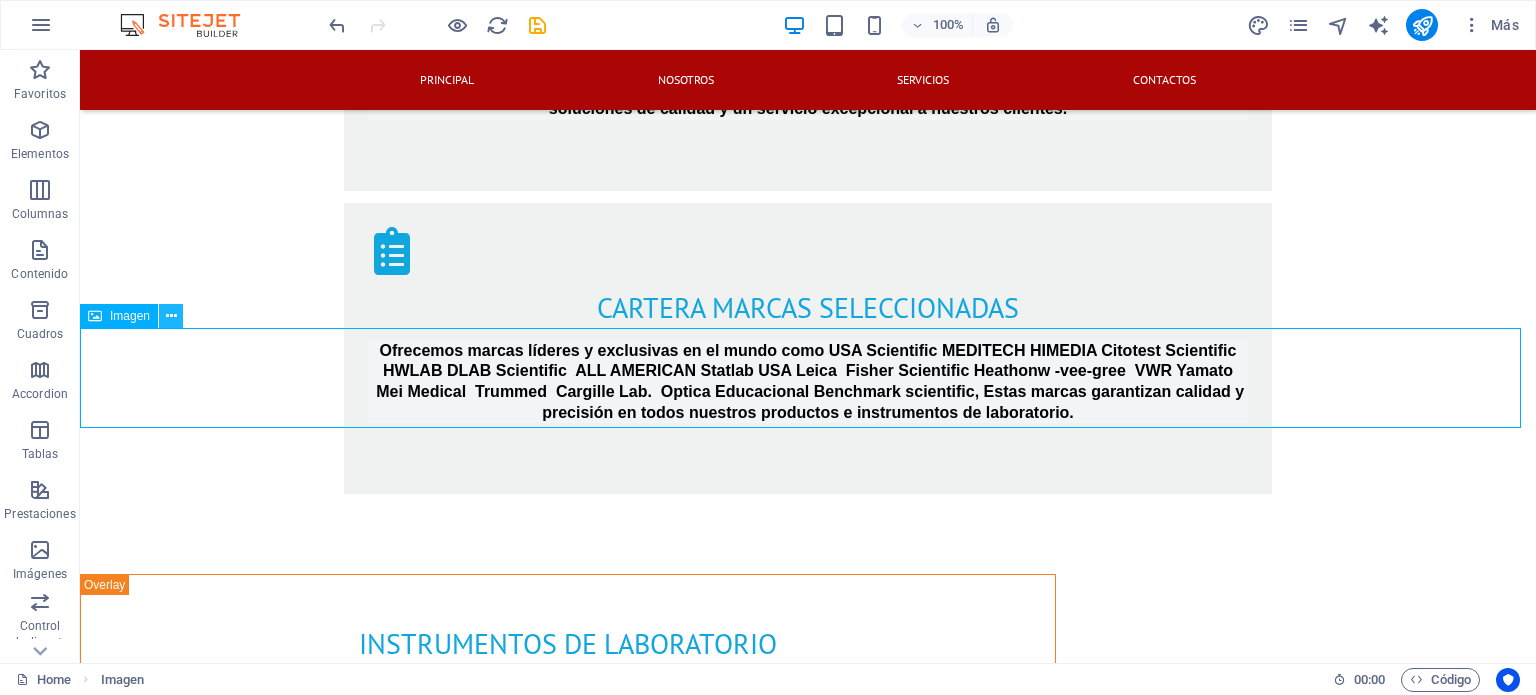 click at bounding box center (171, 316) 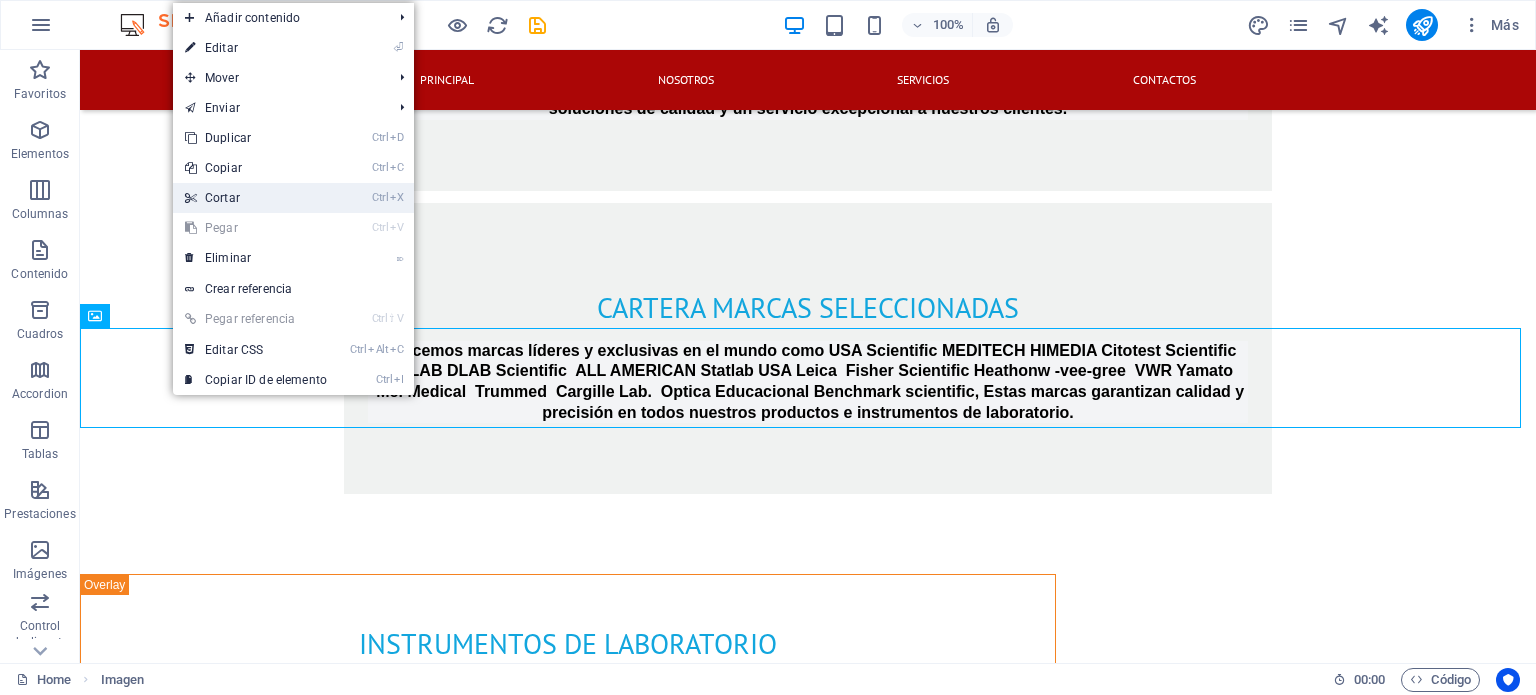 click on "Ctrl X  Cortar" at bounding box center [256, 198] 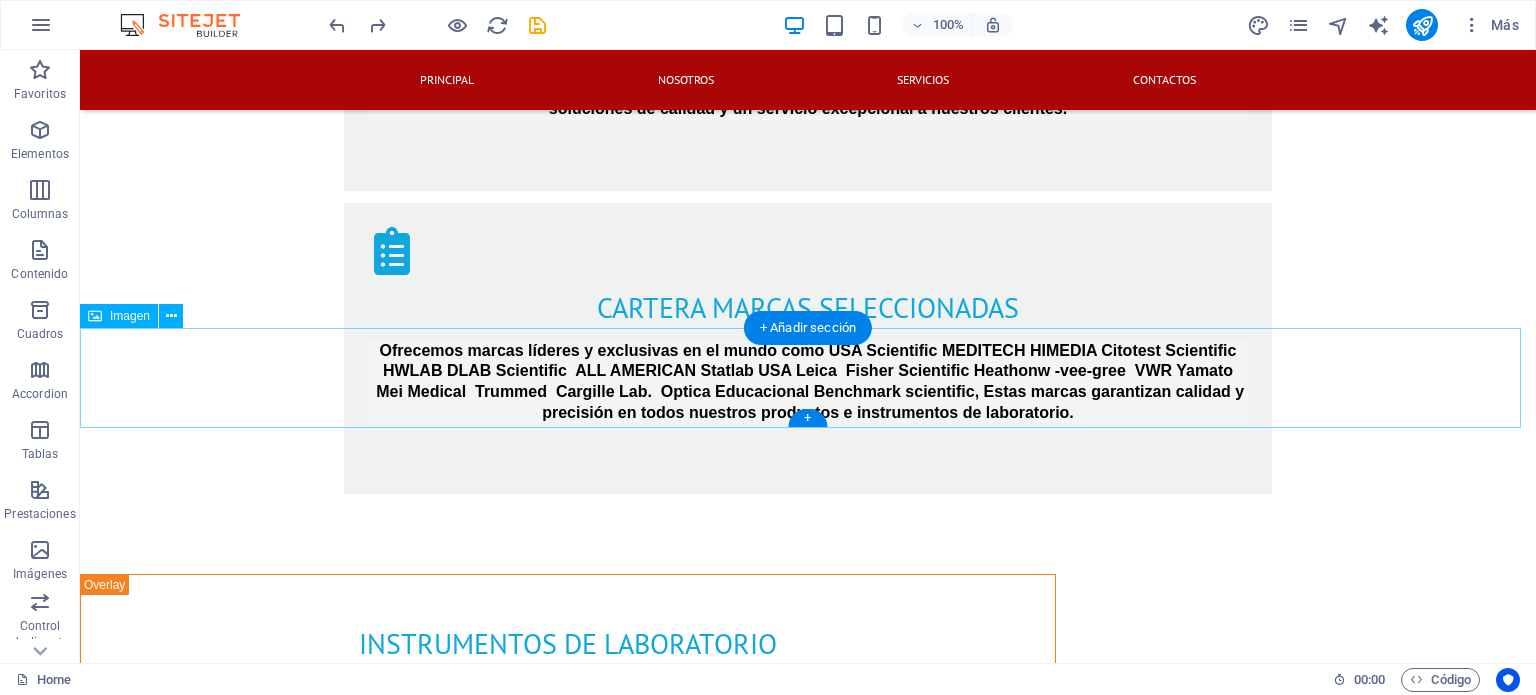click at bounding box center (808, 2935) 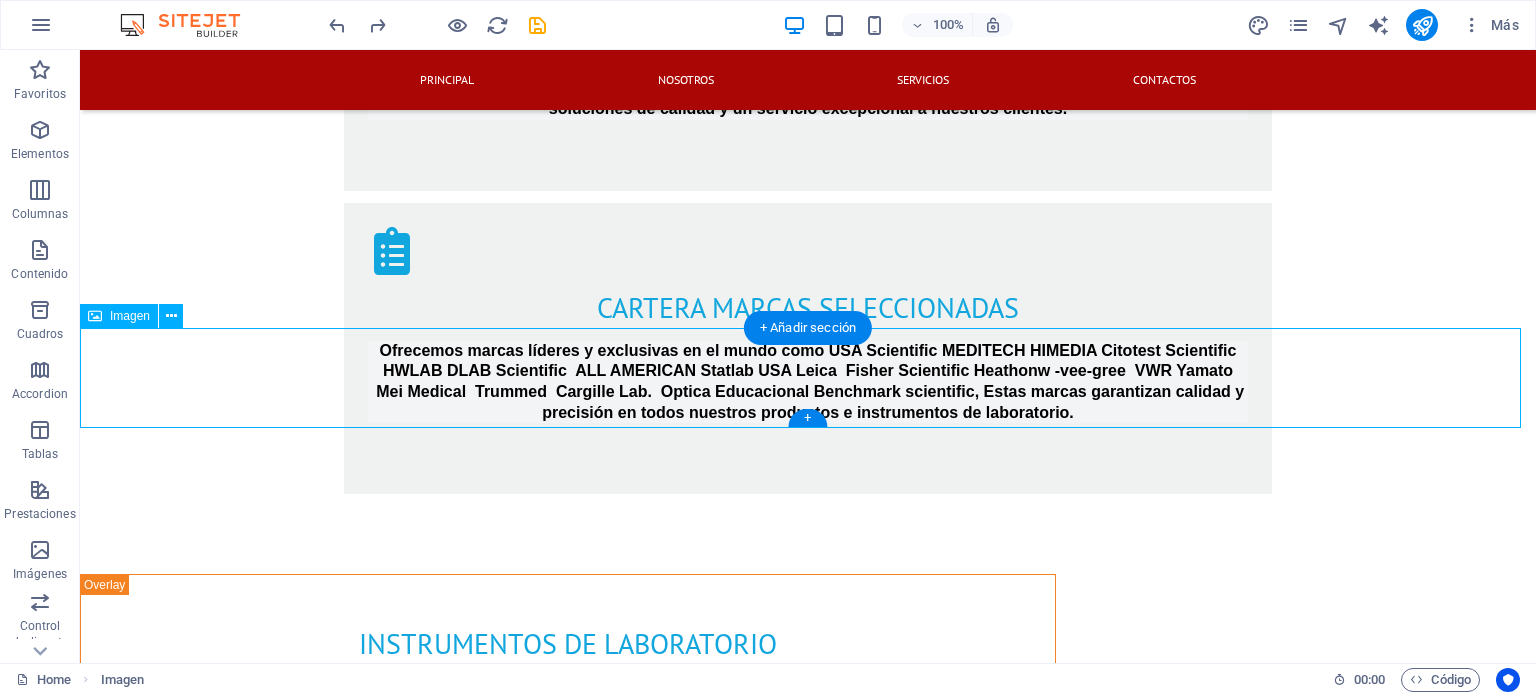 click at bounding box center (808, 2935) 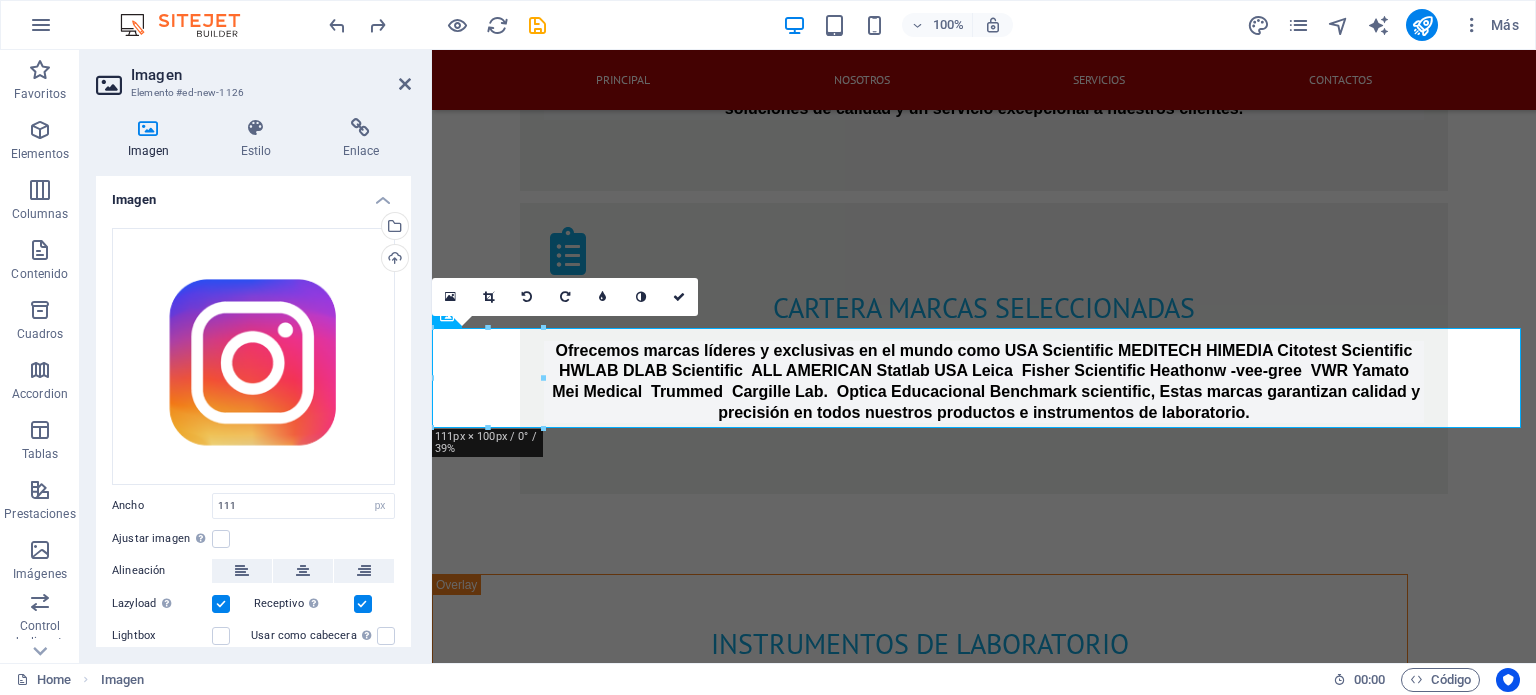 scroll, scrollTop: 148, scrollLeft: 0, axis: vertical 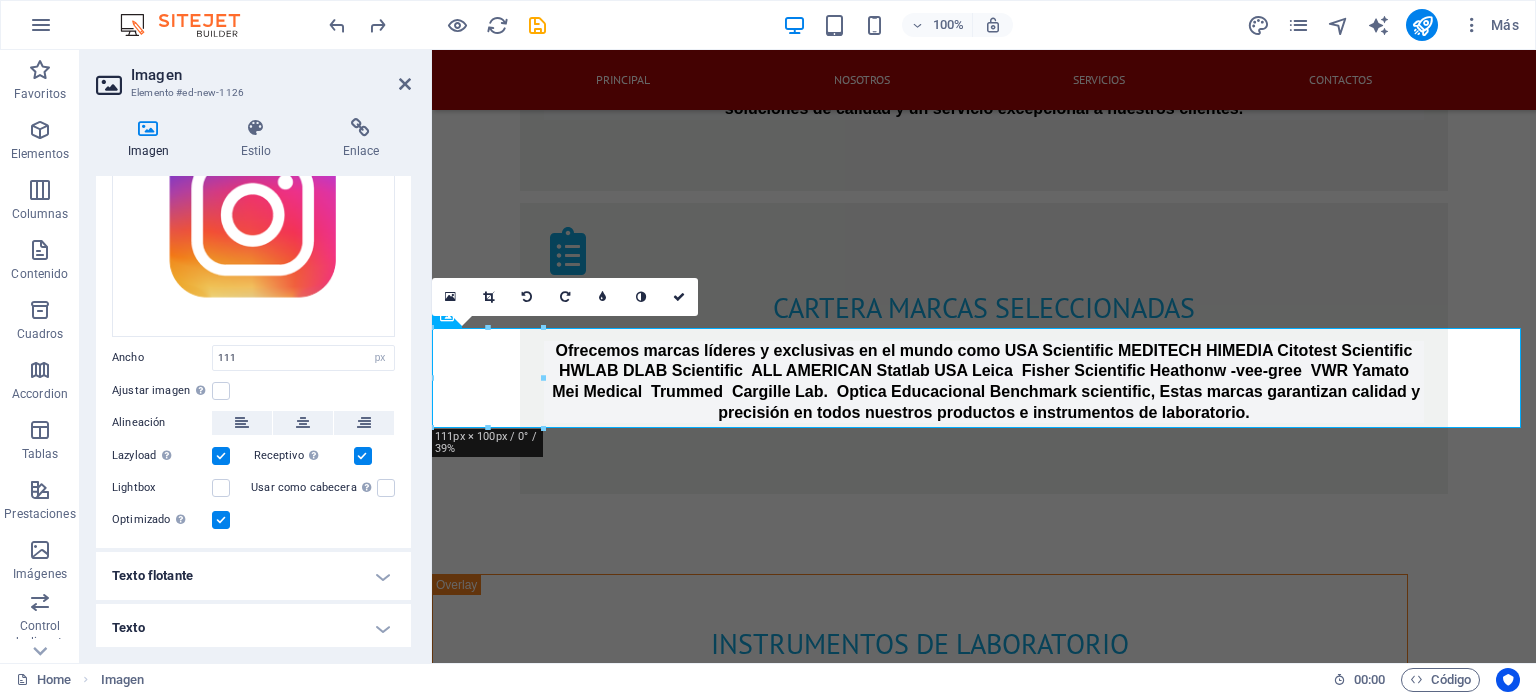 click on "Texto" at bounding box center [253, 628] 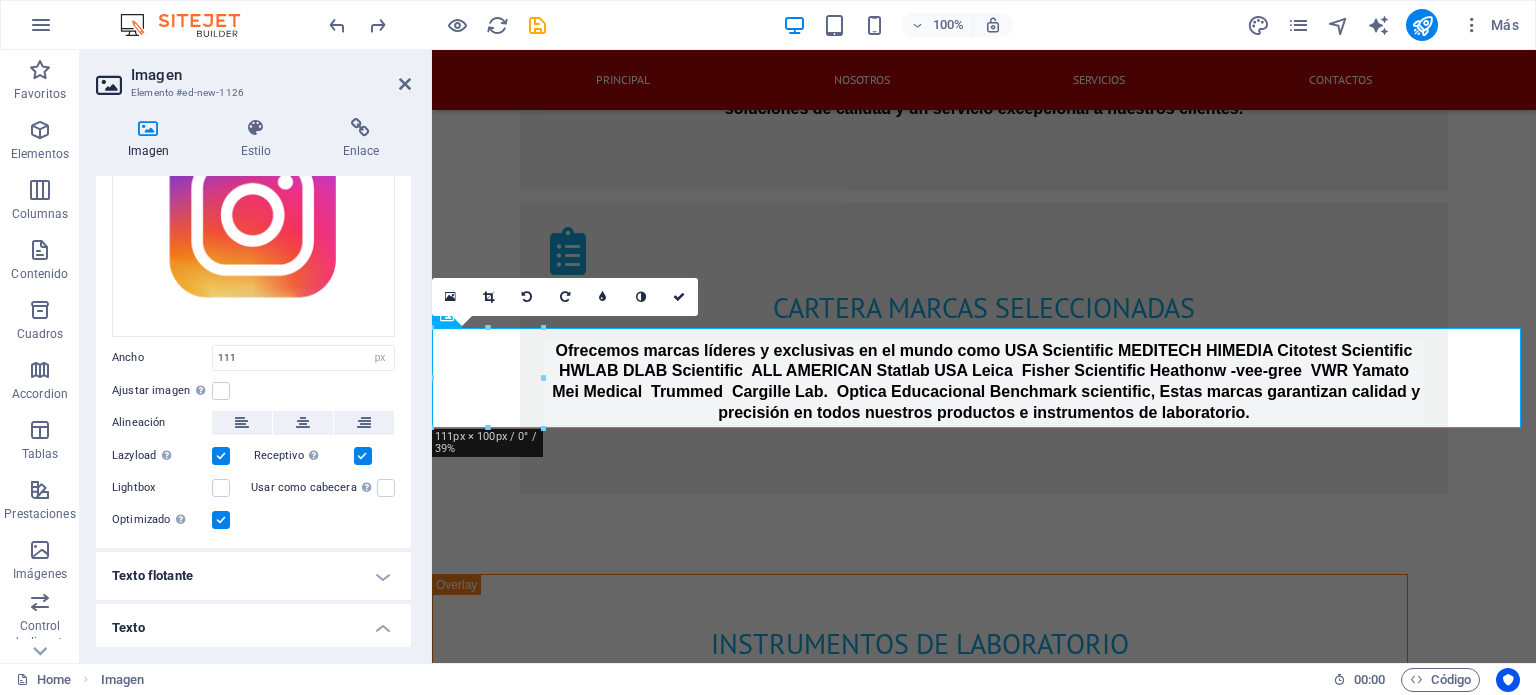 scroll, scrollTop: 336, scrollLeft: 0, axis: vertical 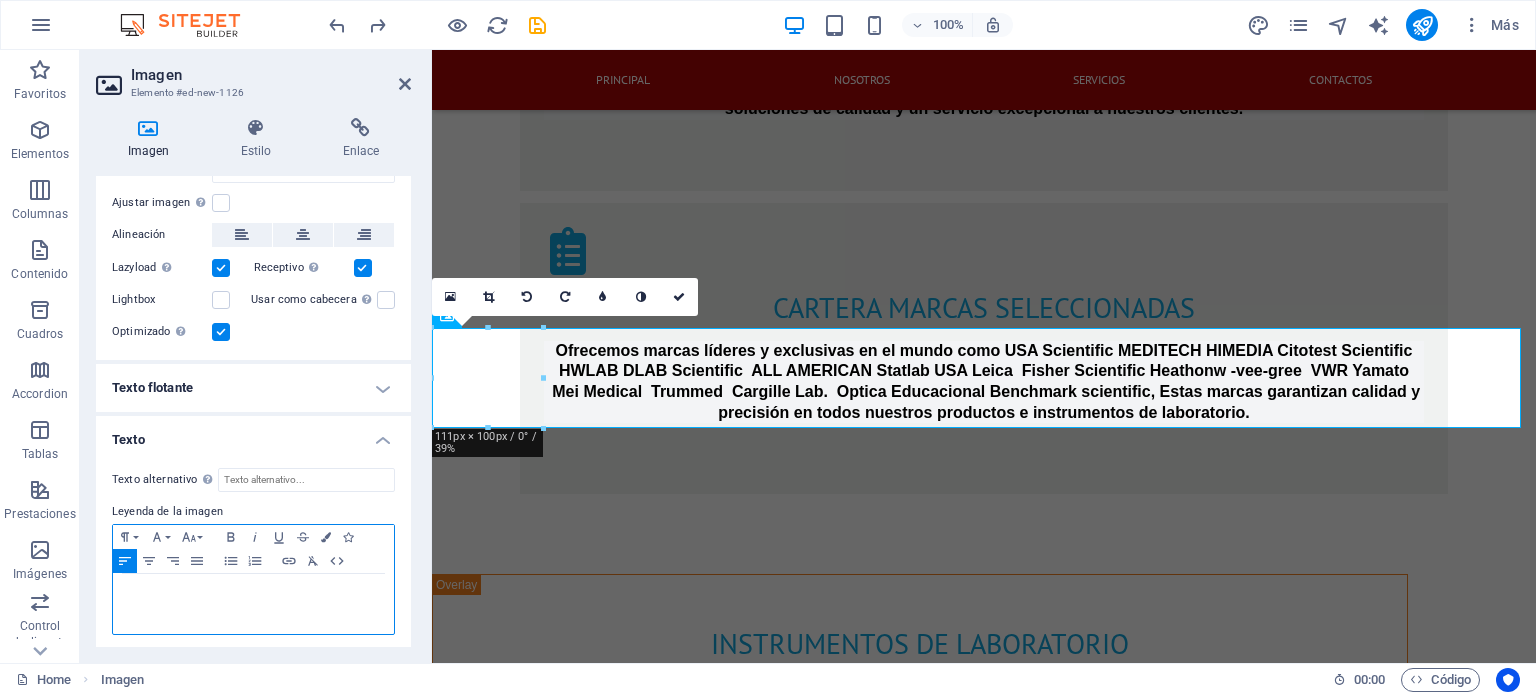 click at bounding box center [253, 604] 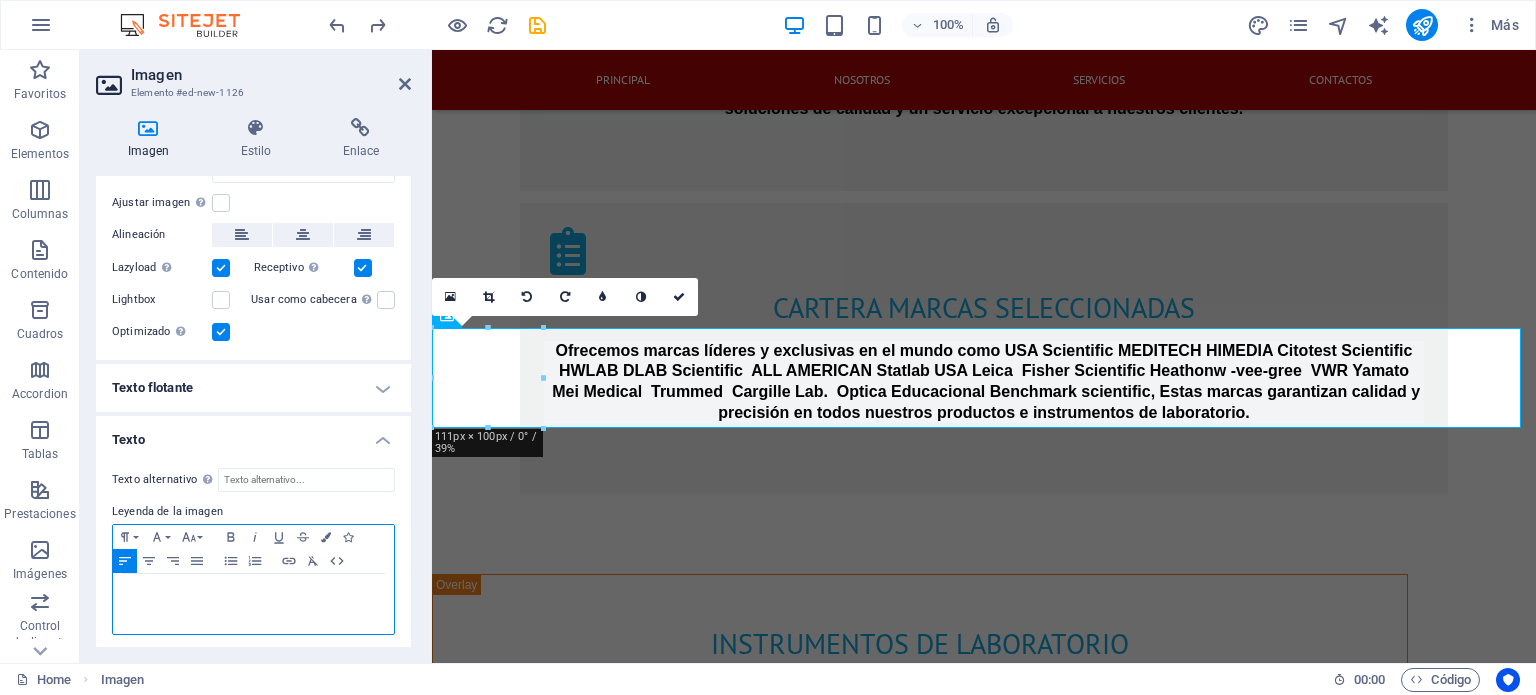 type 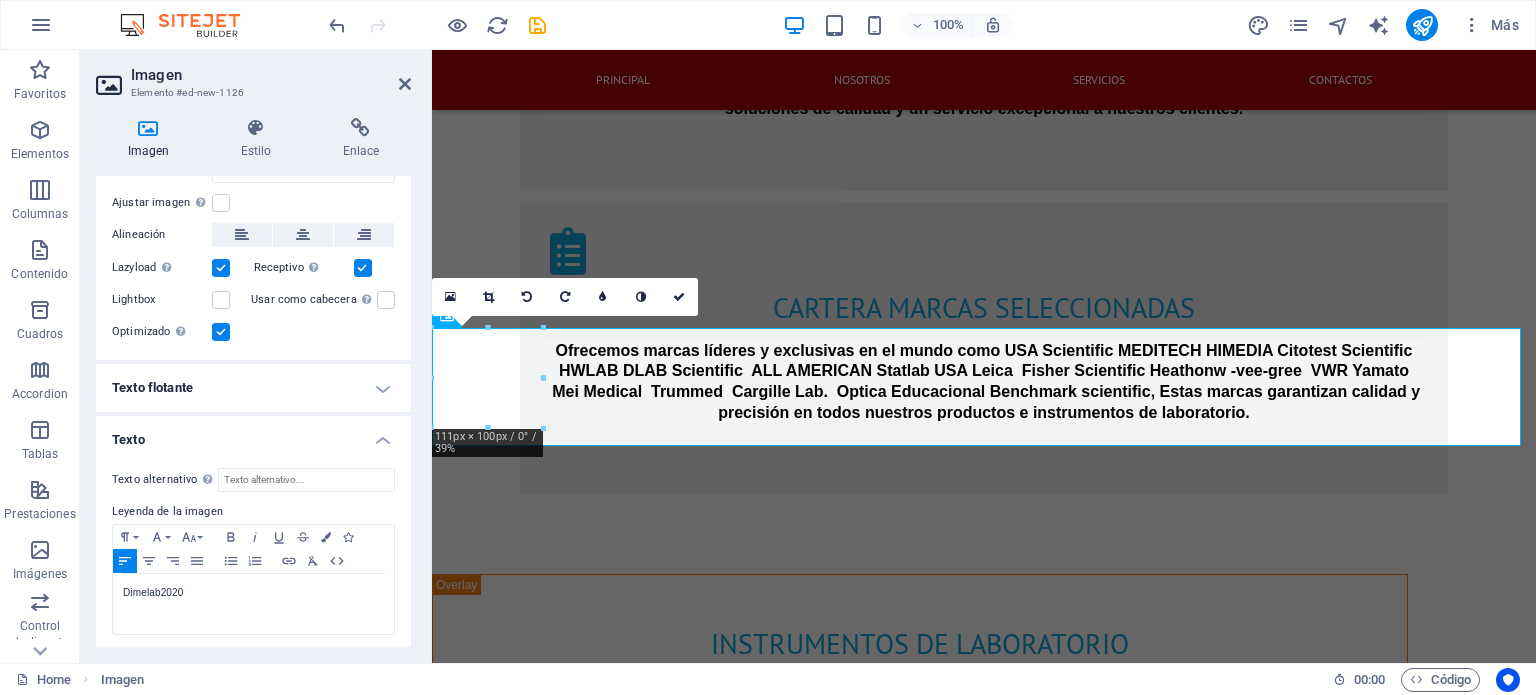 click on "Imagen" at bounding box center (271, 75) 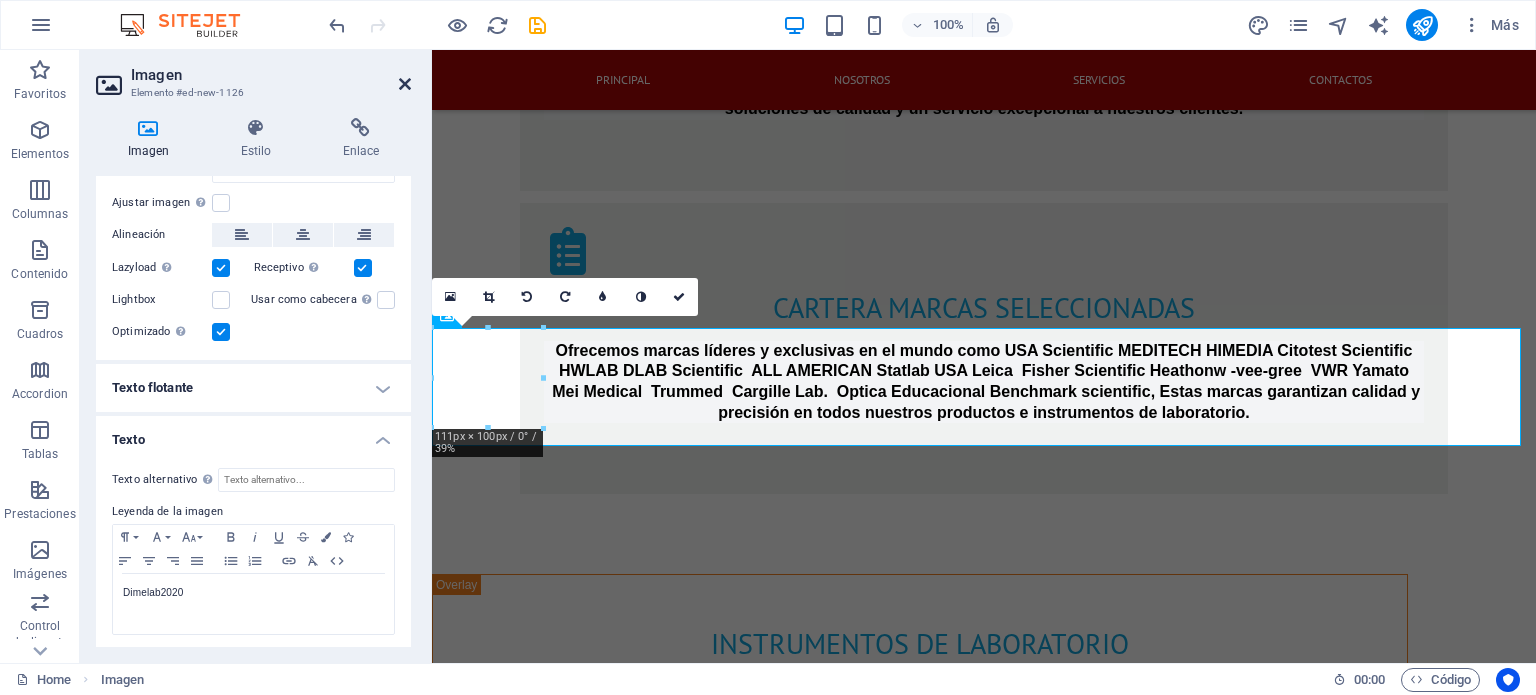 click at bounding box center (405, 84) 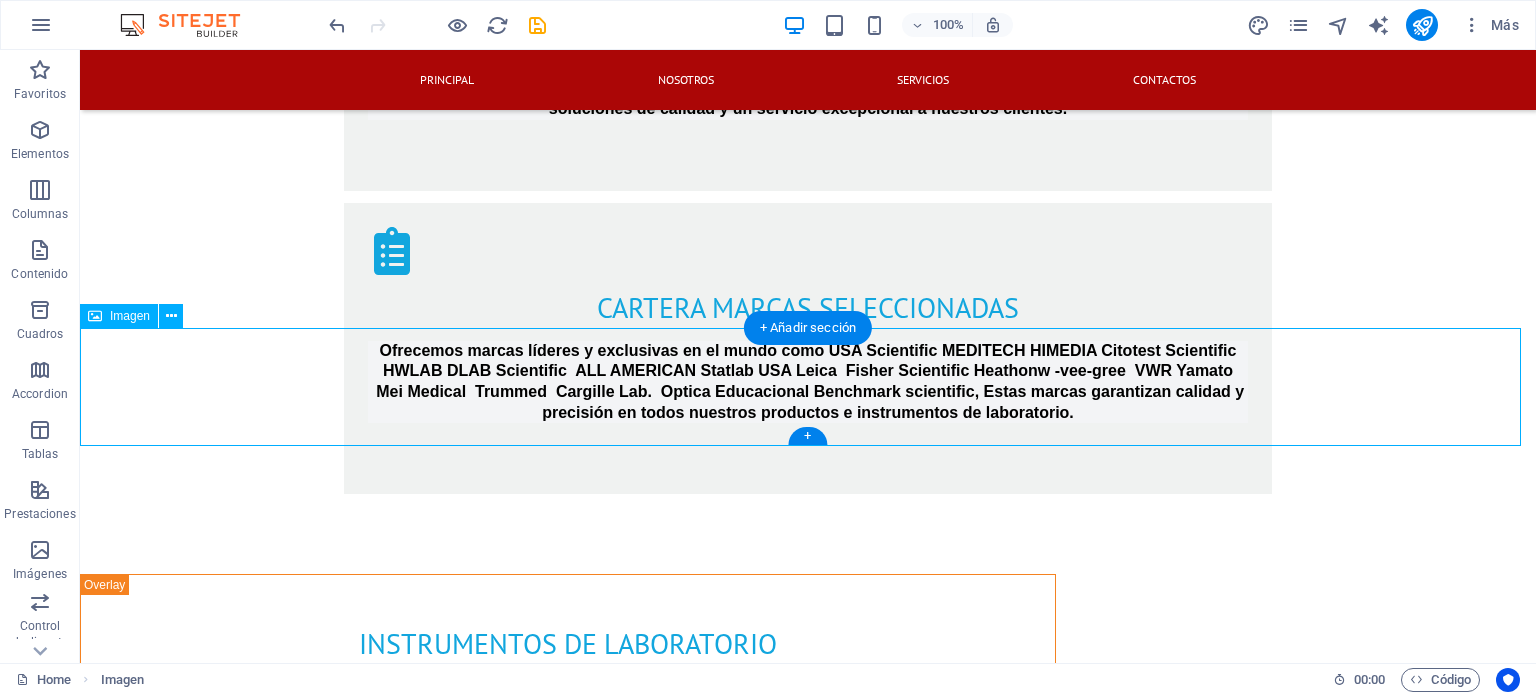click on "Dimelab2020" at bounding box center [808, 2944] 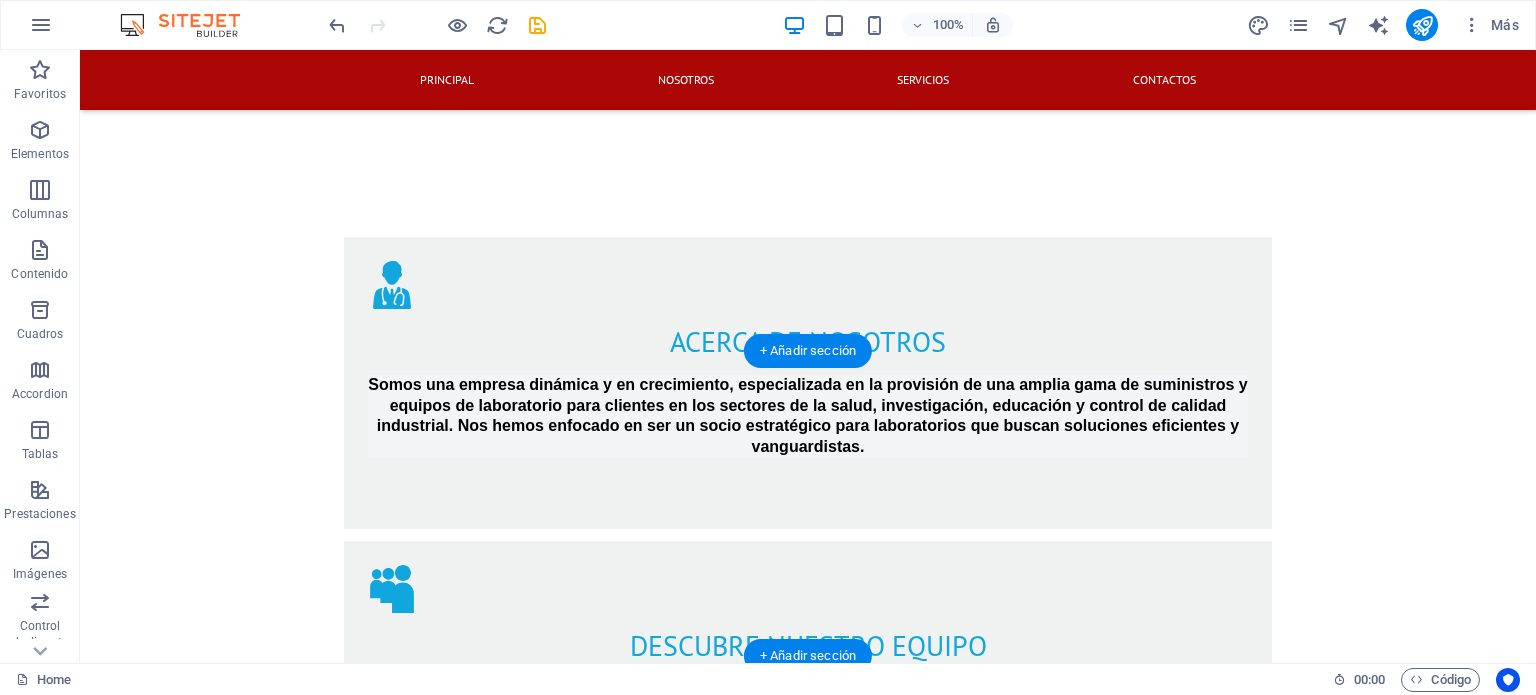 scroll, scrollTop: 2232, scrollLeft: 0, axis: vertical 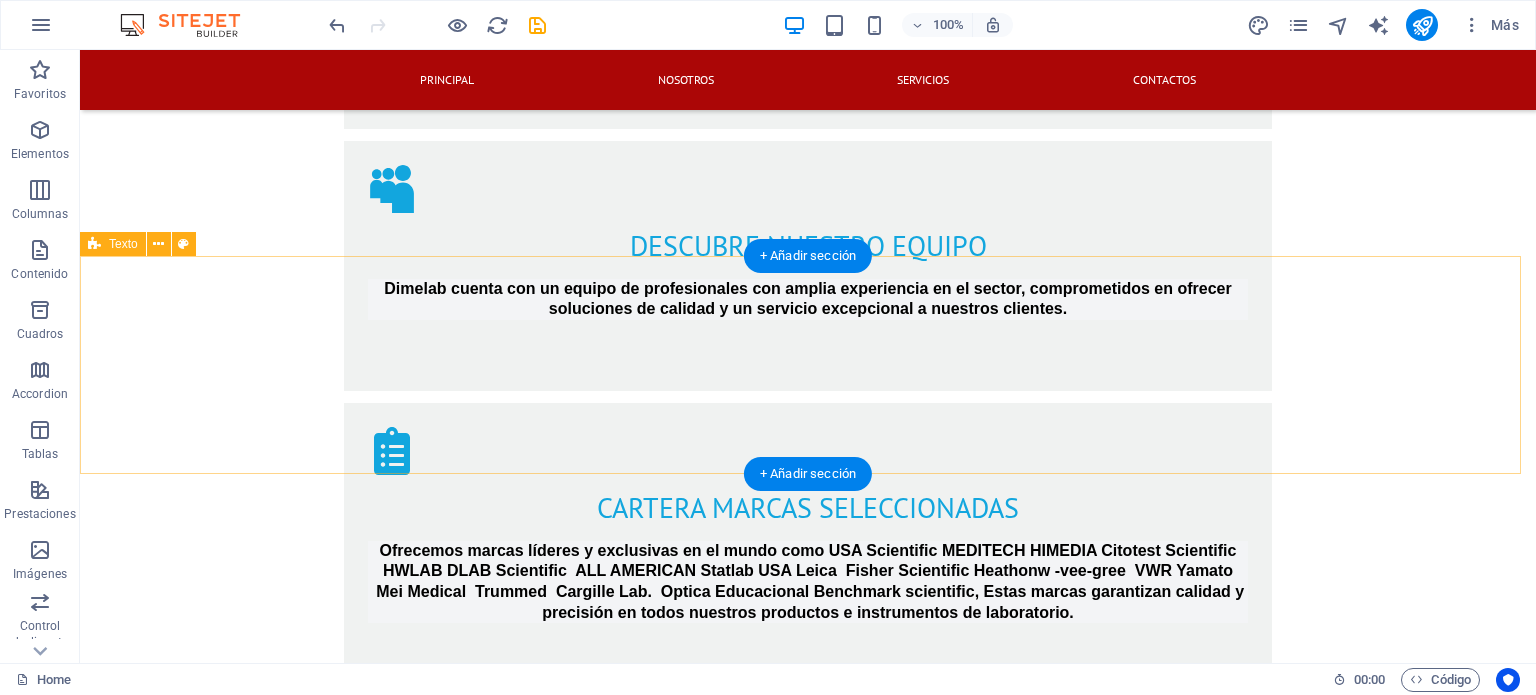 click on "síguenos en nuestras redes sociales" at bounding box center (808, 2922) 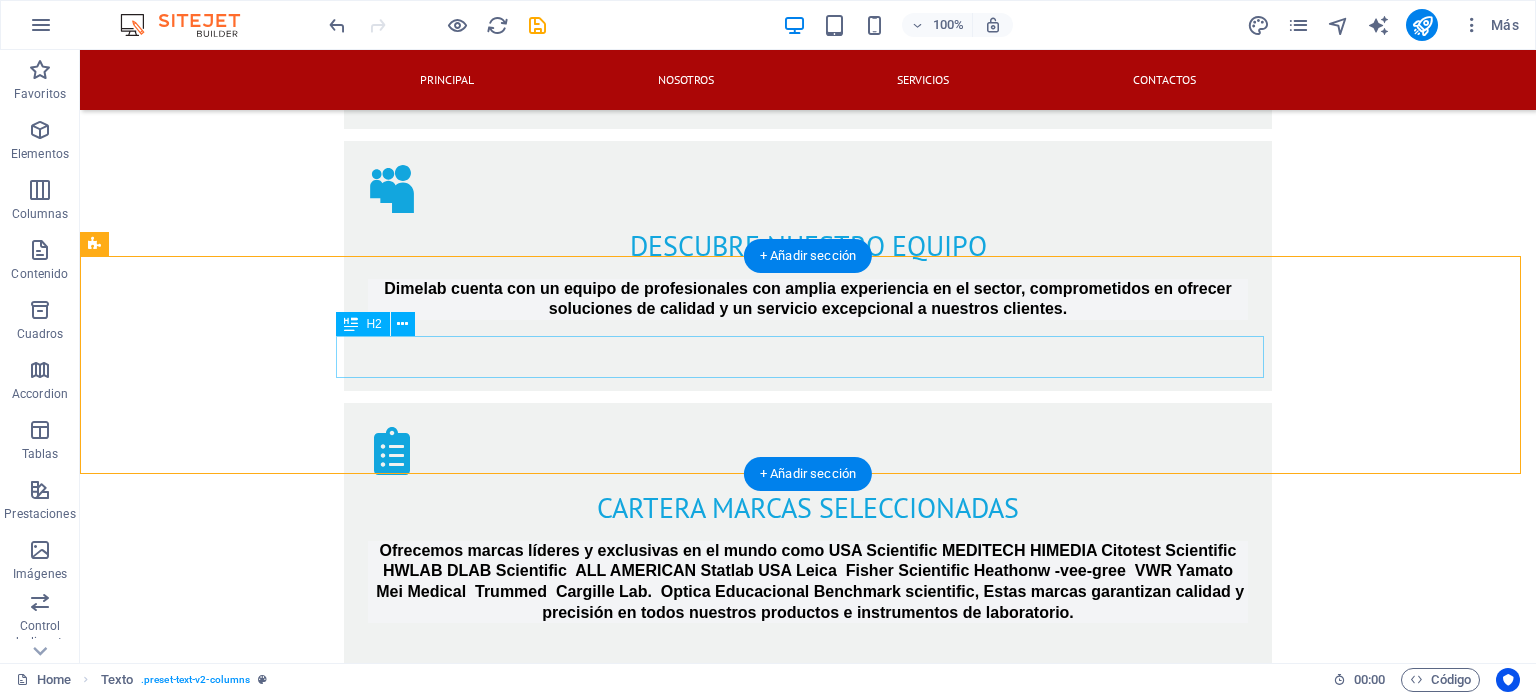 click on "síguenos en nuestras redes sociales" at bounding box center (808, 2914) 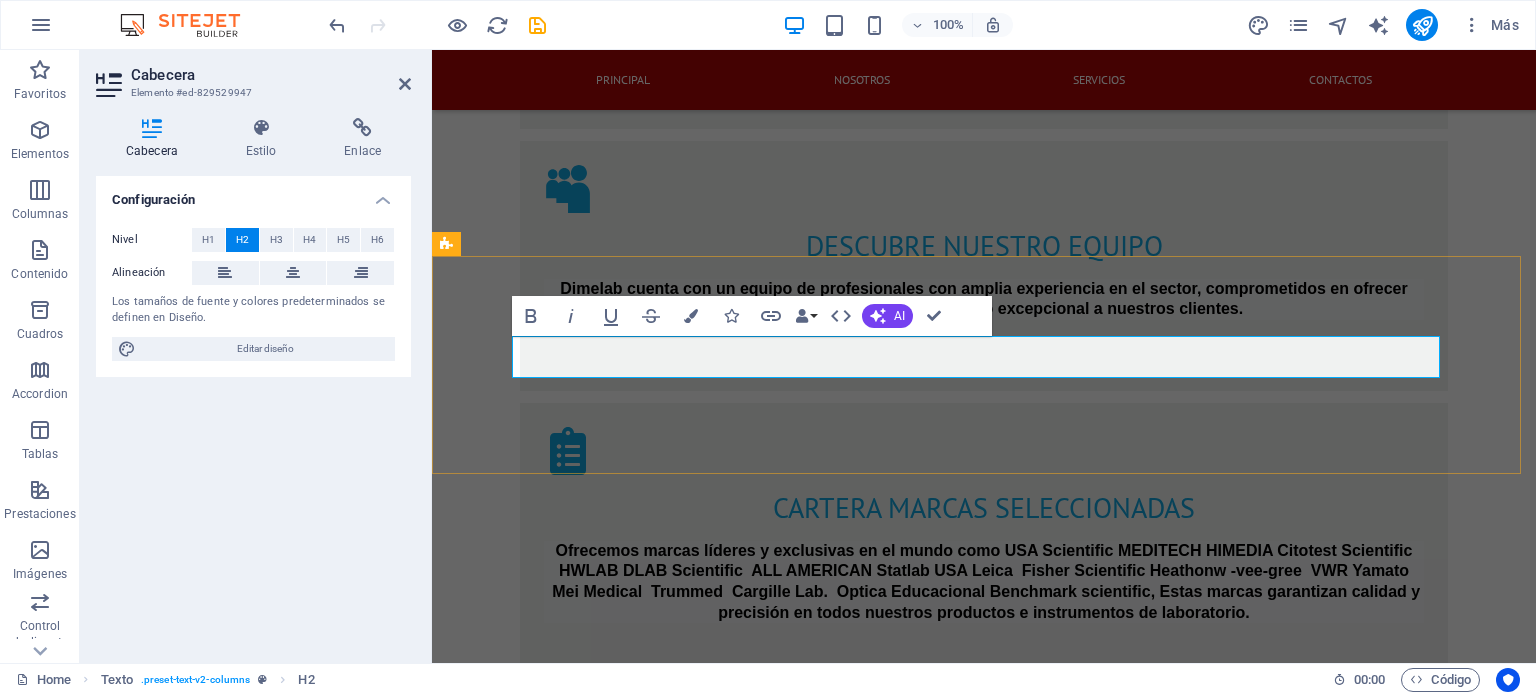 click on "síguenos en nuestras redes sociales" at bounding box center (984, 2914) 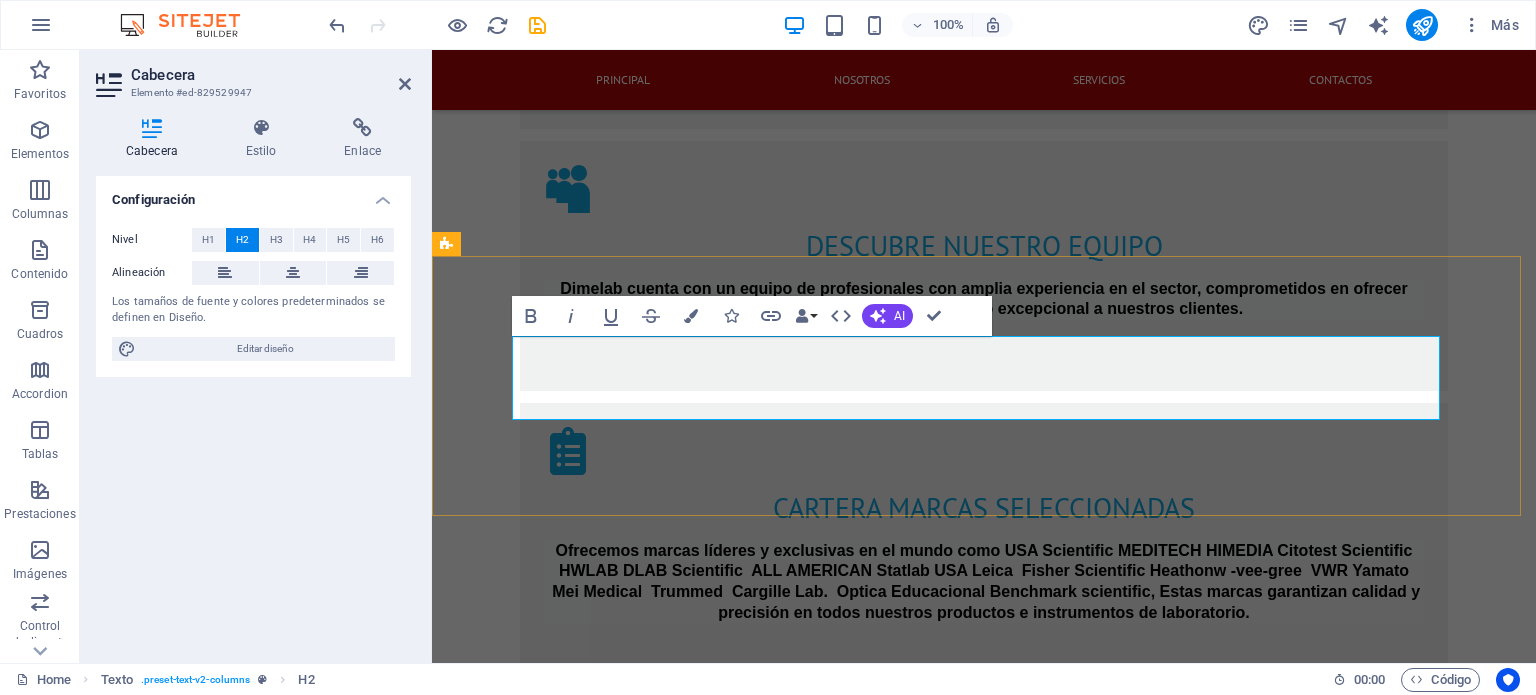 drag, startPoint x: 583, startPoint y: 393, endPoint x: 563, endPoint y: 389, distance: 20.396078 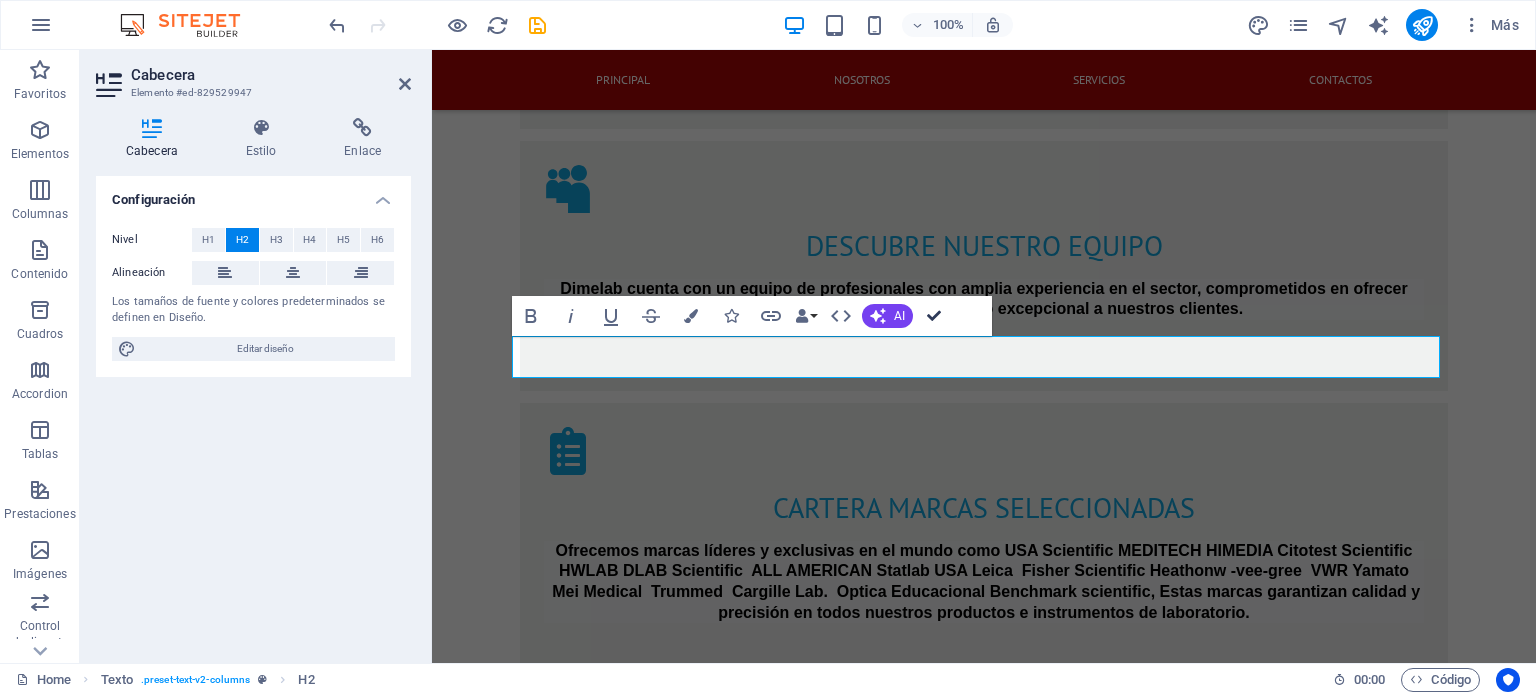 drag, startPoint x: 936, startPoint y: 313, endPoint x: 803, endPoint y: 411, distance: 165.20593 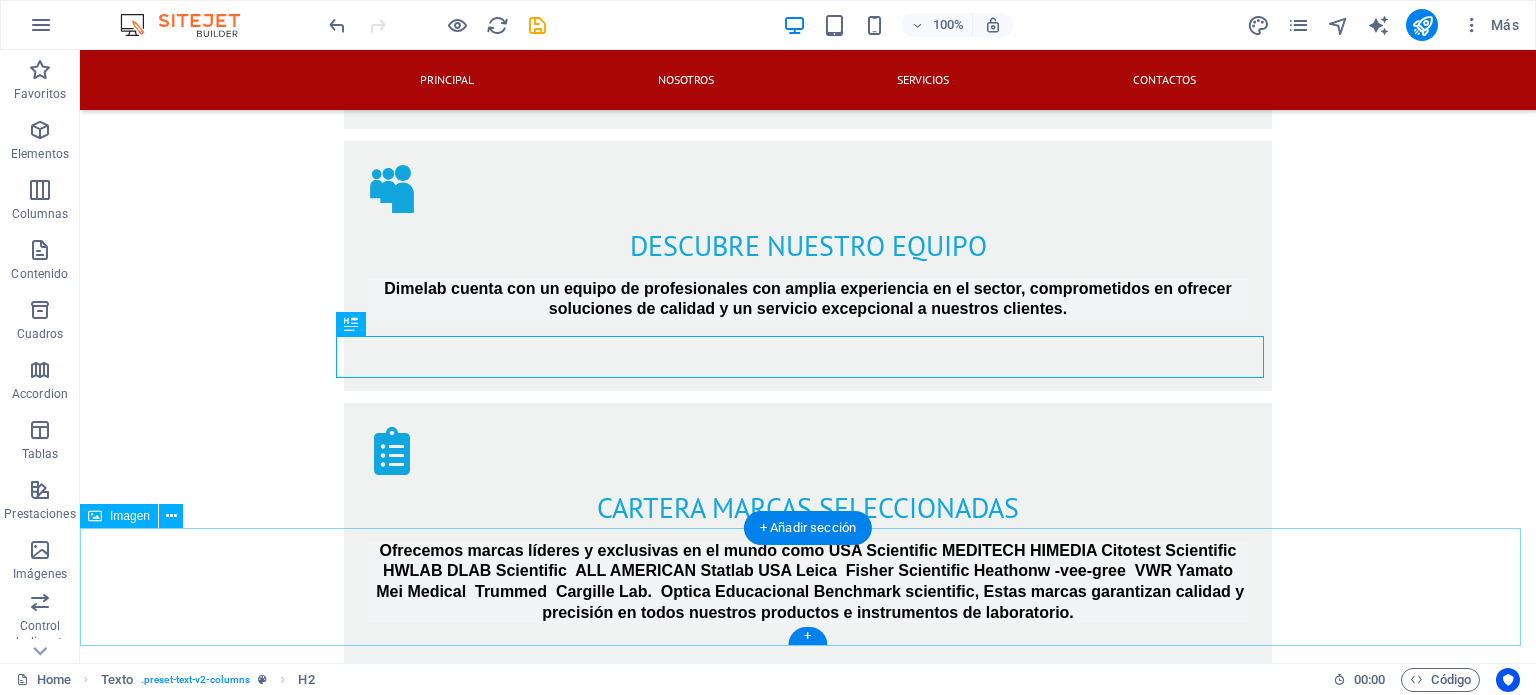scroll, scrollTop: 2243, scrollLeft: 0, axis: vertical 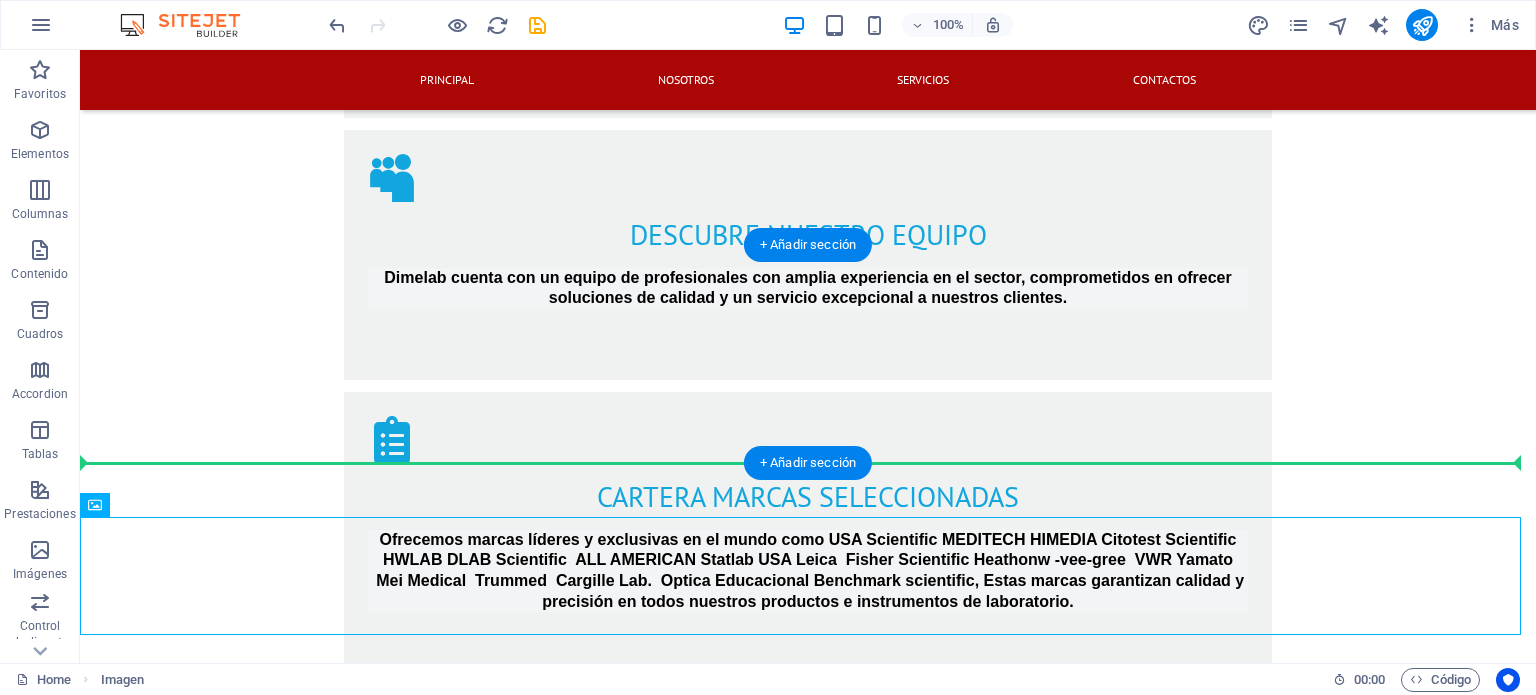drag, startPoint x: 151, startPoint y: 603, endPoint x: 170, endPoint y: 447, distance: 157.15279 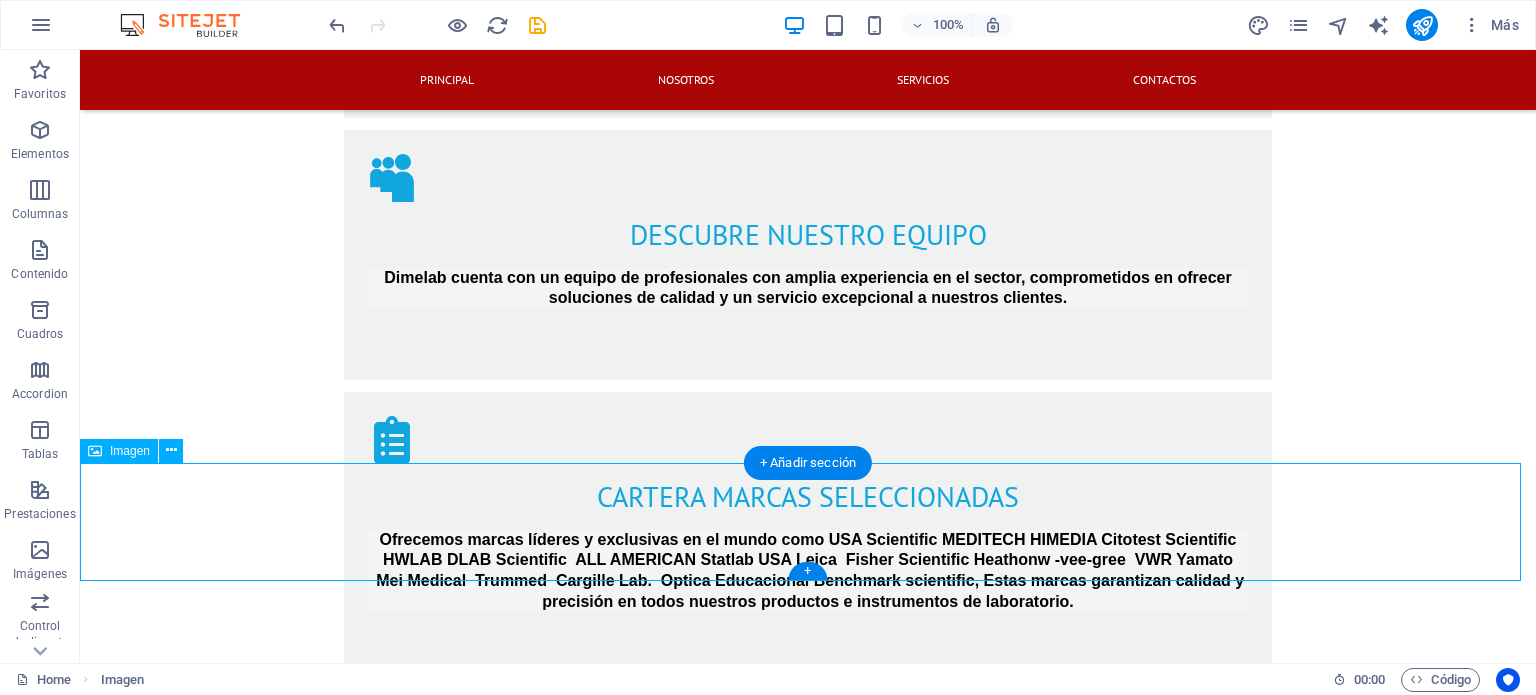 click on "Dimelab2020" at bounding box center (808, 3079) 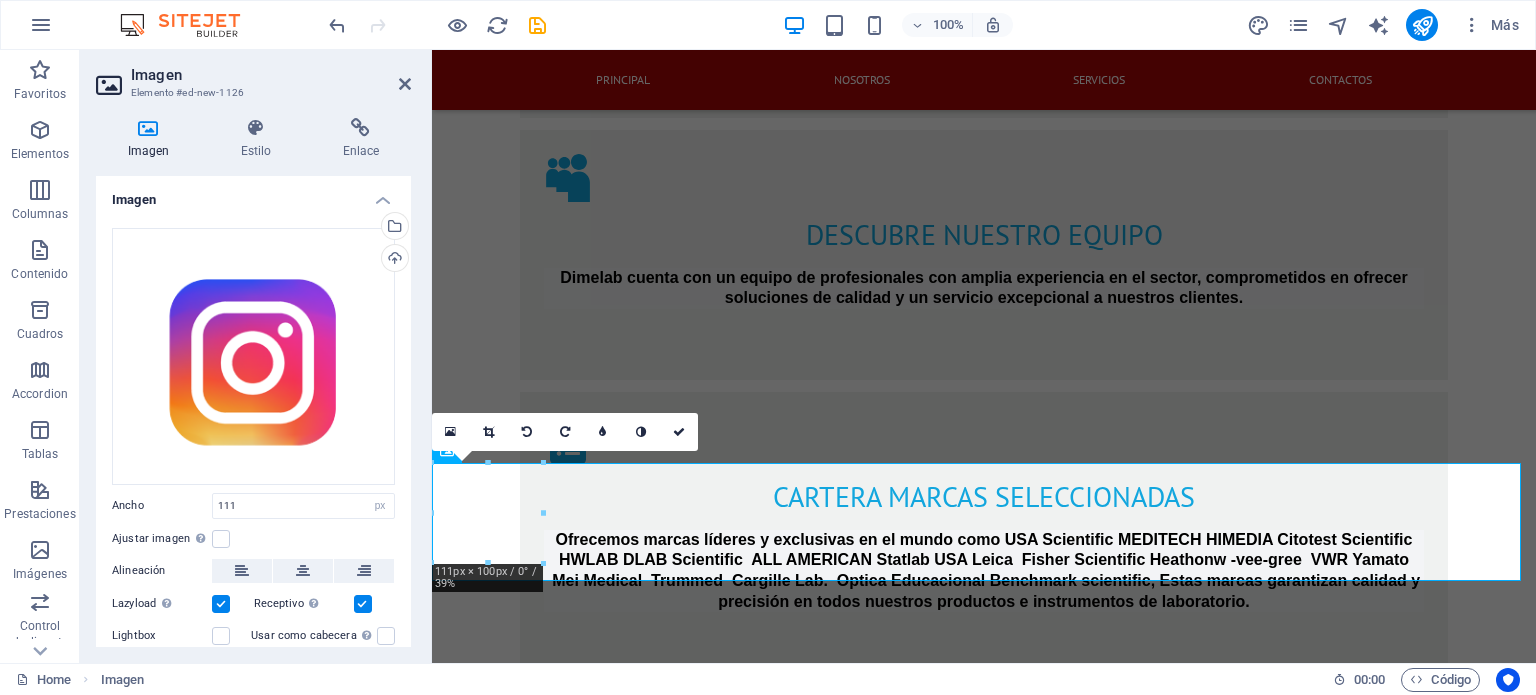 scroll, scrollTop: 336, scrollLeft: 0, axis: vertical 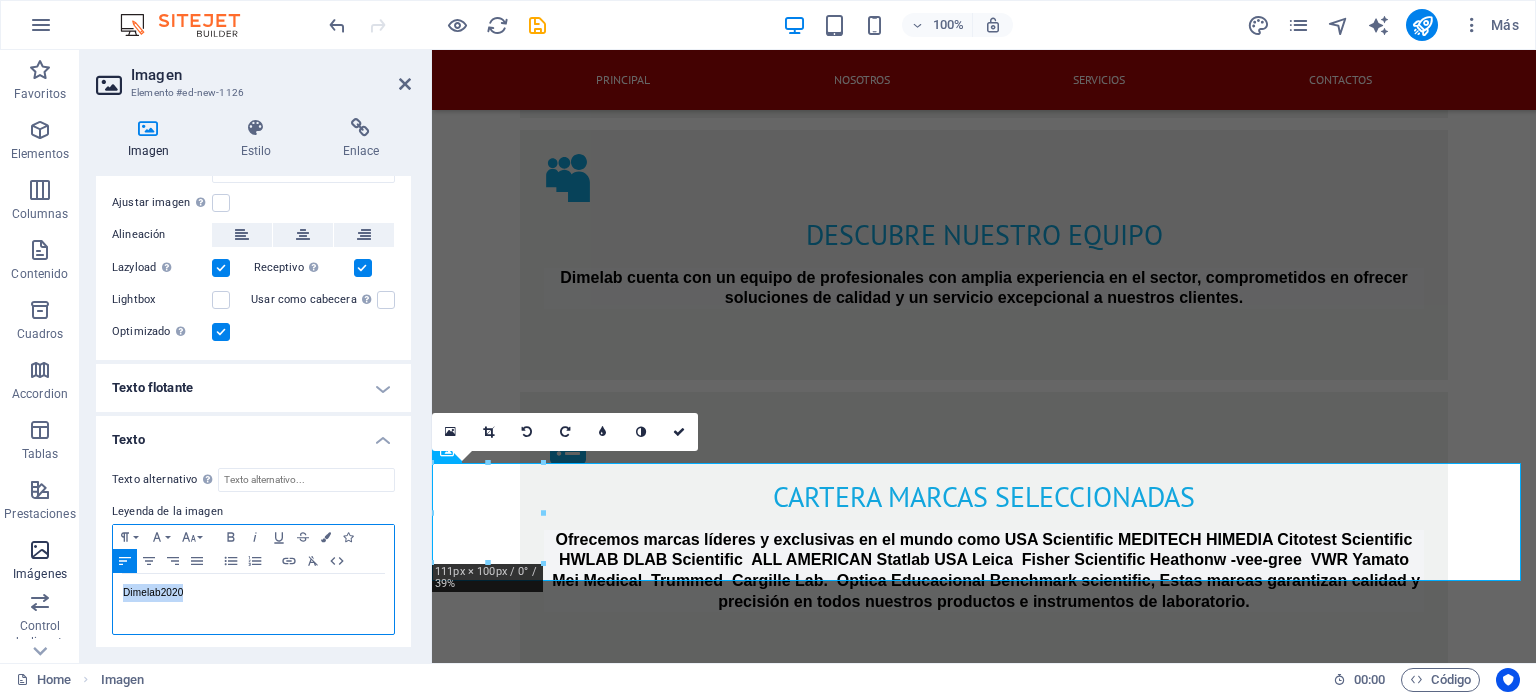 drag, startPoint x: 203, startPoint y: 590, endPoint x: 68, endPoint y: 572, distance: 136.19472 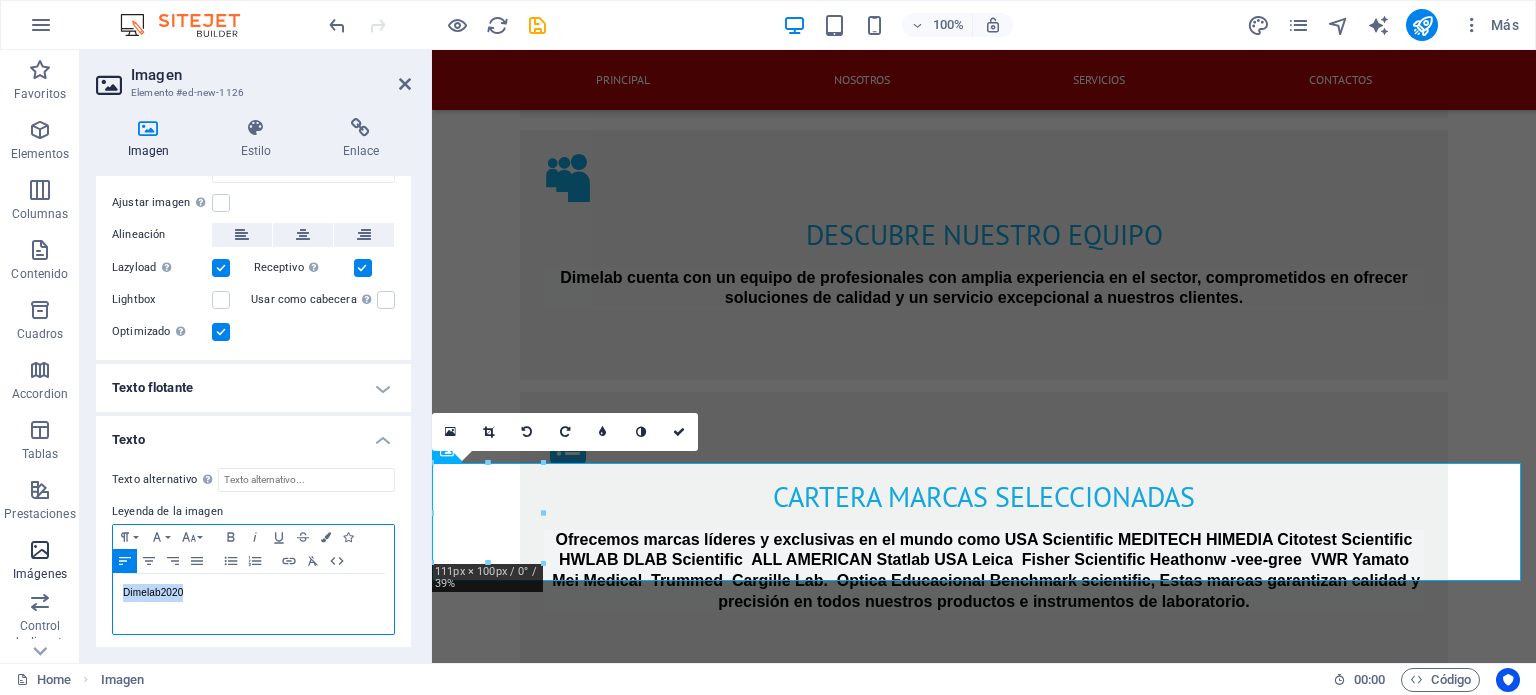 click on "Favoritos Elementos Columnas Contenido Cuadros Accordion Tablas Prestaciones Imágenes Control deslizante Encabezado Pie de página Formularios Marketing Colecciones Imagen Elemento #ed-new-1126 Imagen Estilo Enlace Imagen Arrastra archivos aquí, haz clic para escoger archivos o  selecciona archivos de Archivos o de nuestra galería gratuita de fotos y vídeos Selecciona archivos del administrador de archivos, de la galería de fotos o carga archivo(s) Cargar Ancho 111 Predeterminado automático px rem % em vh vw Ajustar imagen Ajustar imagen automáticamente a un ancho y alto fijo Altura Predeterminado automático px Alineación Lazyload La carga de imágenes tras la carga de la página mejora la velocidad de la página. Receptivo Automáticamente cargar tamaños optimizados de smartphone e imagen retina. Lightbox Usar como cabecera Optimizado Las imágenes se comprimen para así mejorar la velocidad de las páginas. Posición Dirección Personalizado X offset 50 px rem % vh vw Y offset 50 px rem % vh vw 8" at bounding box center [768, 356] 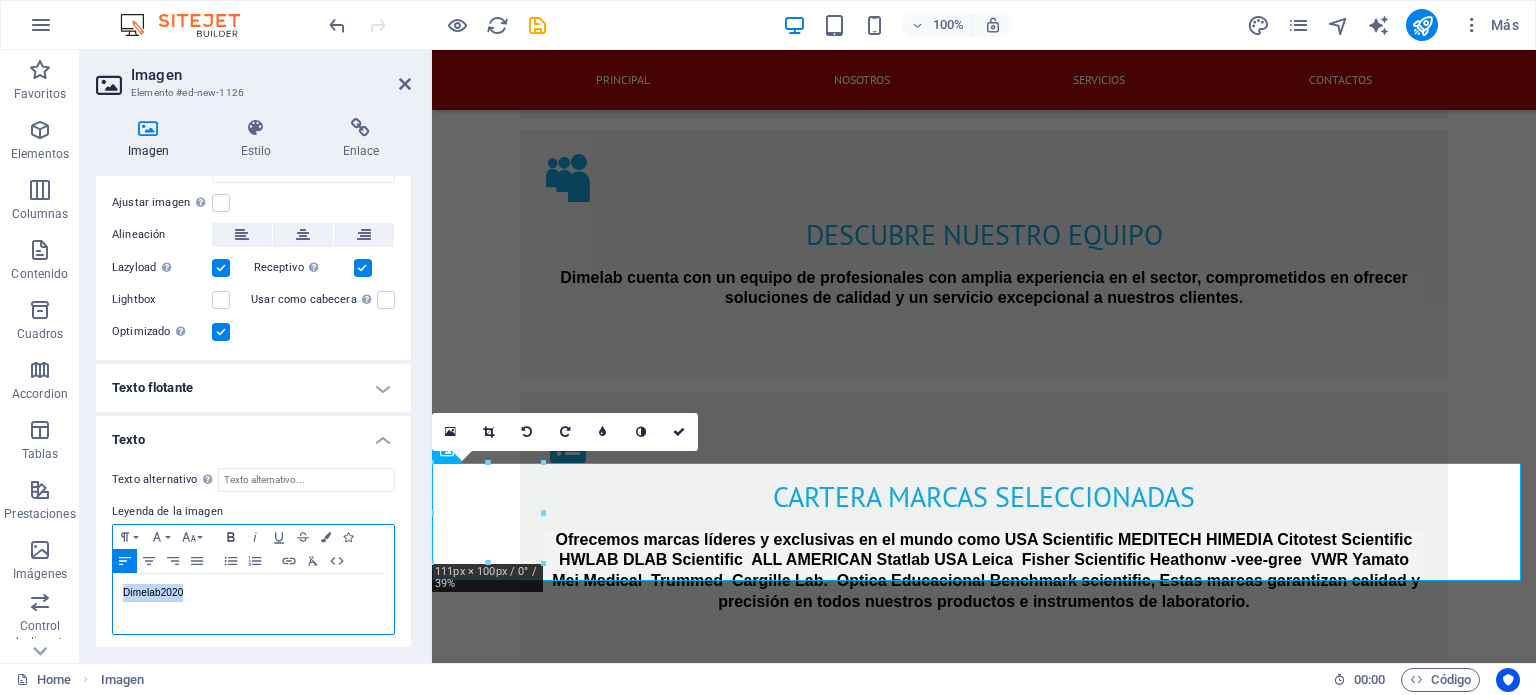 click 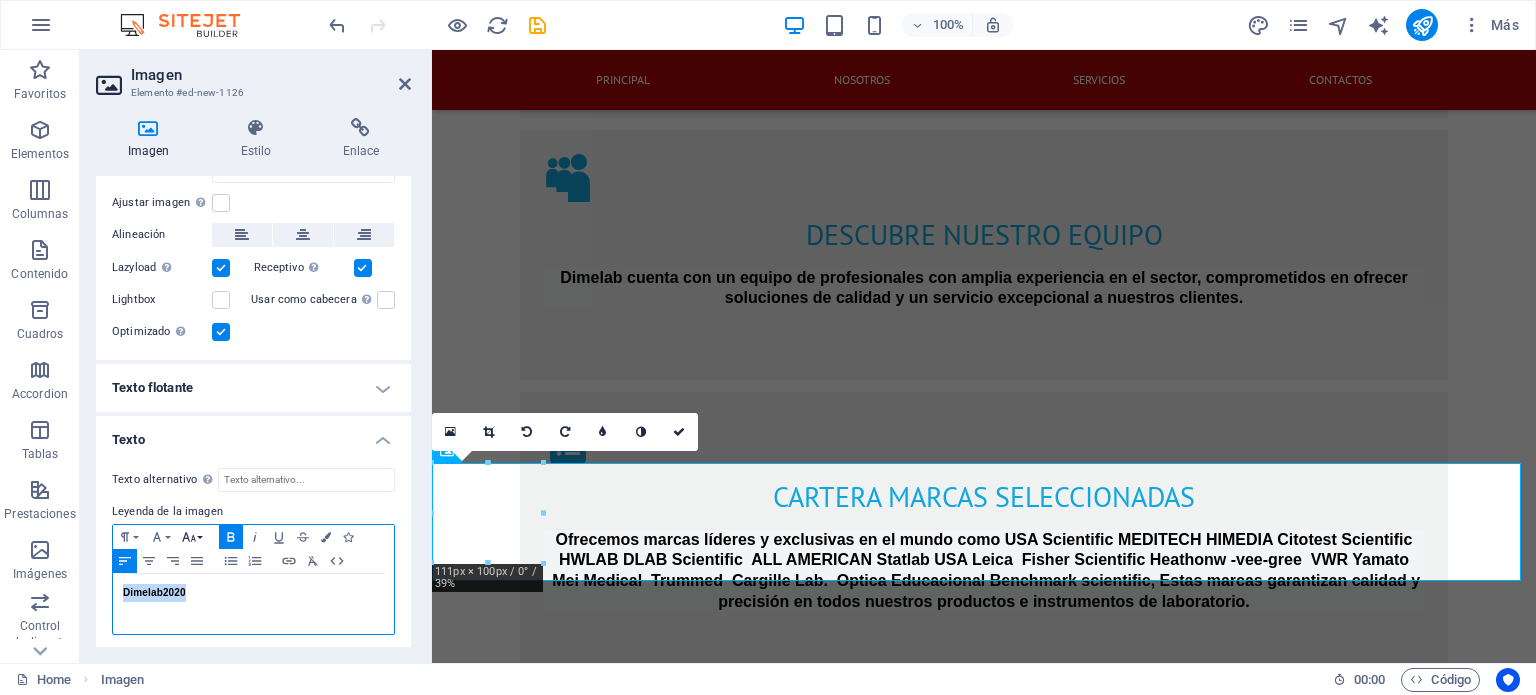 click on "Font Size" at bounding box center (193, 537) 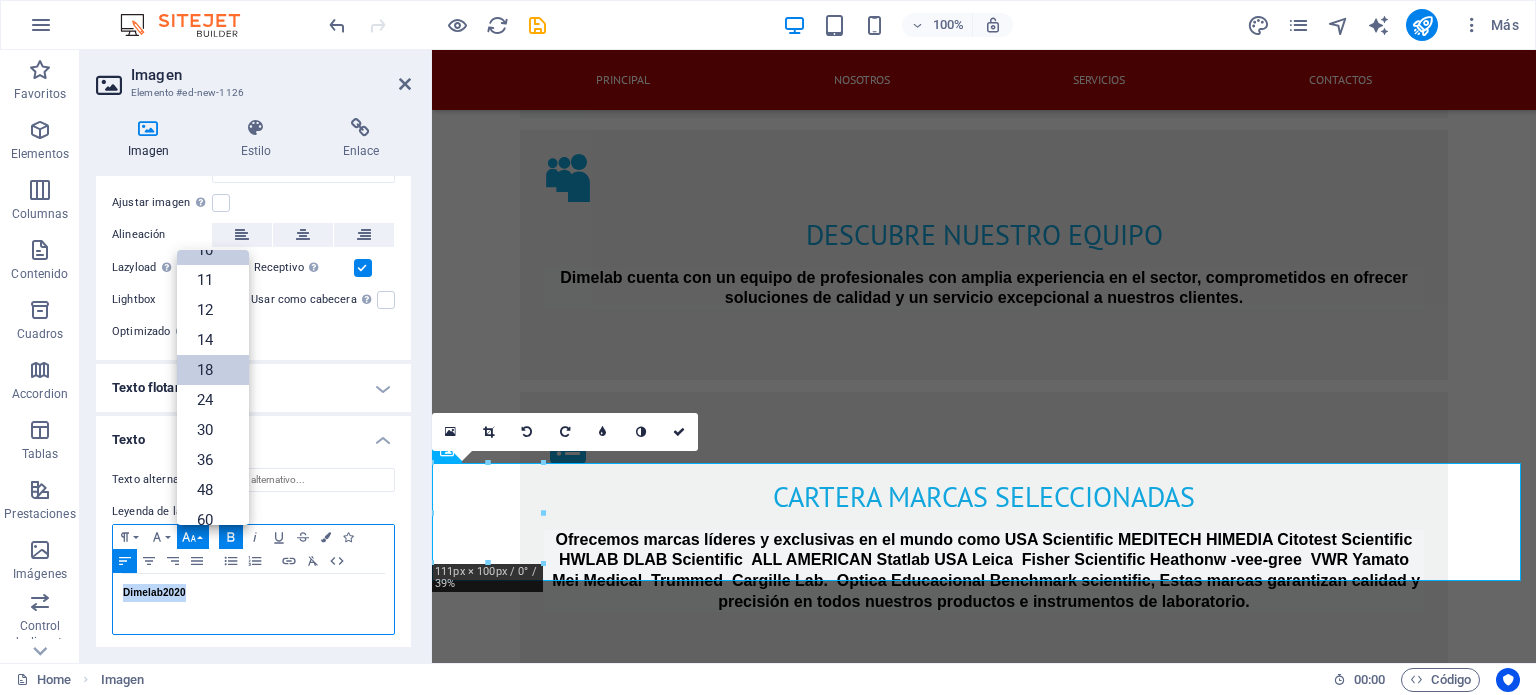 click on "18" at bounding box center (213, 370) 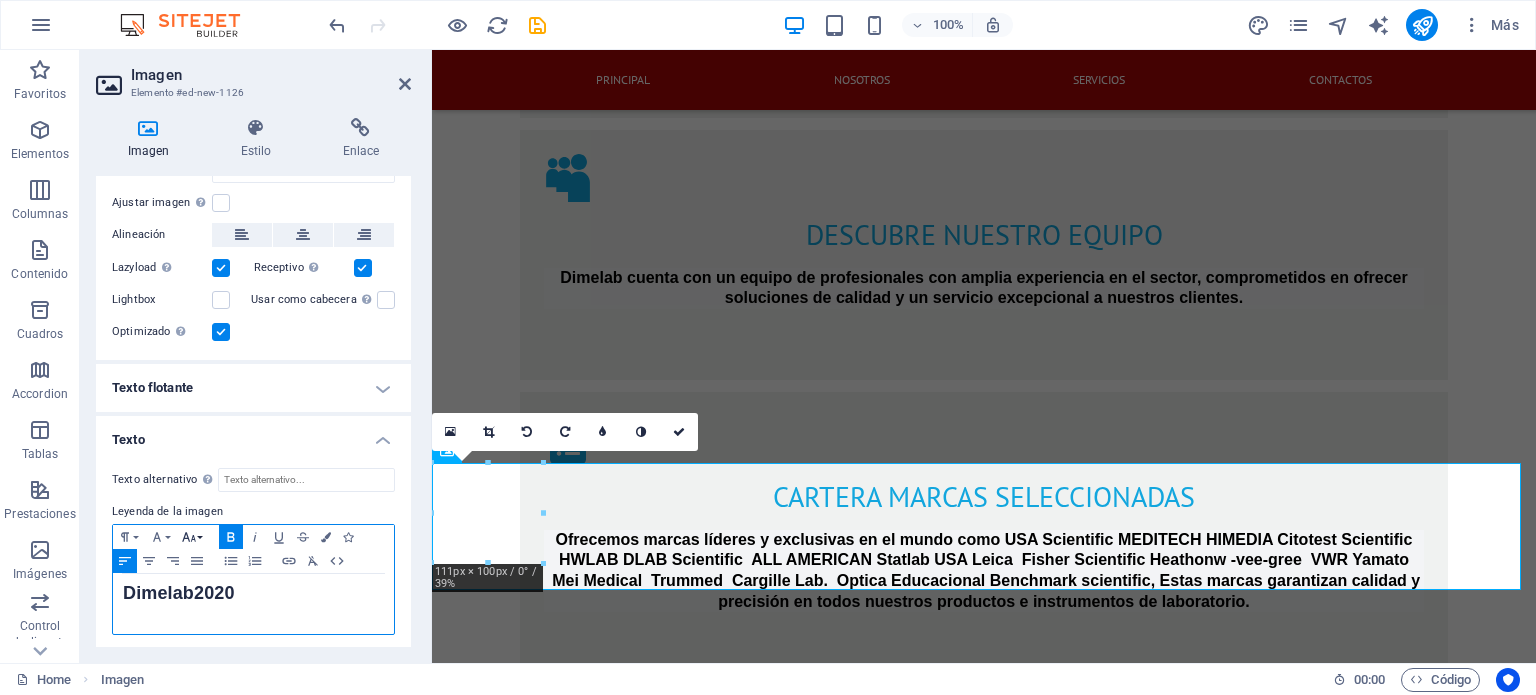 click 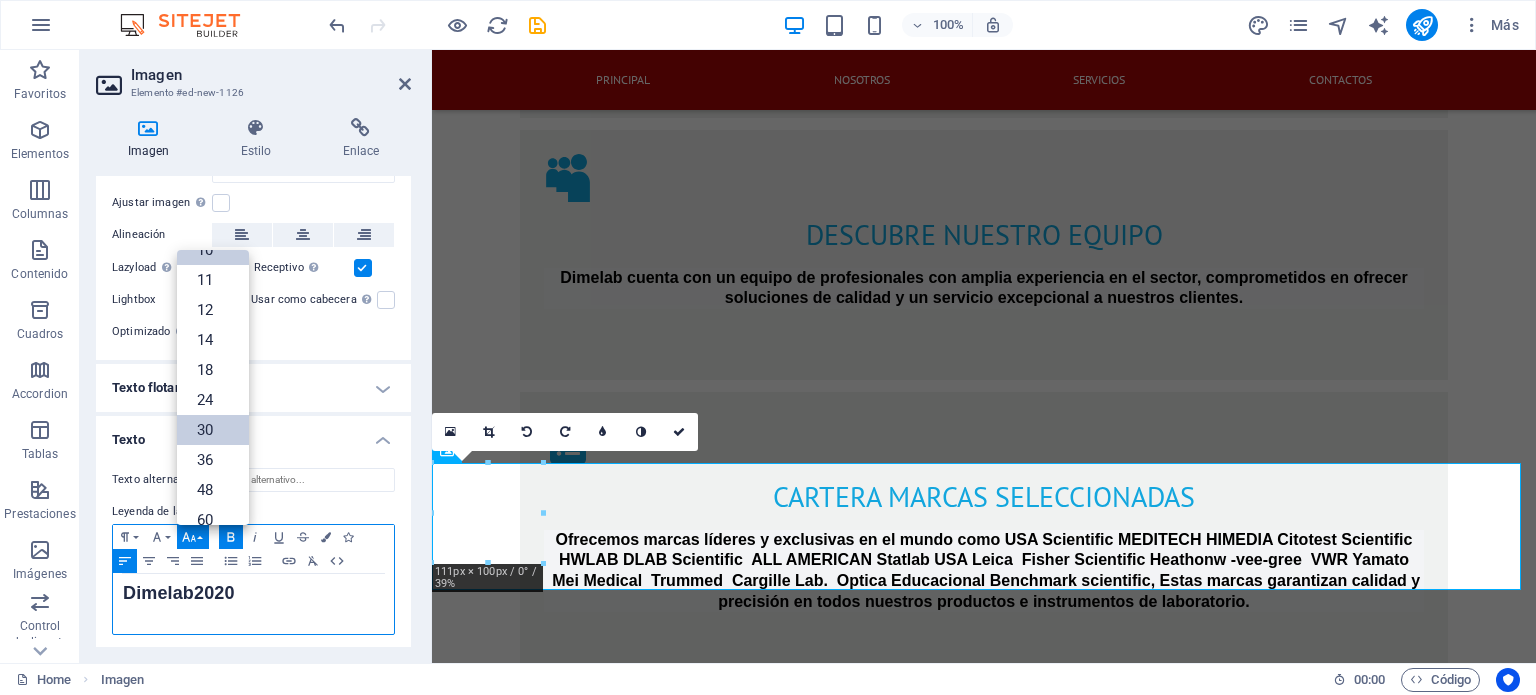 click on "30" at bounding box center [213, 430] 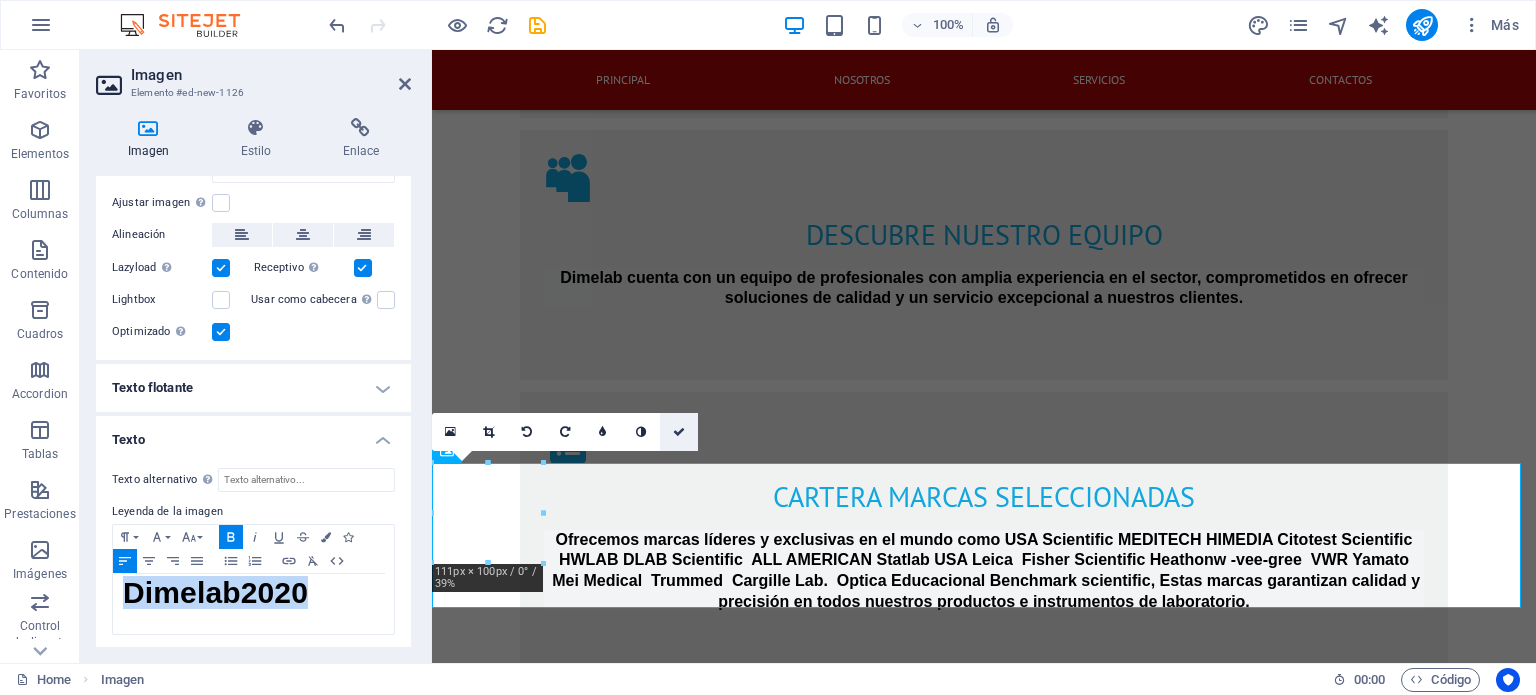 click at bounding box center [679, 432] 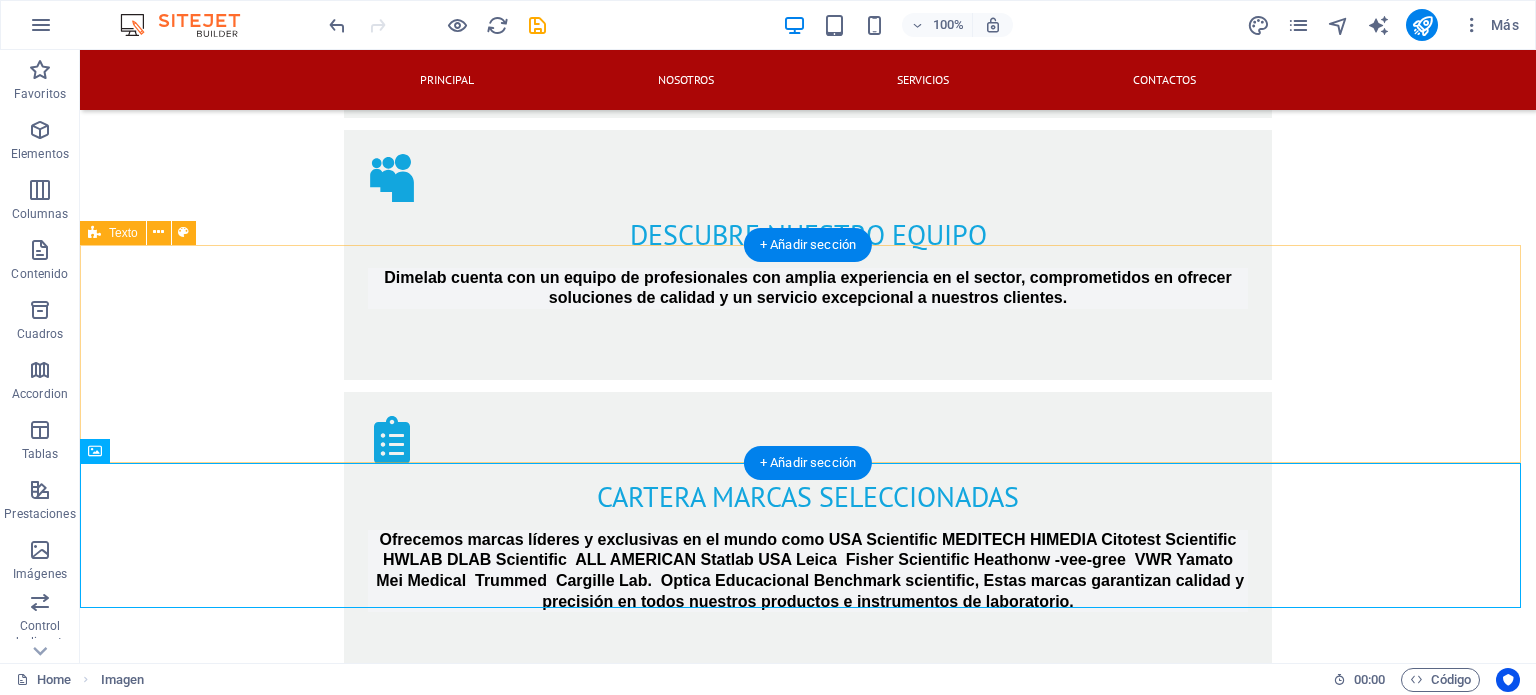 scroll, scrollTop: 2443, scrollLeft: 0, axis: vertical 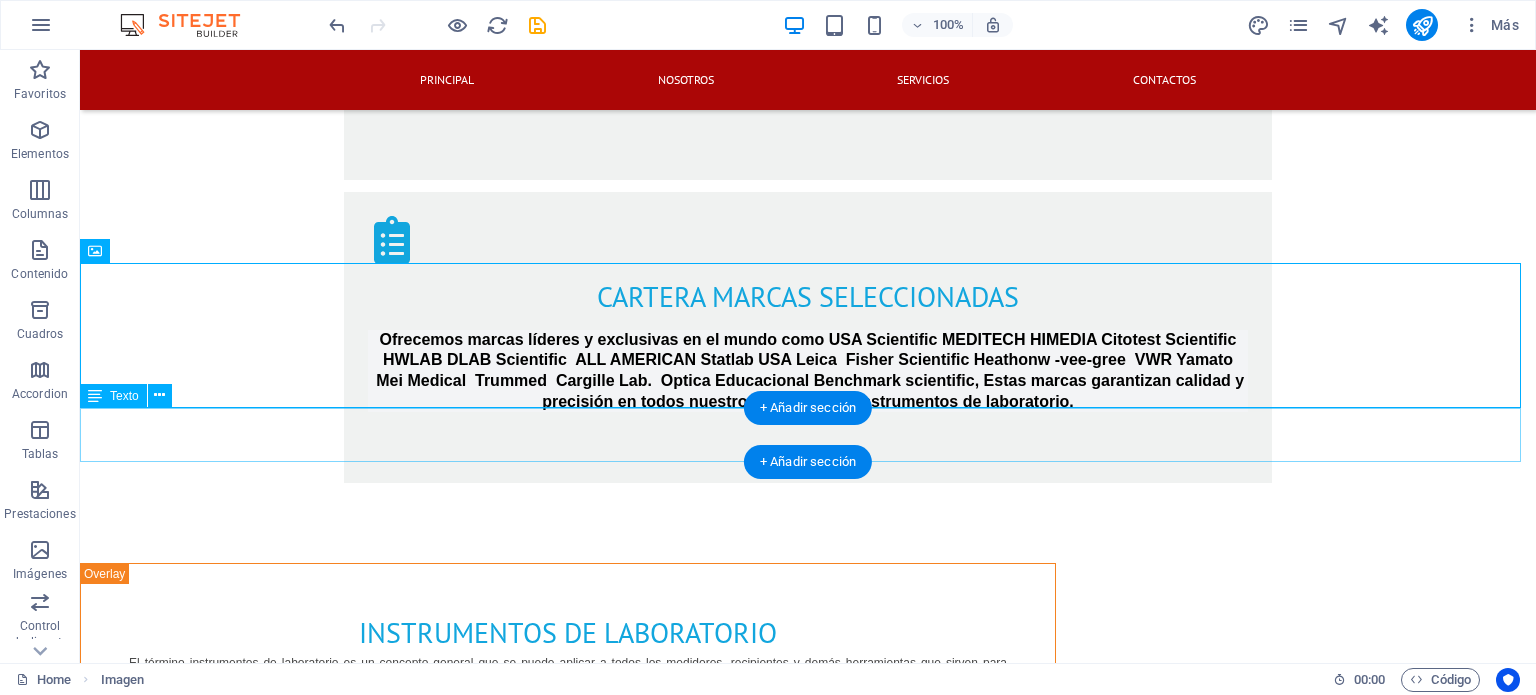 click on "dimelab2020" at bounding box center [808, 2992] 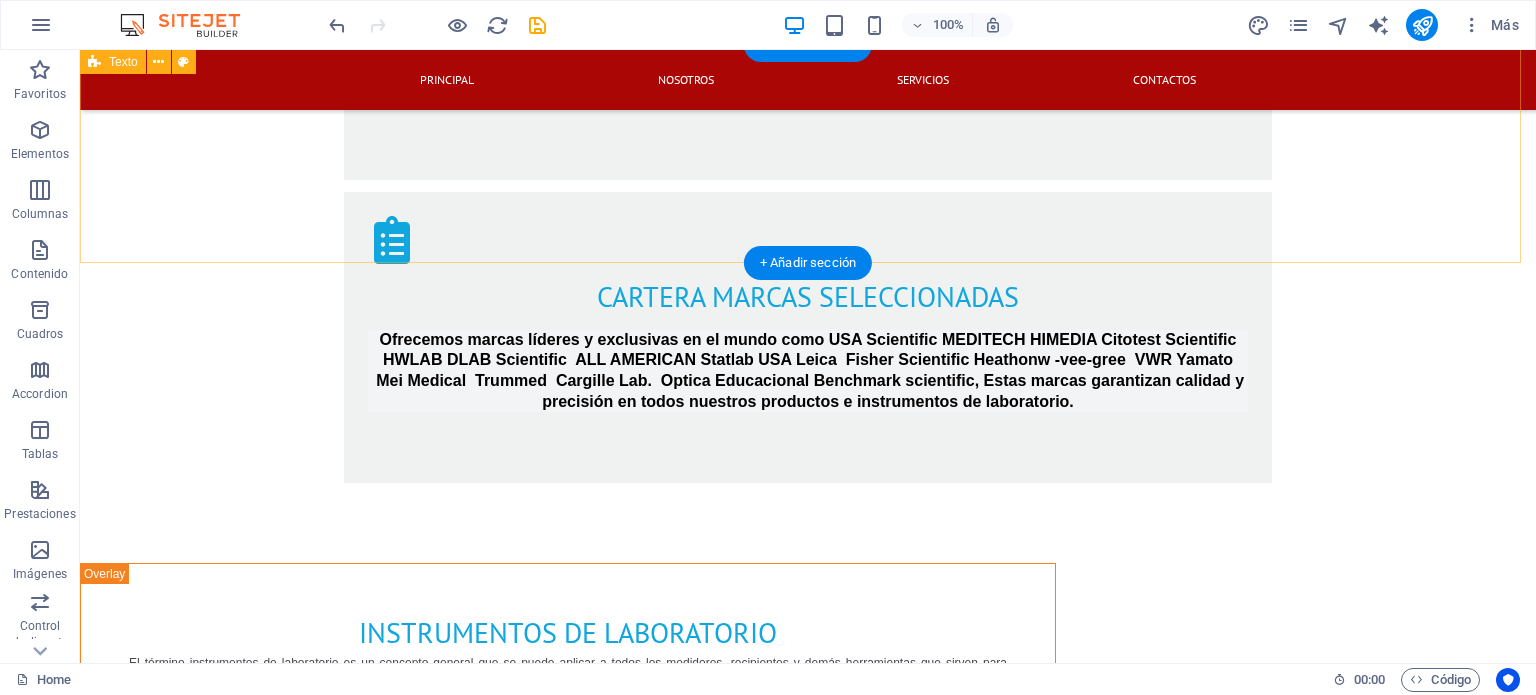 click on "síguenos en nuestras redes sociales‌" at bounding box center [808, 2711] 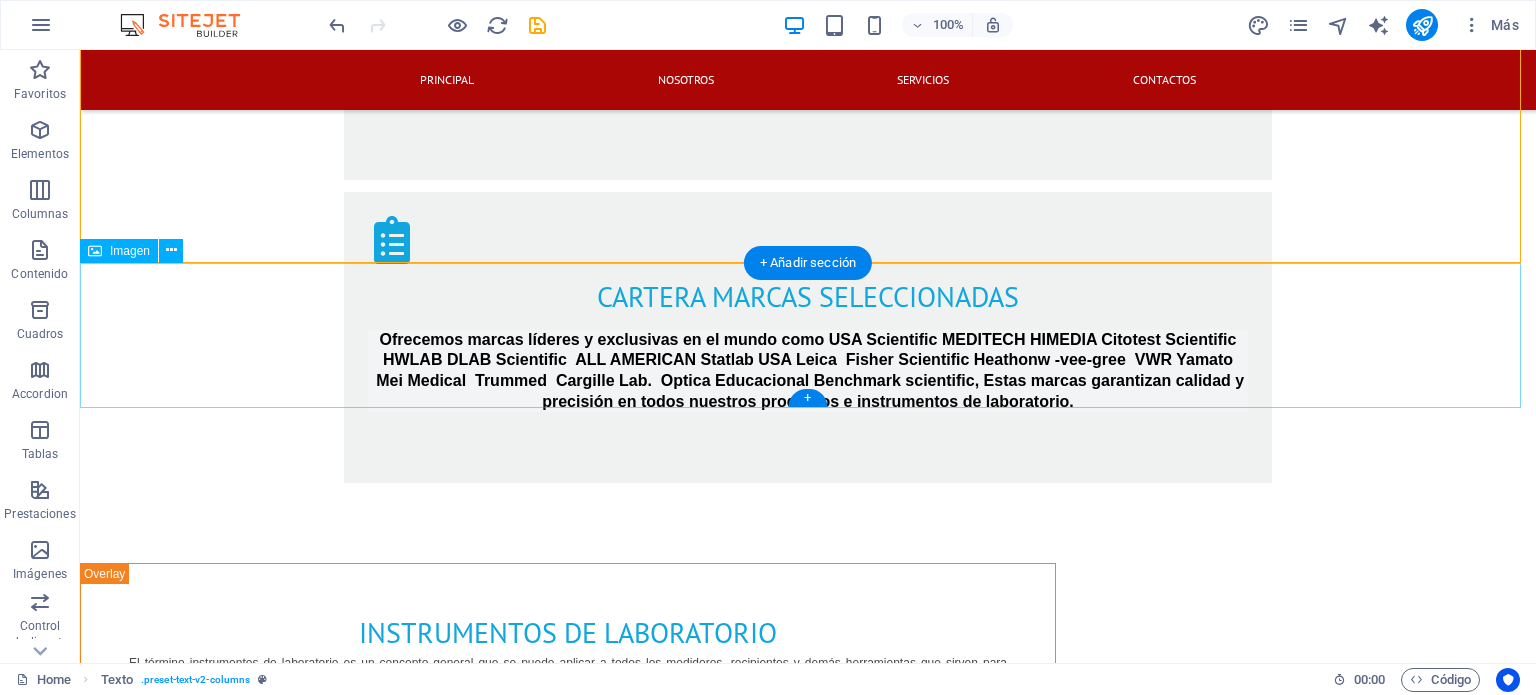 click on "Dimelab2020" at bounding box center (808, 2892) 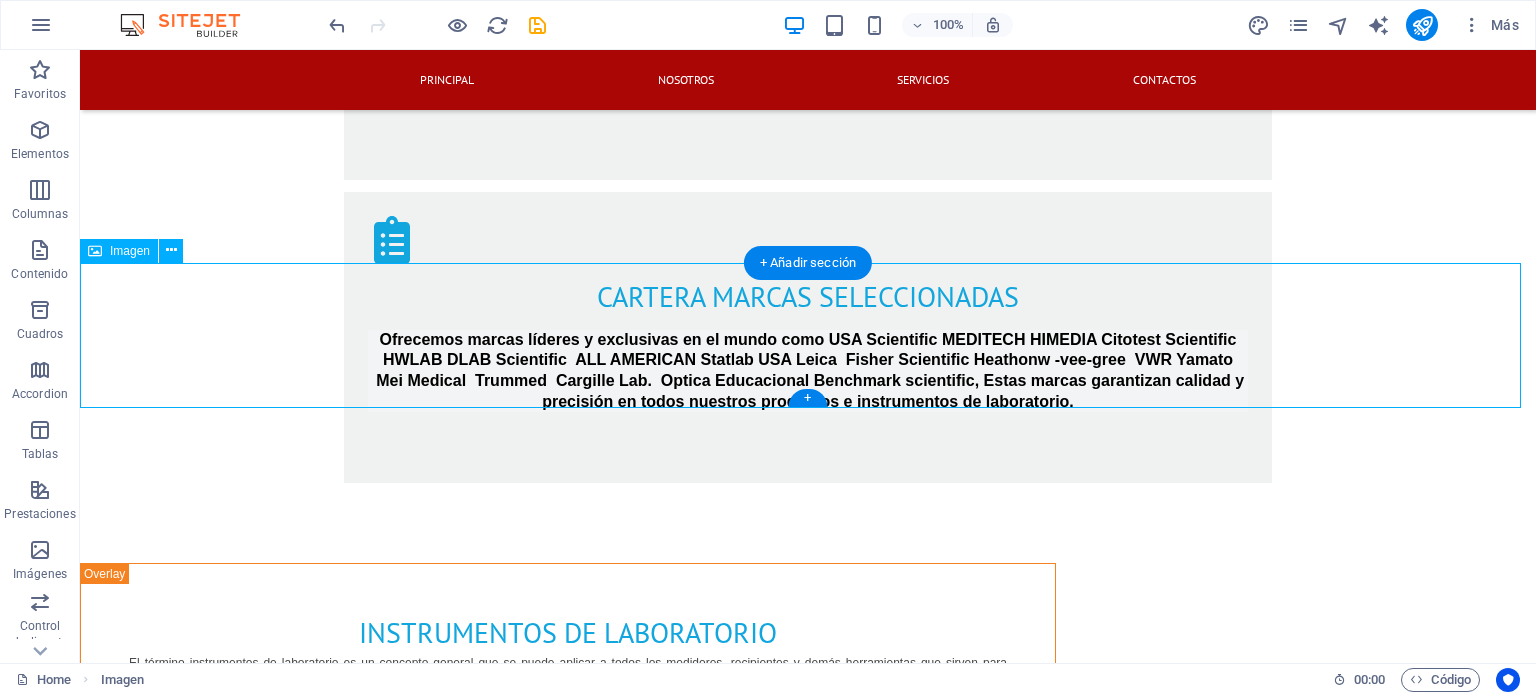 click on "Dimelab2020" at bounding box center [808, 2892] 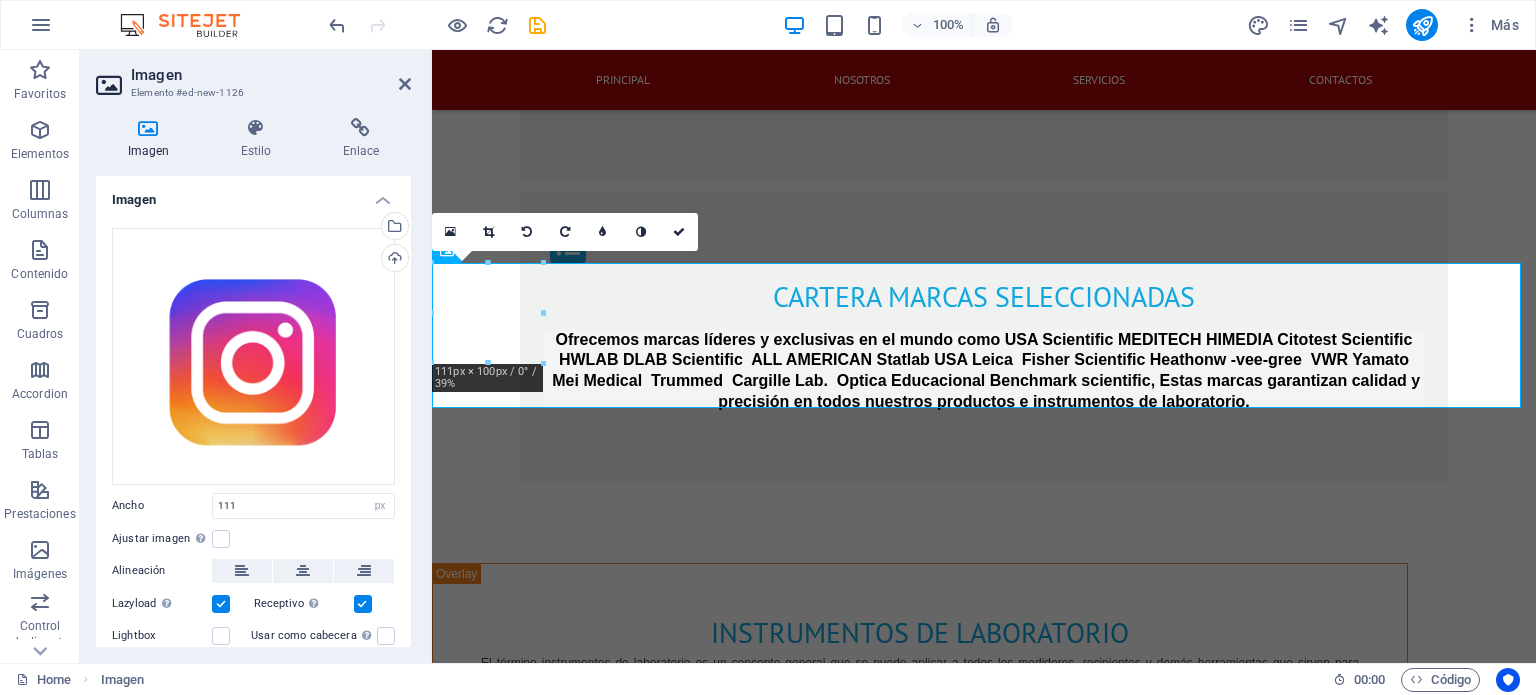 scroll, scrollTop: 336, scrollLeft: 0, axis: vertical 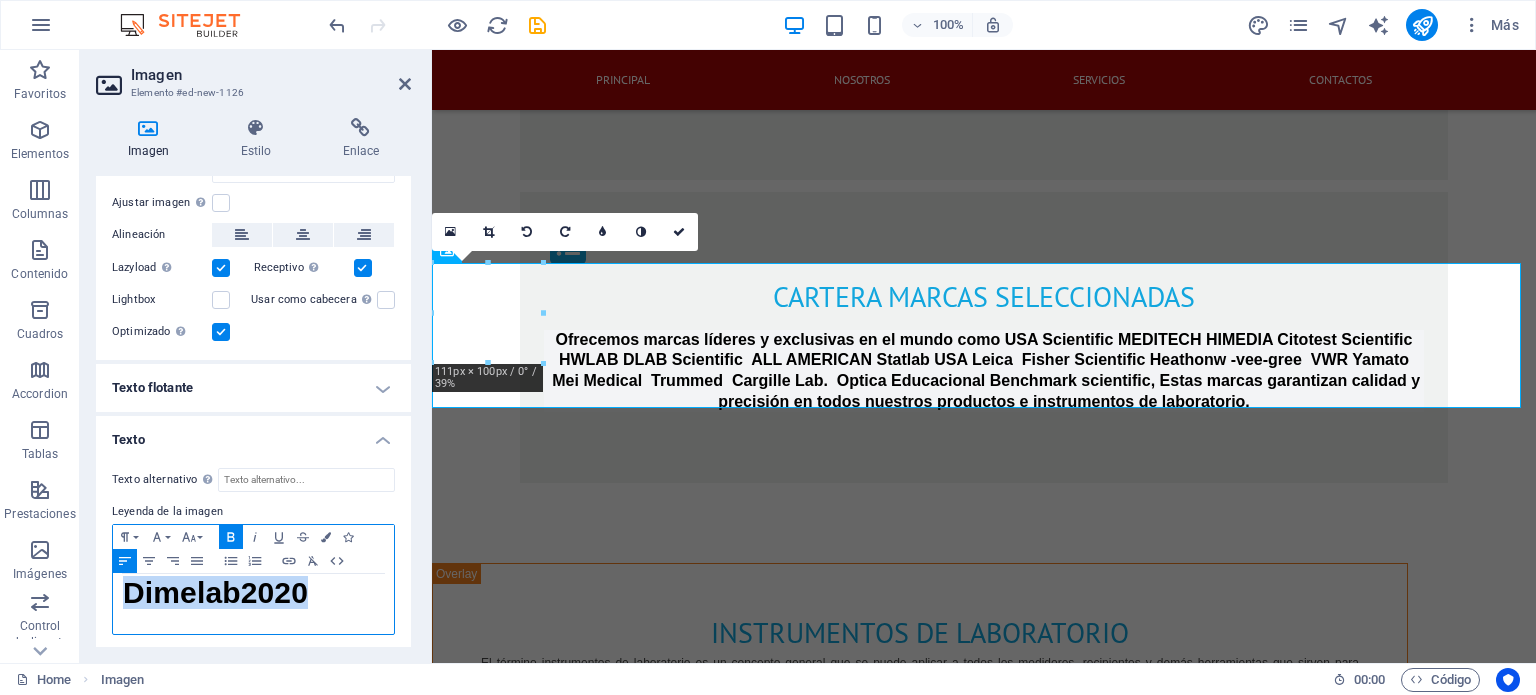 drag, startPoint x: 304, startPoint y: 583, endPoint x: 123, endPoint y: 573, distance: 181.27603 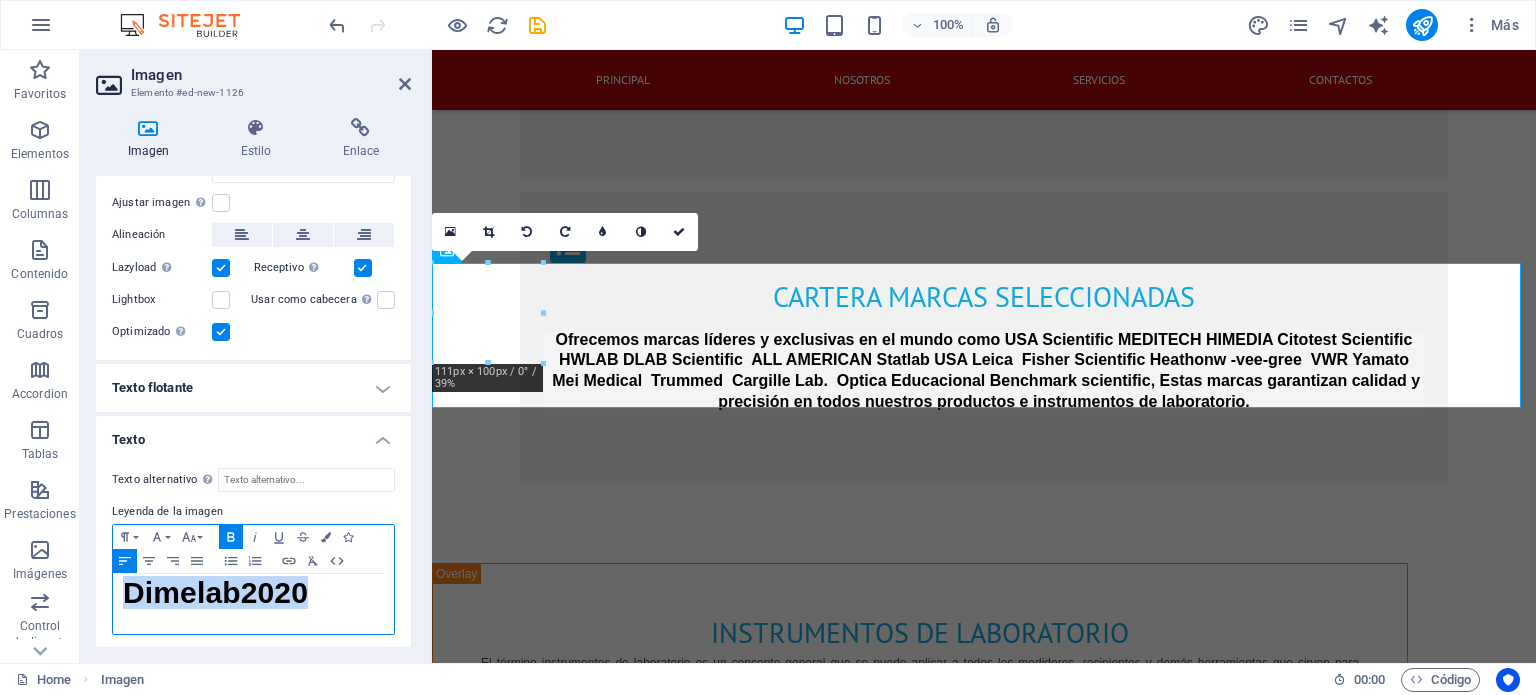 click on "Dimelab2020" at bounding box center (215, 592) 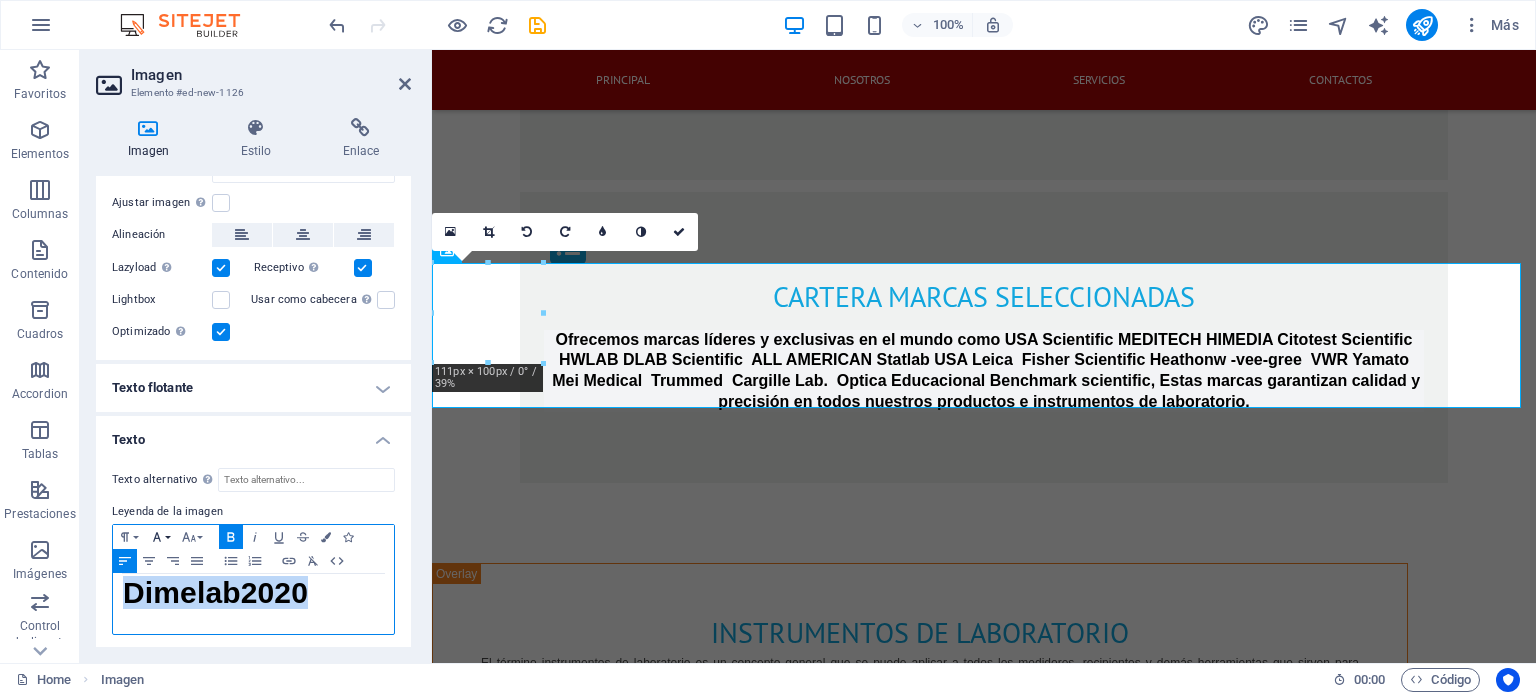 click 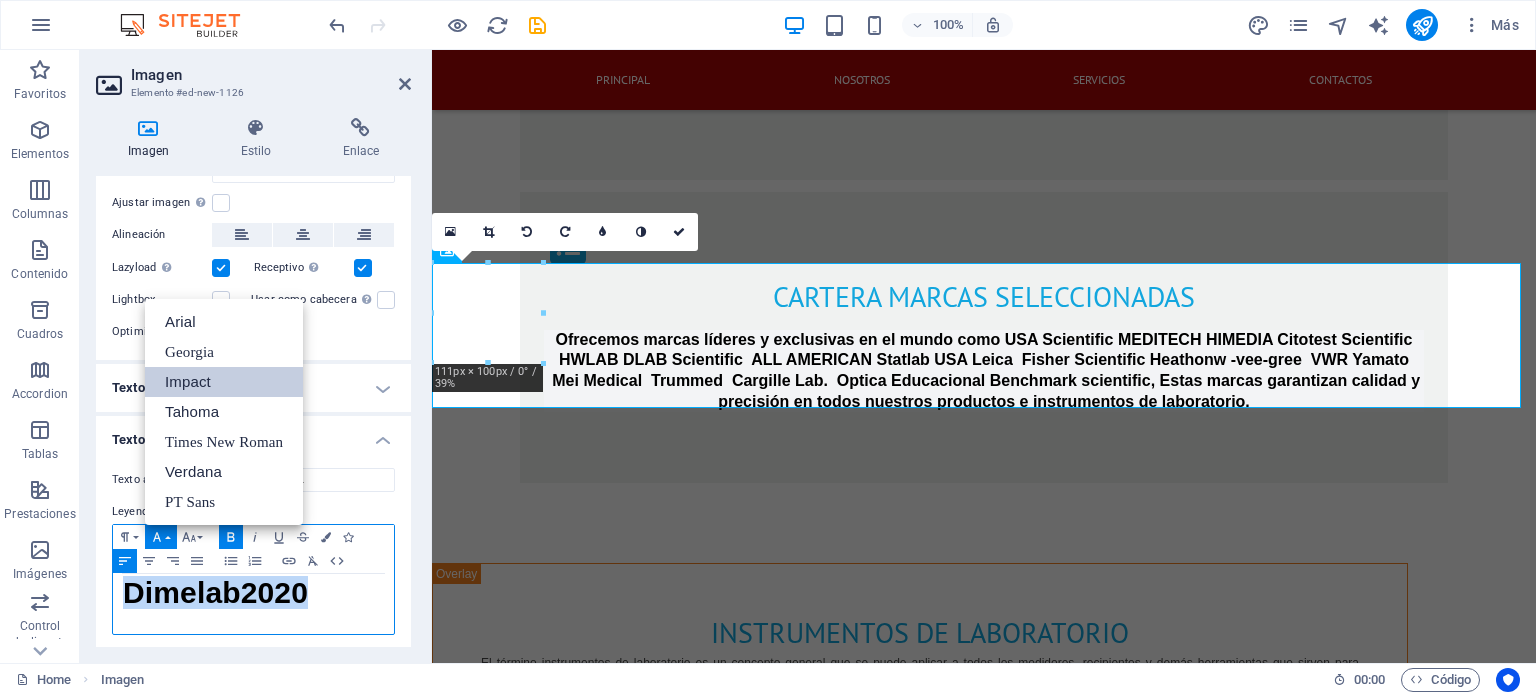 click on "Impact" at bounding box center [224, 382] 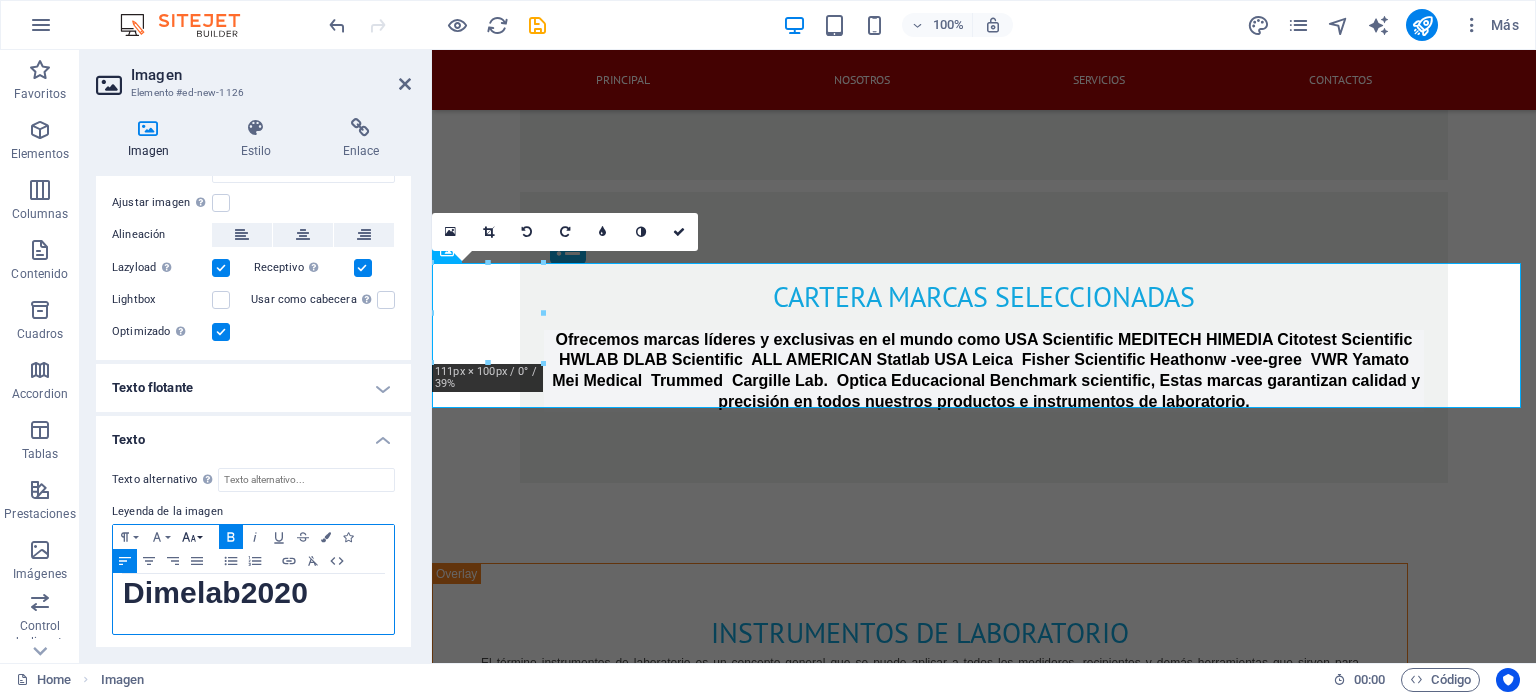 click 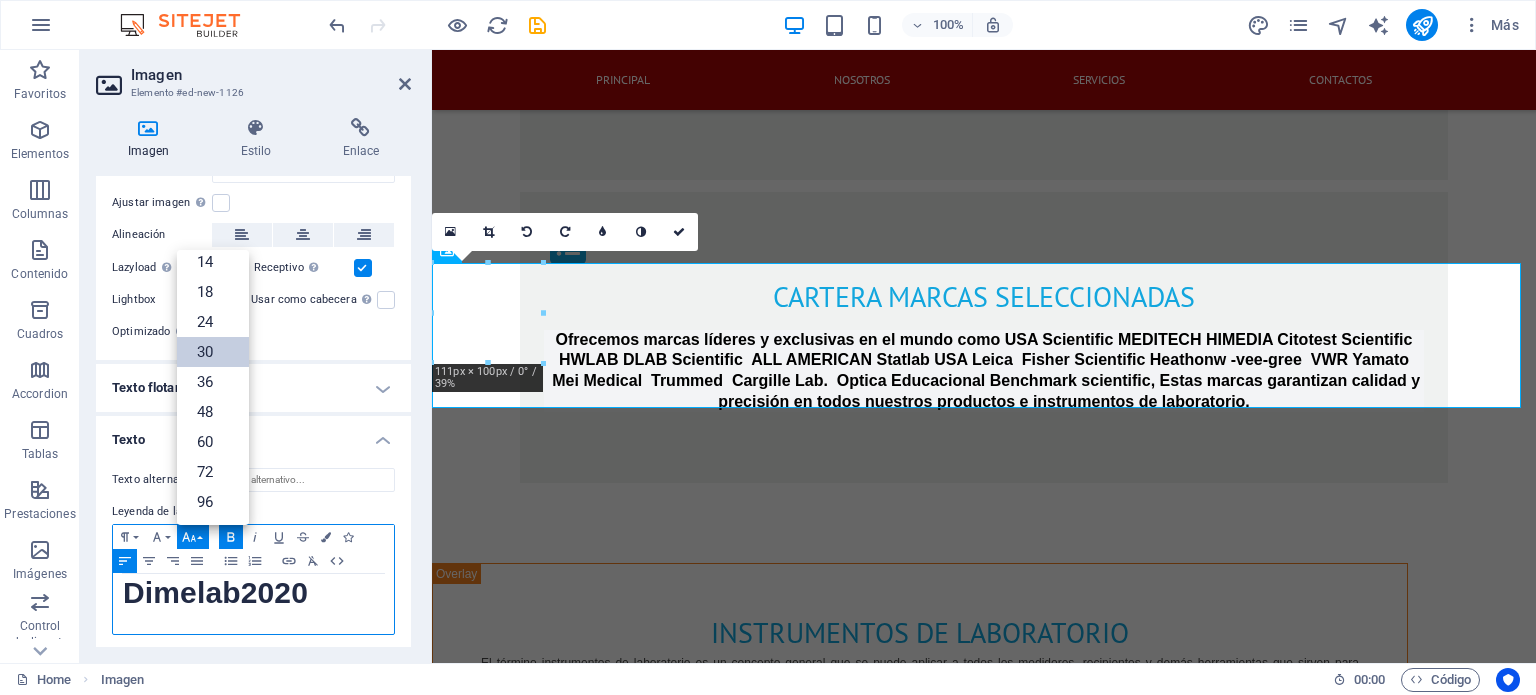 scroll, scrollTop: 160, scrollLeft: 0, axis: vertical 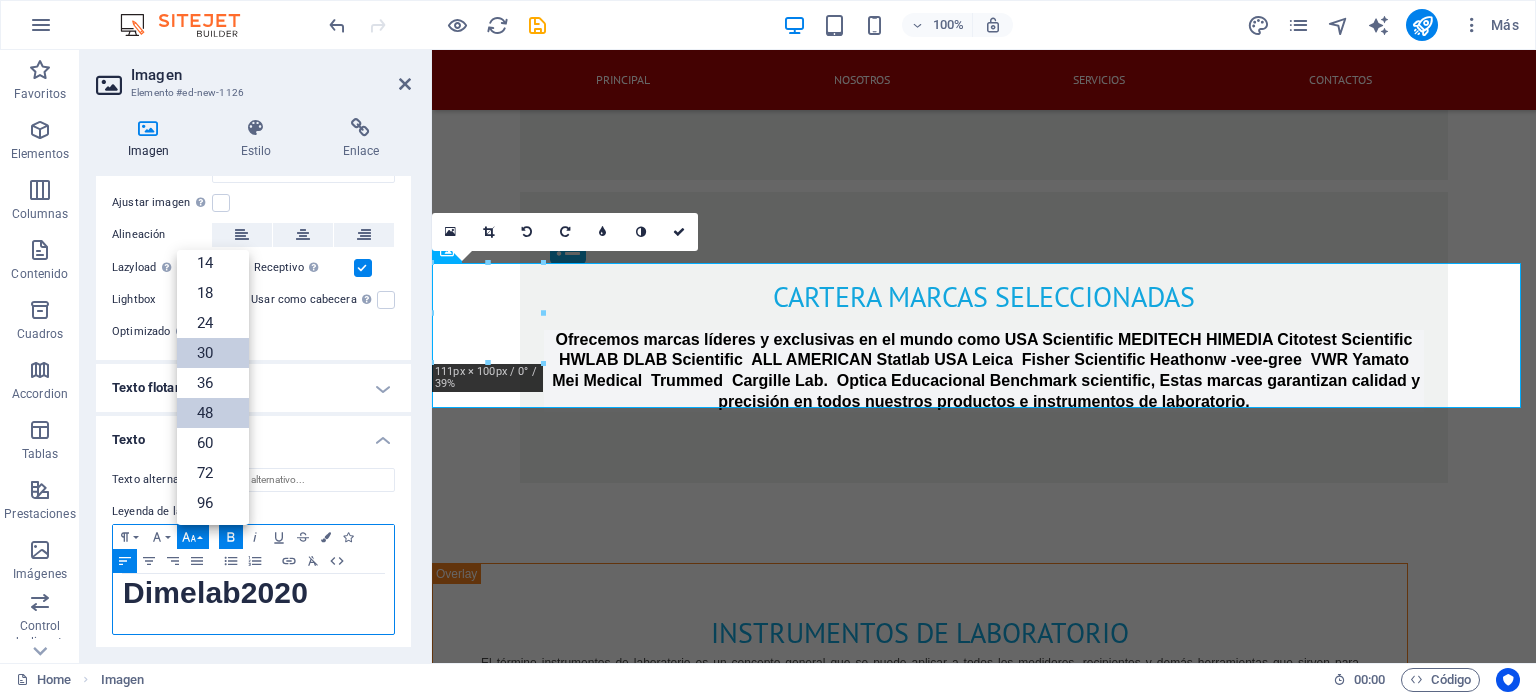 click on "48" at bounding box center (213, 413) 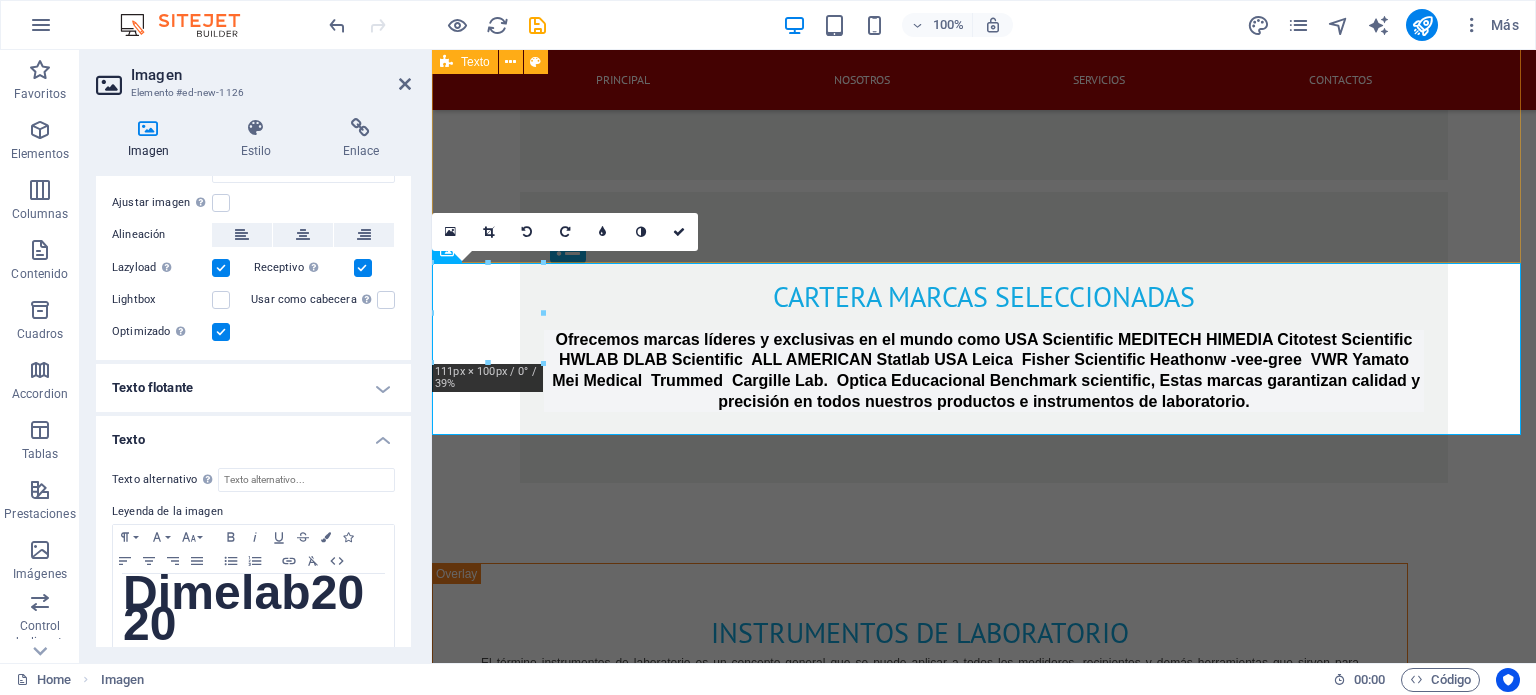 click on "síguenos en nuestras redes sociales‌" at bounding box center [984, 2711] 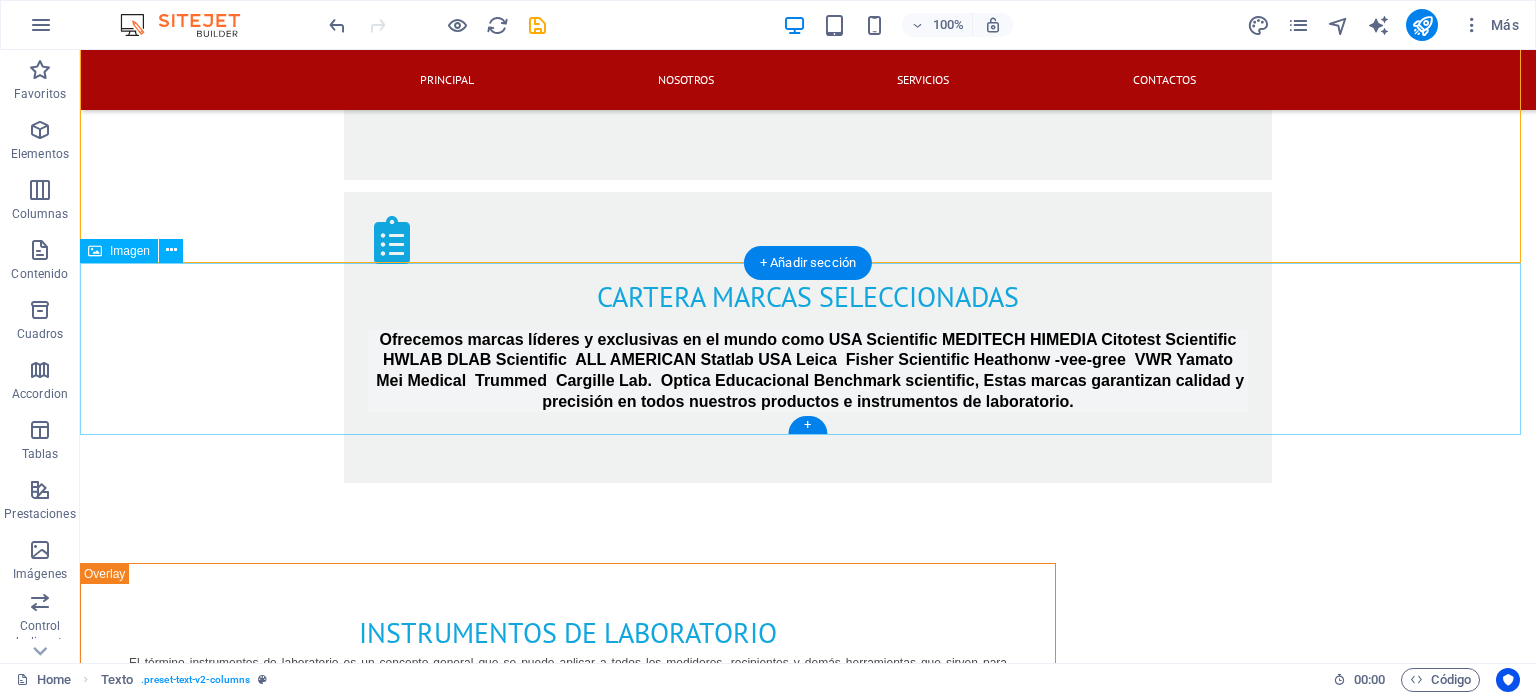 click on "Dimelab2020" at bounding box center [808, 2906] 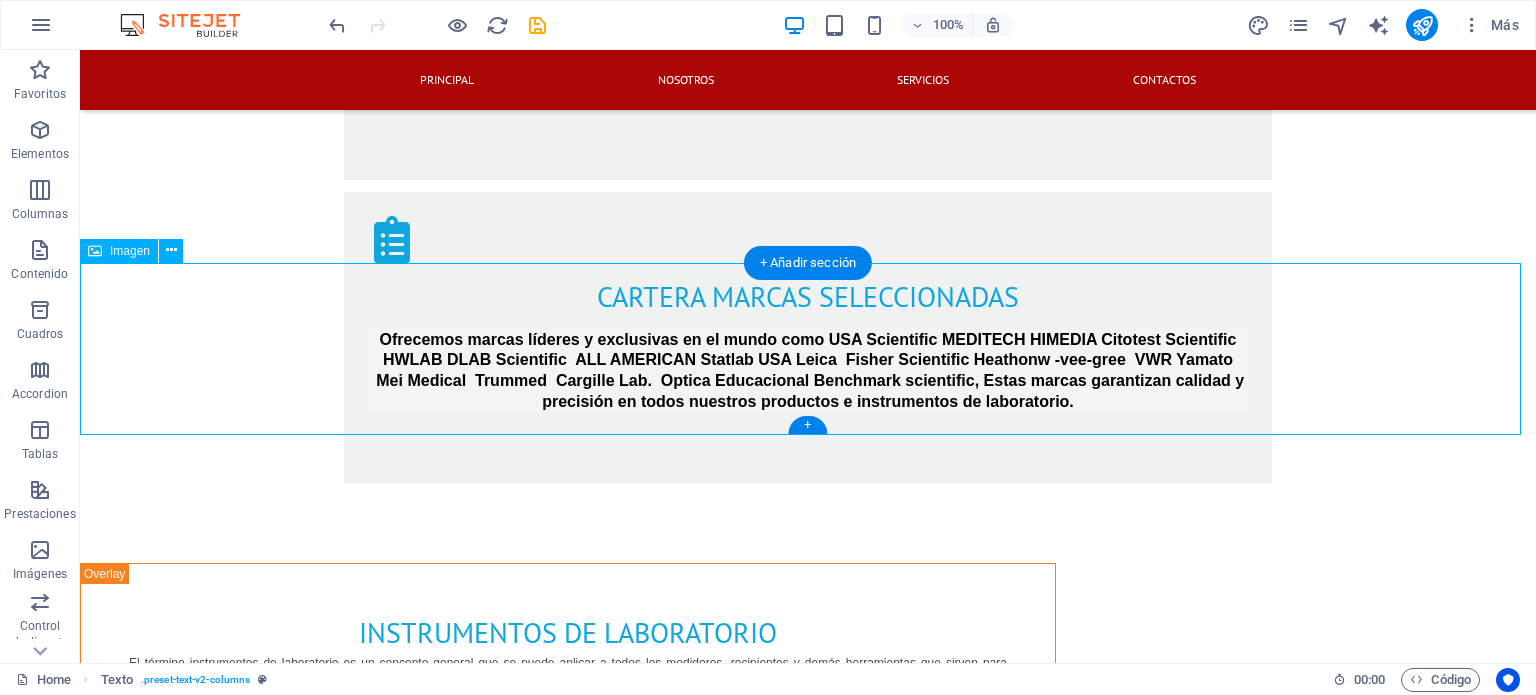 click on "Dimelab2020" at bounding box center (808, 2906) 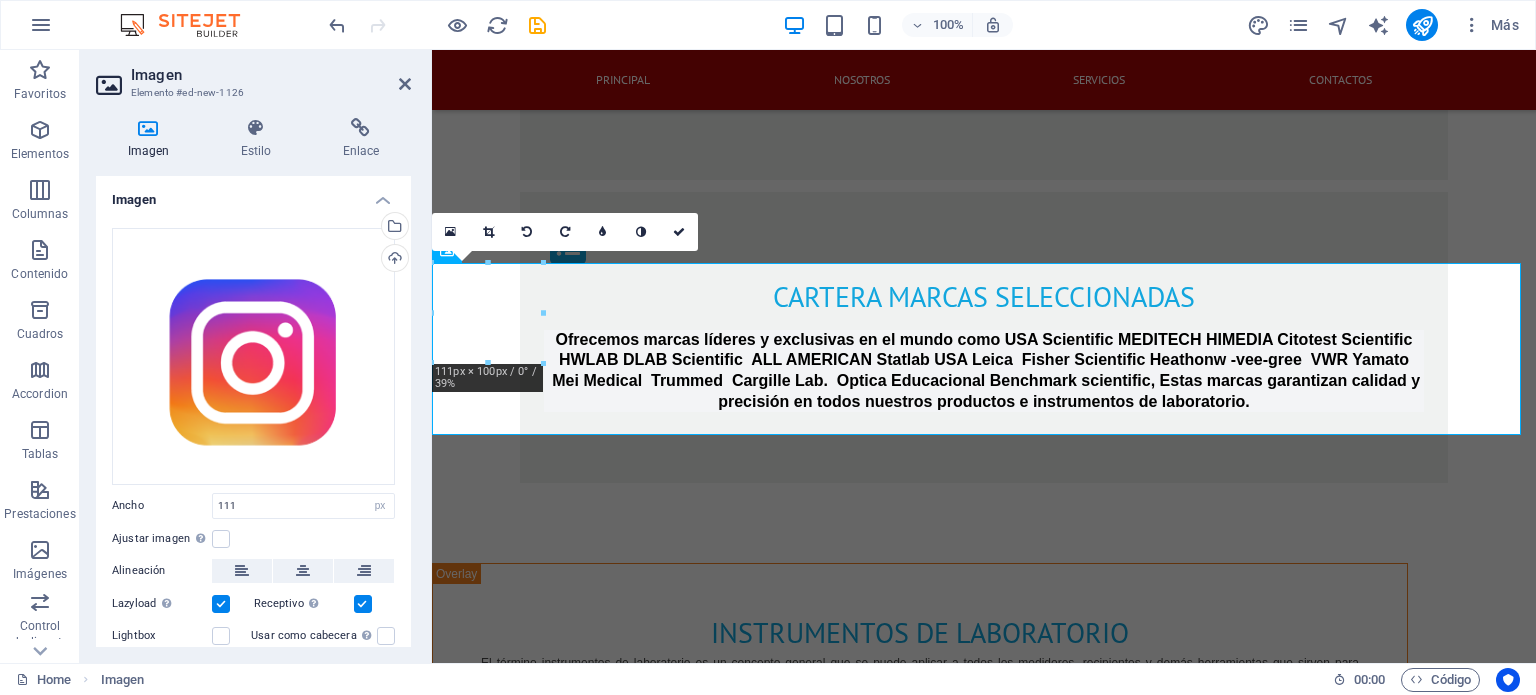 scroll, scrollTop: 364, scrollLeft: 0, axis: vertical 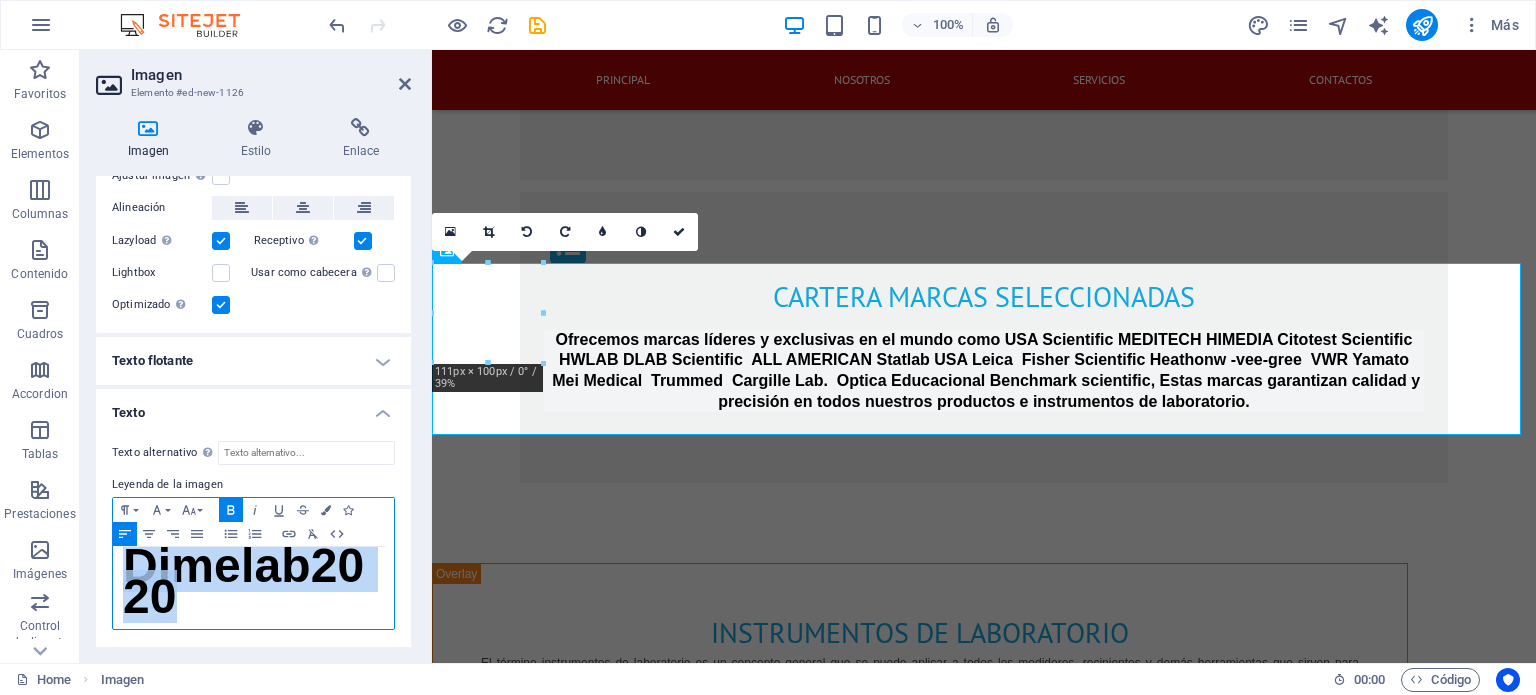drag, startPoint x: 135, startPoint y: 575, endPoint x: 106, endPoint y: 544, distance: 42.44997 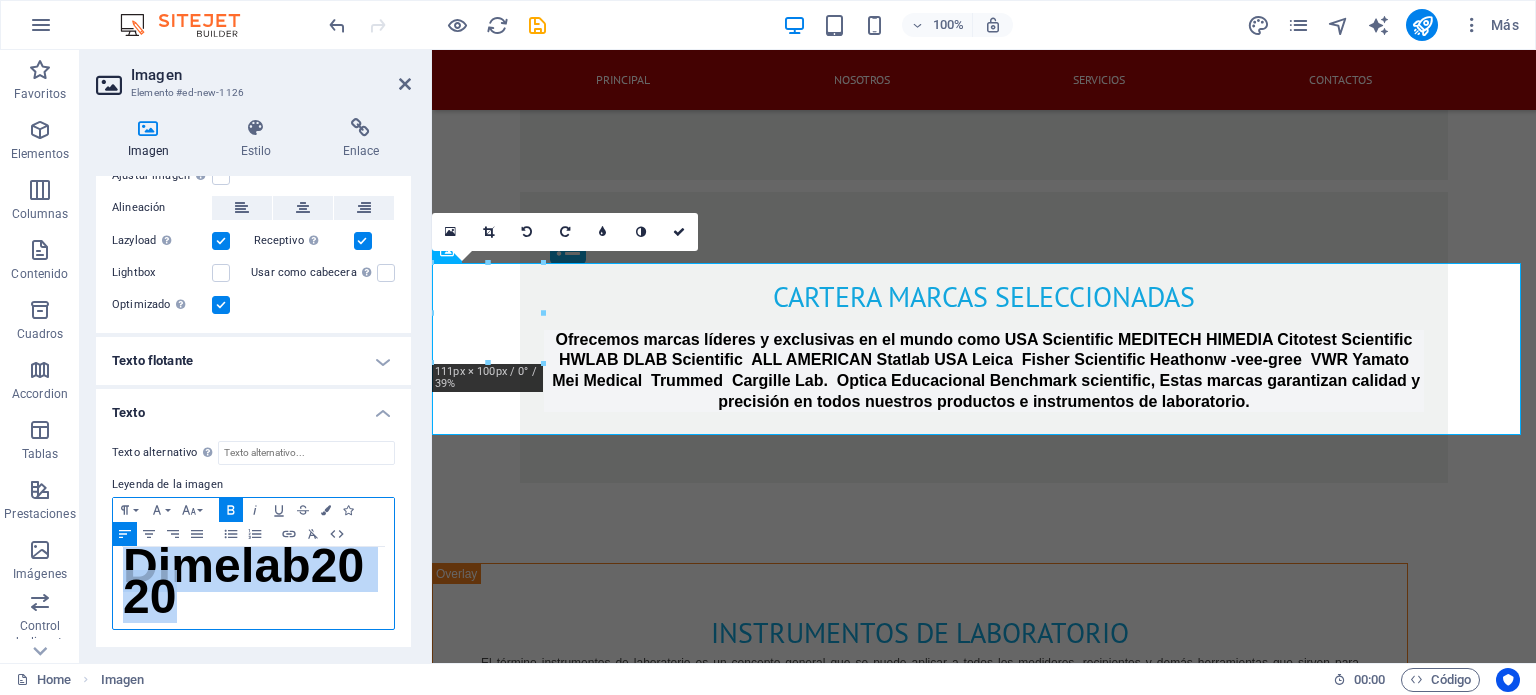 click on "Texto alternativo El texto alternativo es usado por aquellos dispositivos que no pueden mostrar imágenes (por ejemplo, motores de búsqueda de imágenes) y debería añadirse a cada imagen para así mejorar la accesibilidad al sitio web. Leyenda de la imagen Paragraph Format Normal Heading 1 Heading 2 Heading 3 Heading 4 Heading 5 Heading 6 Code Font Family Arial Georgia Impact Tahoma Times New Roman Verdana PT Sans Font Size 8 9 10 11 12 14 18 24 30 36 48 60 72 96 Bold Italic Underline Strikethrough Colors Icons Align Left Align Center Align Right Align Justify Unordered List Ordered List Insert Link Clear Formatting HTML [USERNAME]" at bounding box center [253, 536] 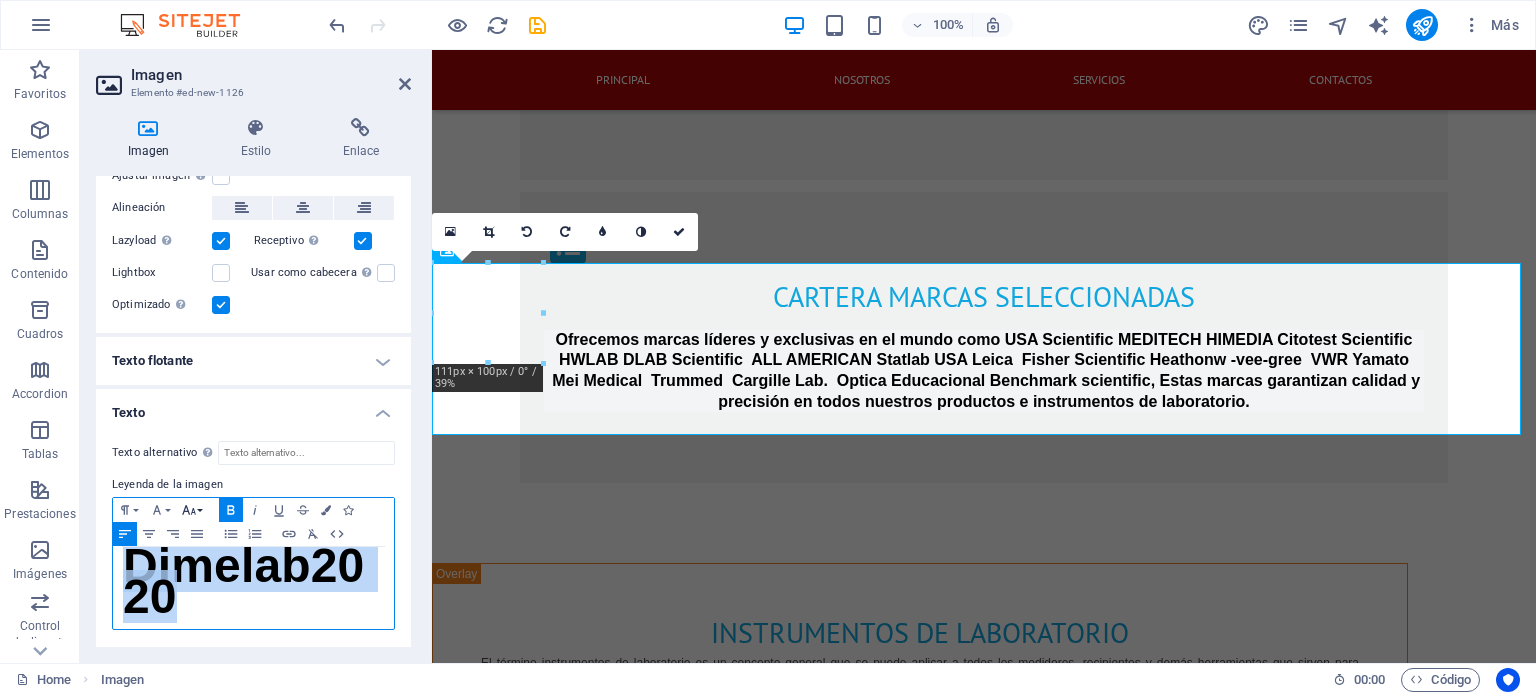 click on "Font Size" at bounding box center [193, 510] 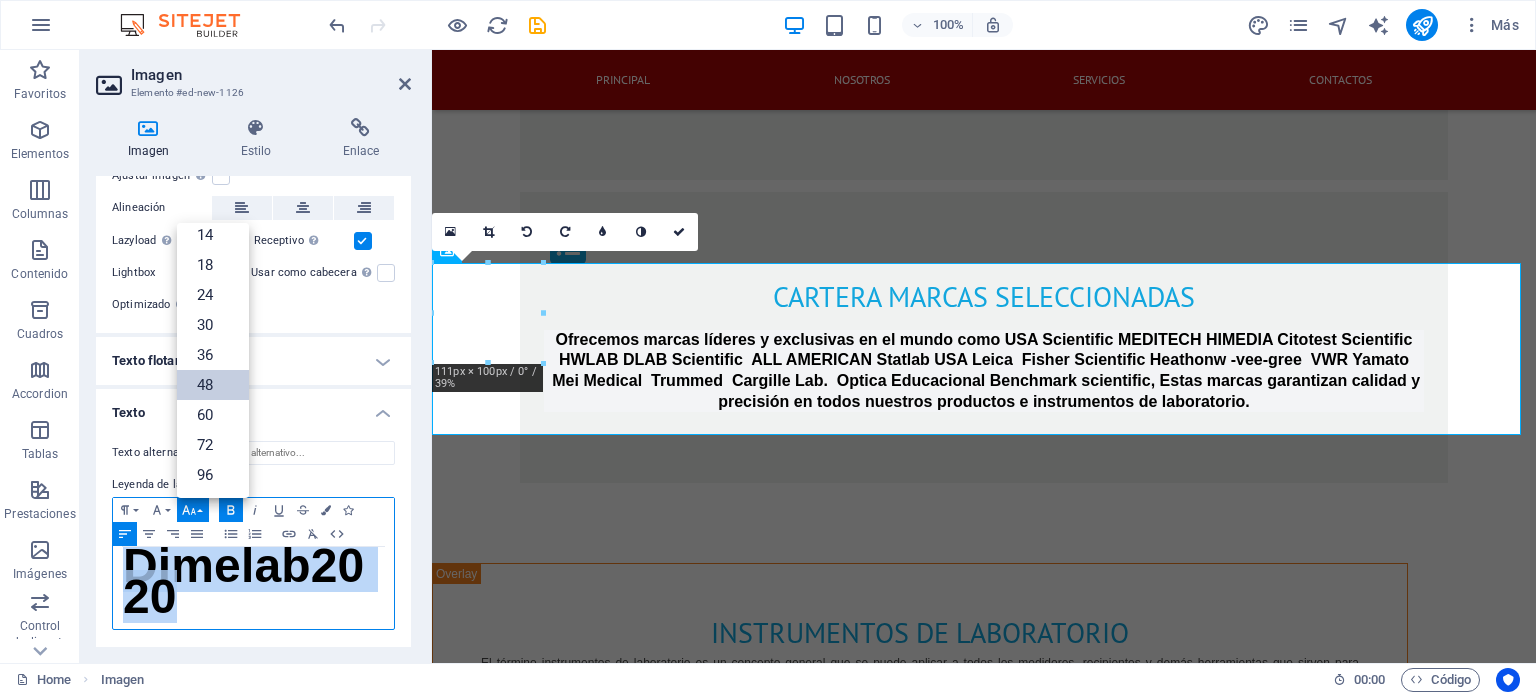 scroll, scrollTop: 160, scrollLeft: 0, axis: vertical 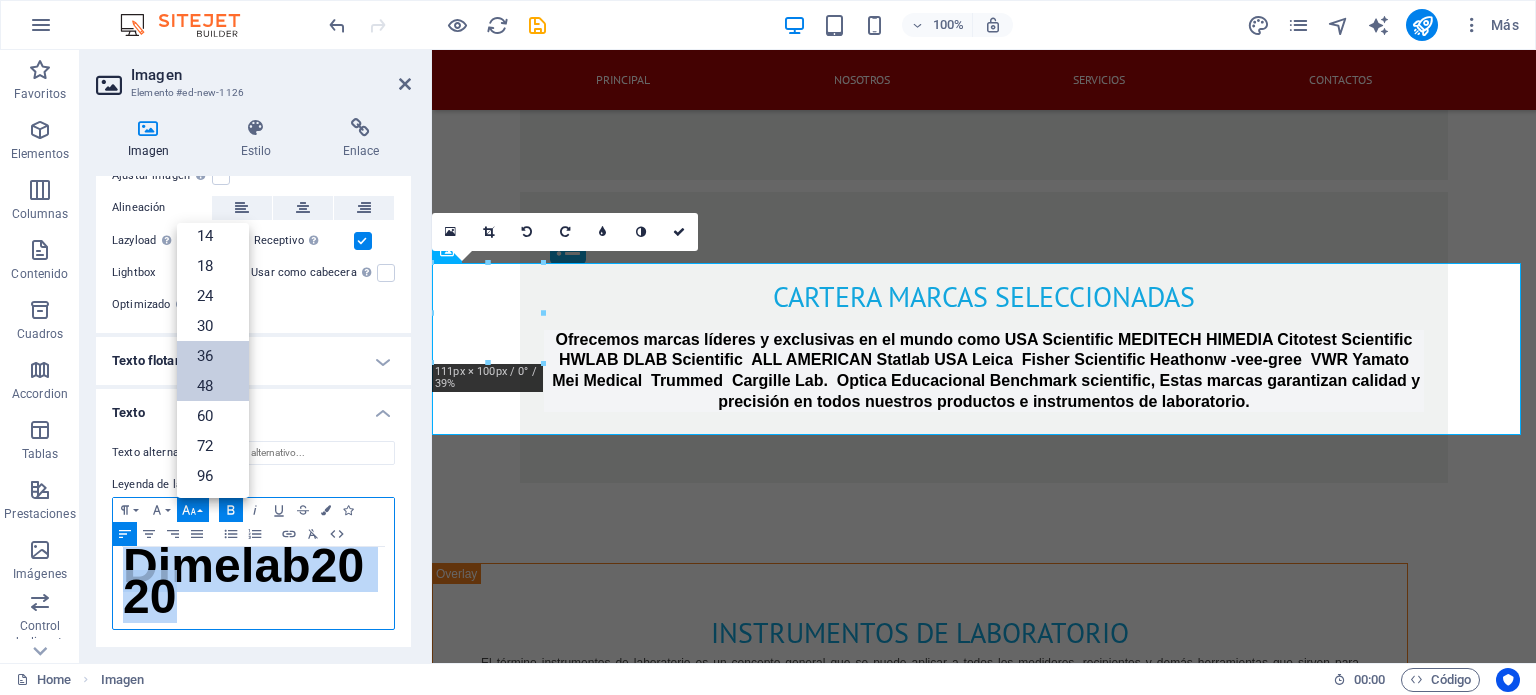 click on "36" at bounding box center [213, 356] 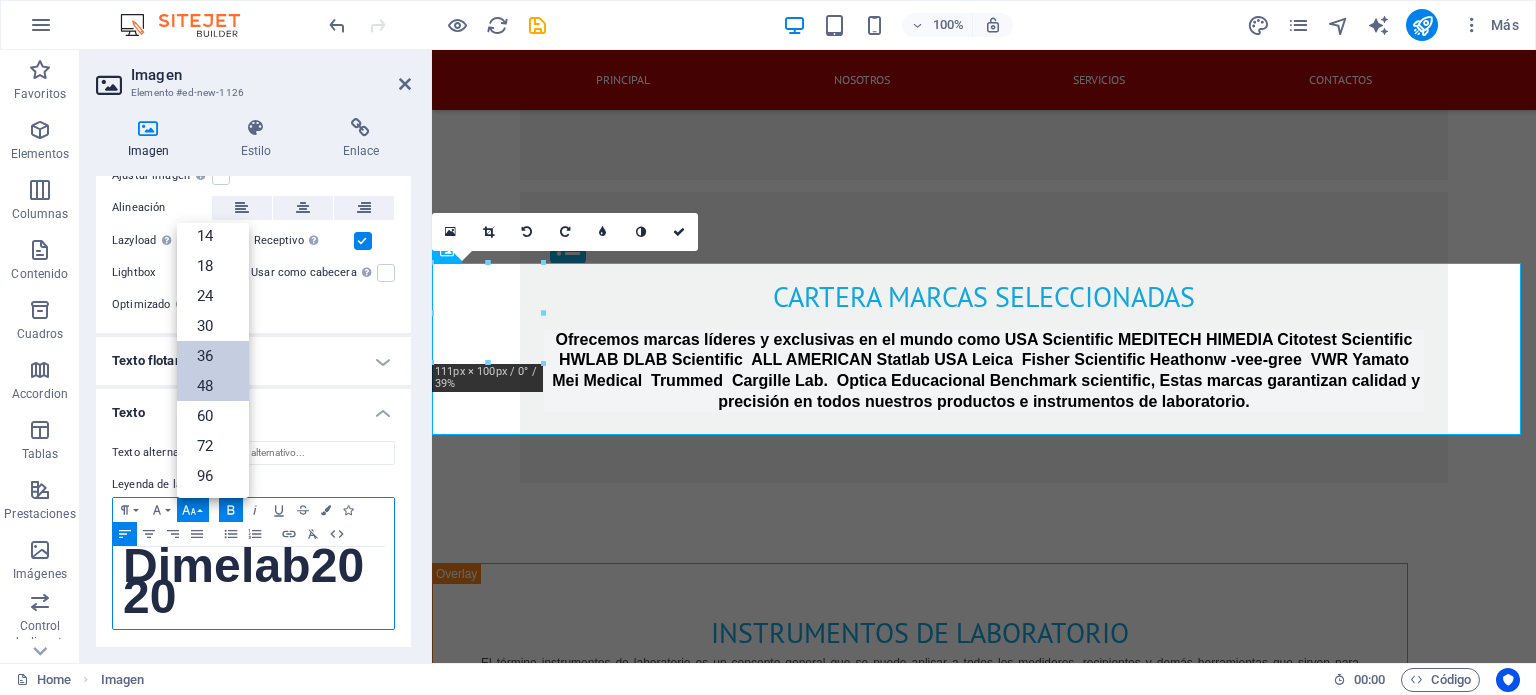 scroll, scrollTop: 336, scrollLeft: 0, axis: vertical 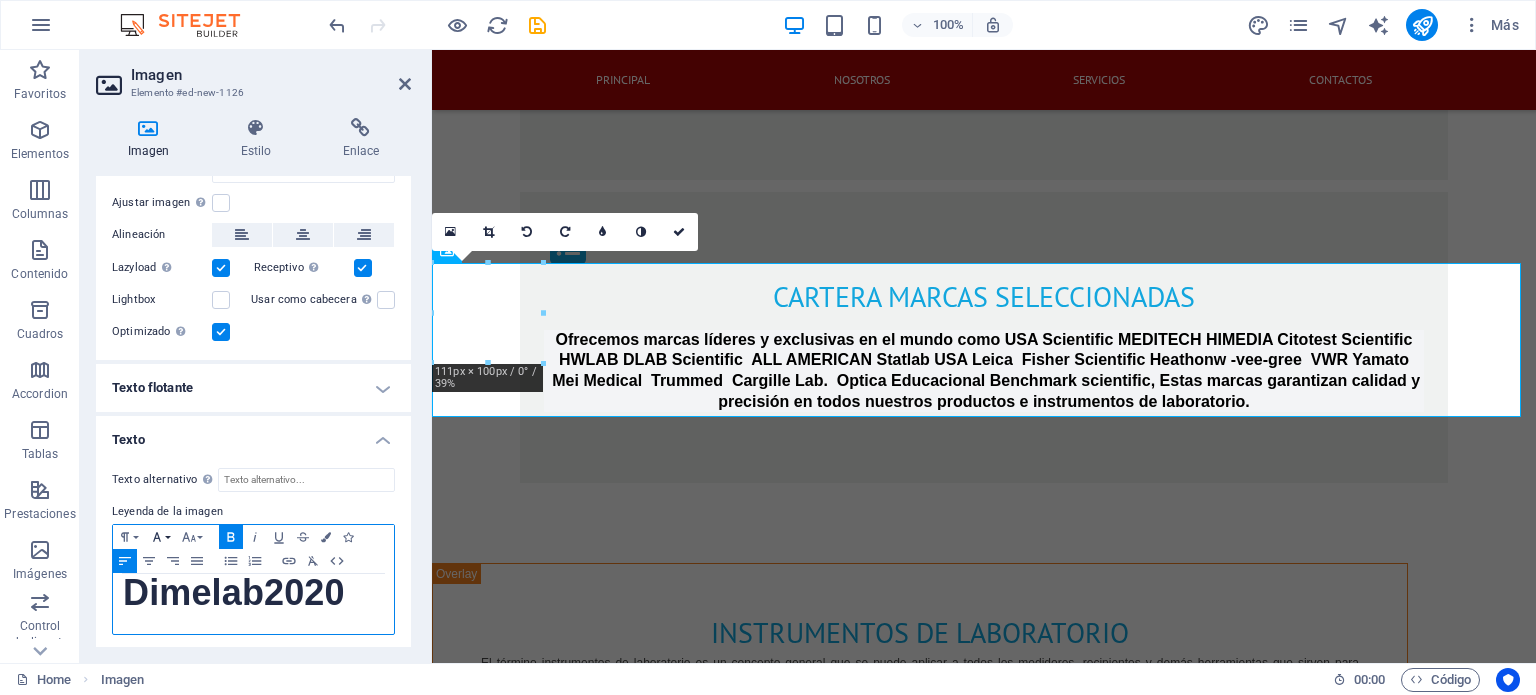 click 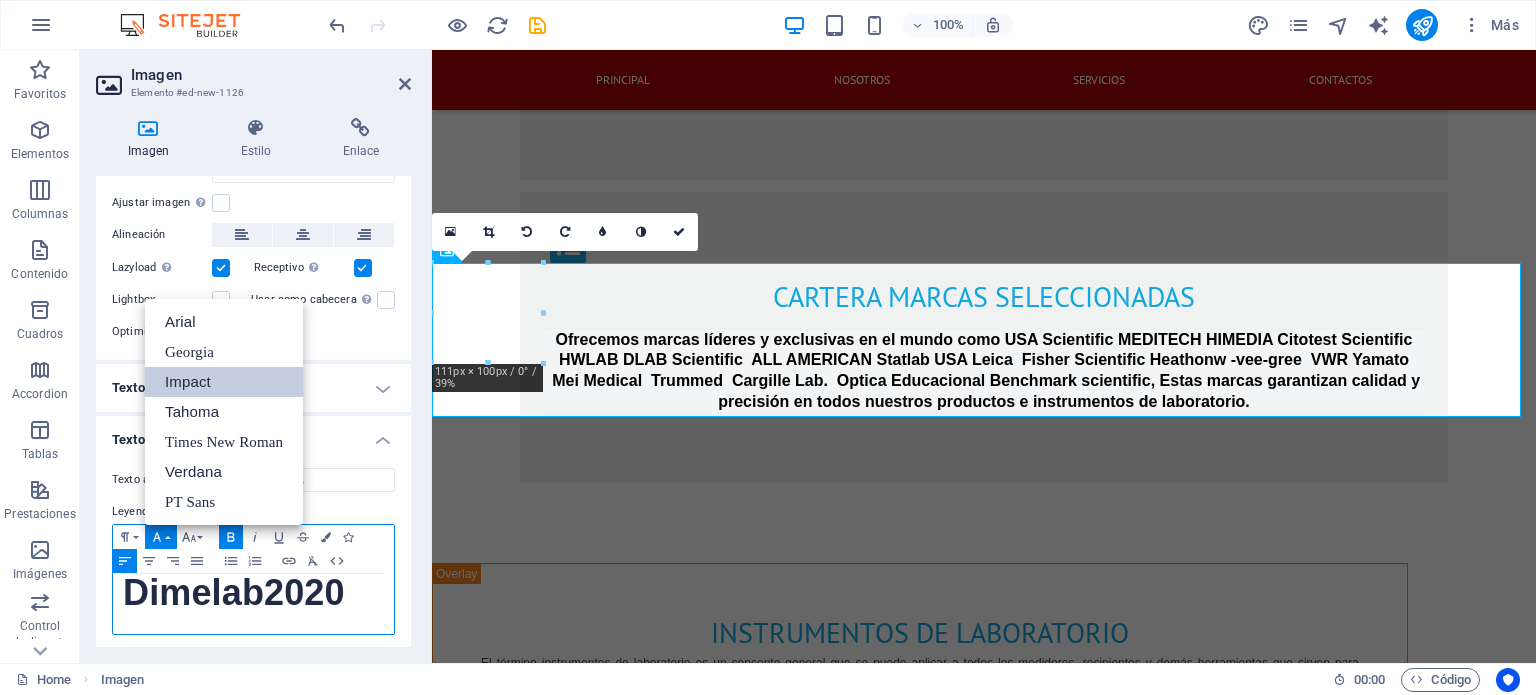 scroll, scrollTop: 0, scrollLeft: 0, axis: both 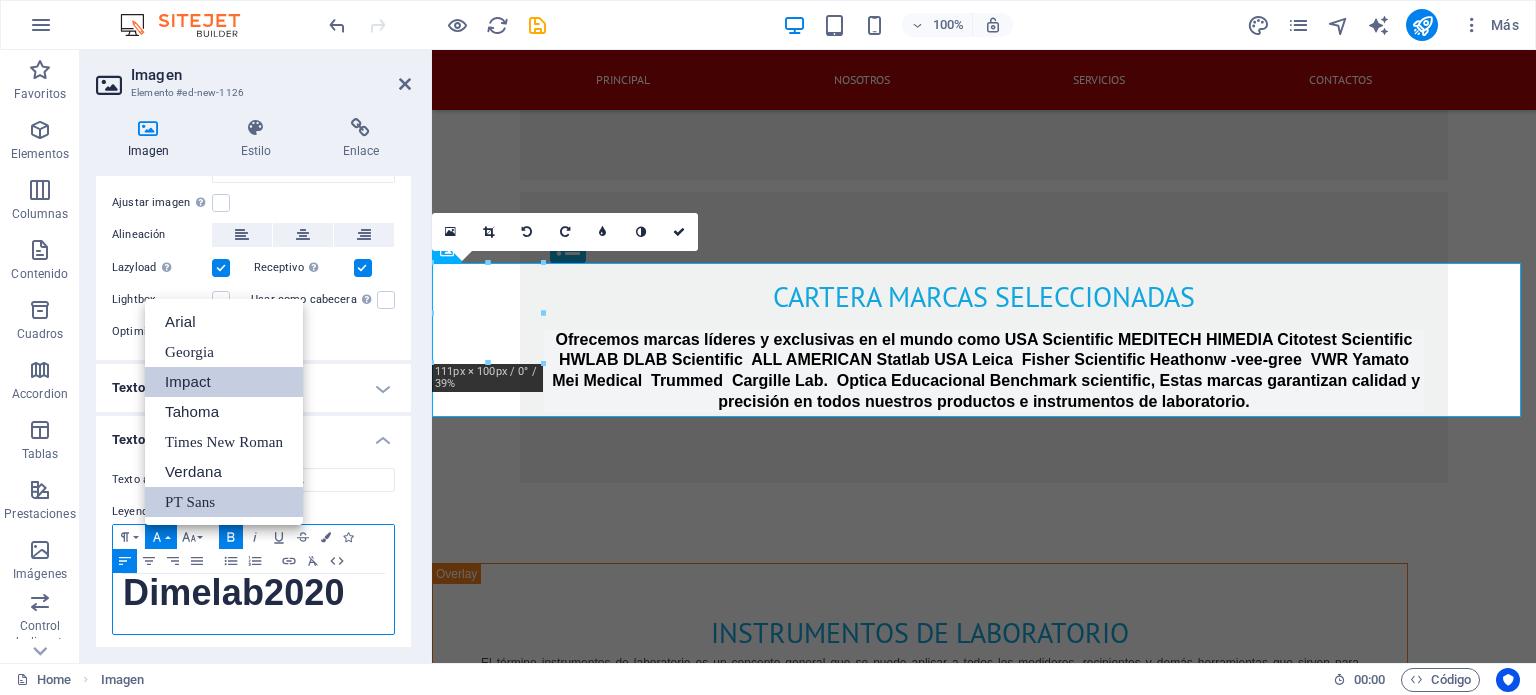 click on "PT Sans" at bounding box center [224, 502] 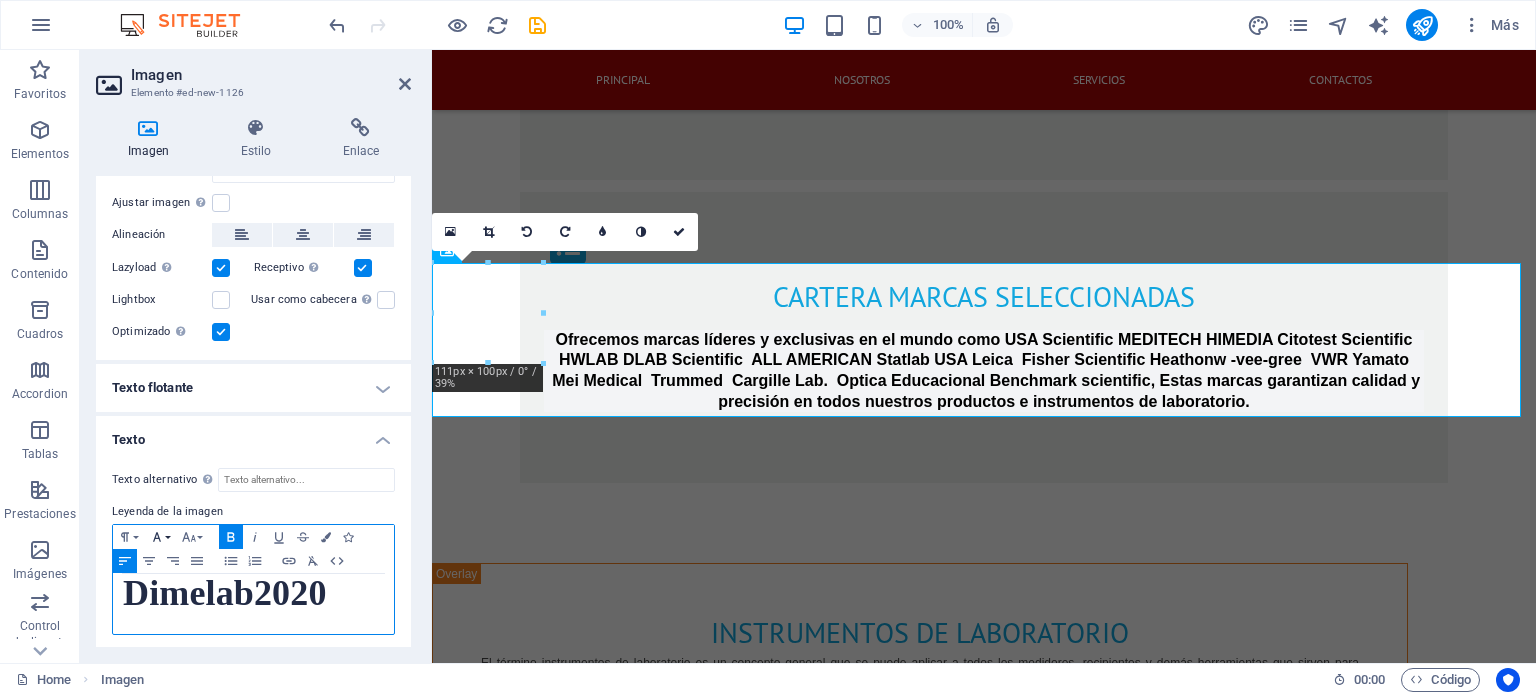 click 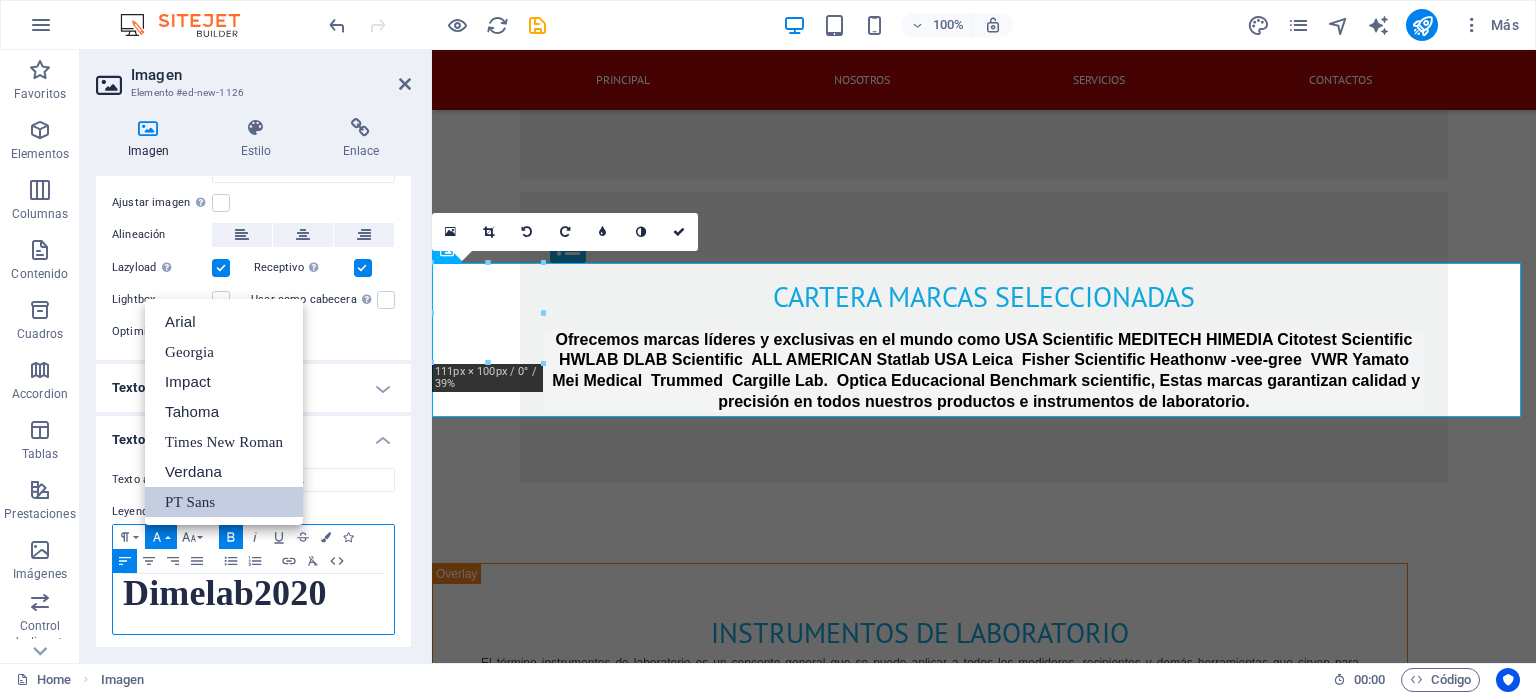 scroll, scrollTop: 0, scrollLeft: 0, axis: both 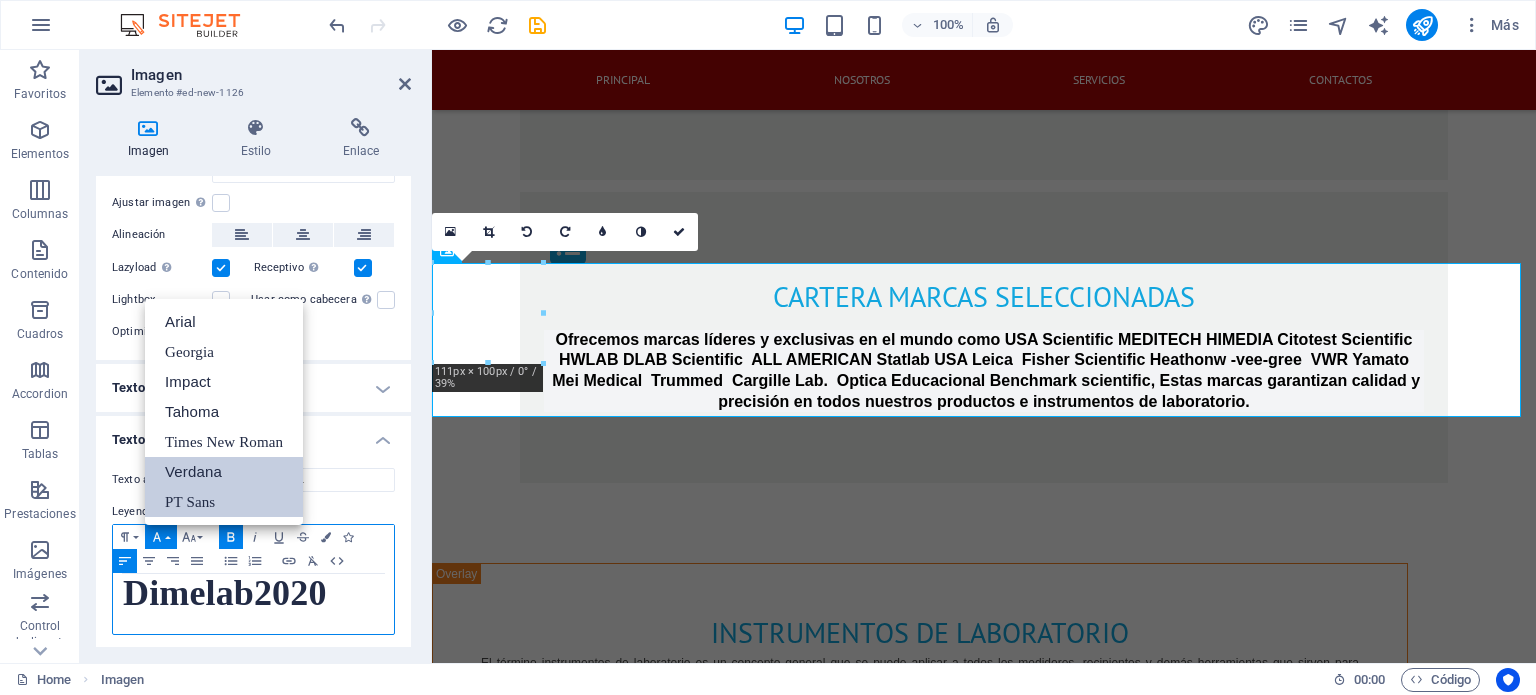 click on "Verdana" at bounding box center [224, 472] 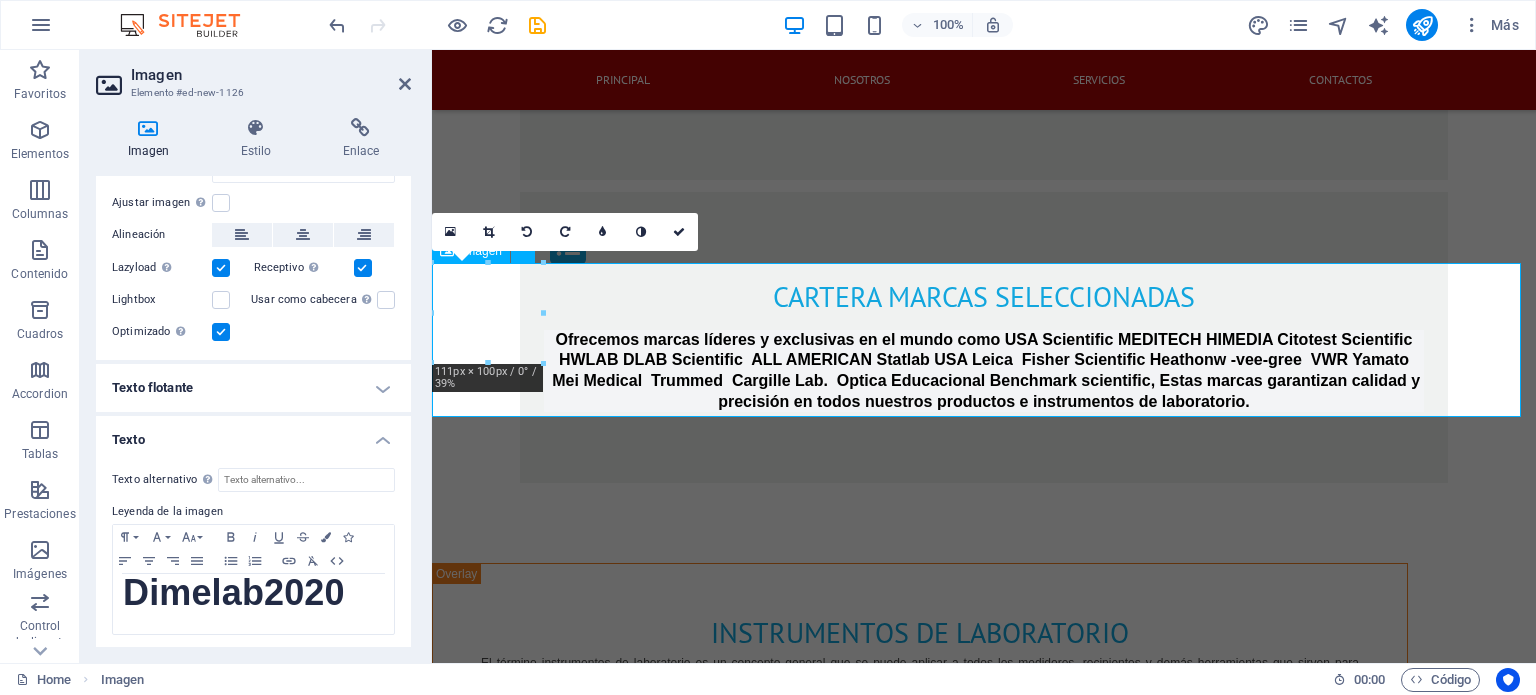 click on "Dimelab2020" at bounding box center (984, 2897) 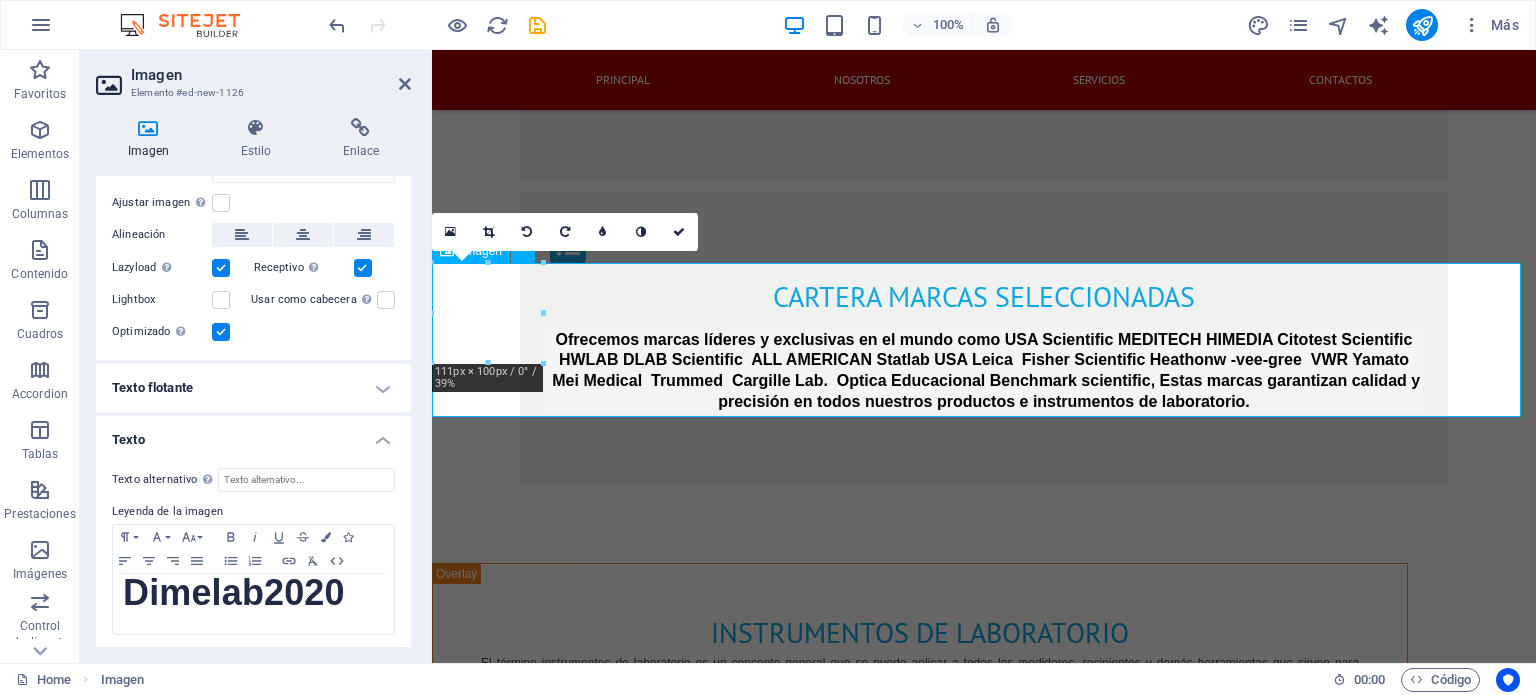 click on "Dimelab2020" at bounding box center [984, 2897] 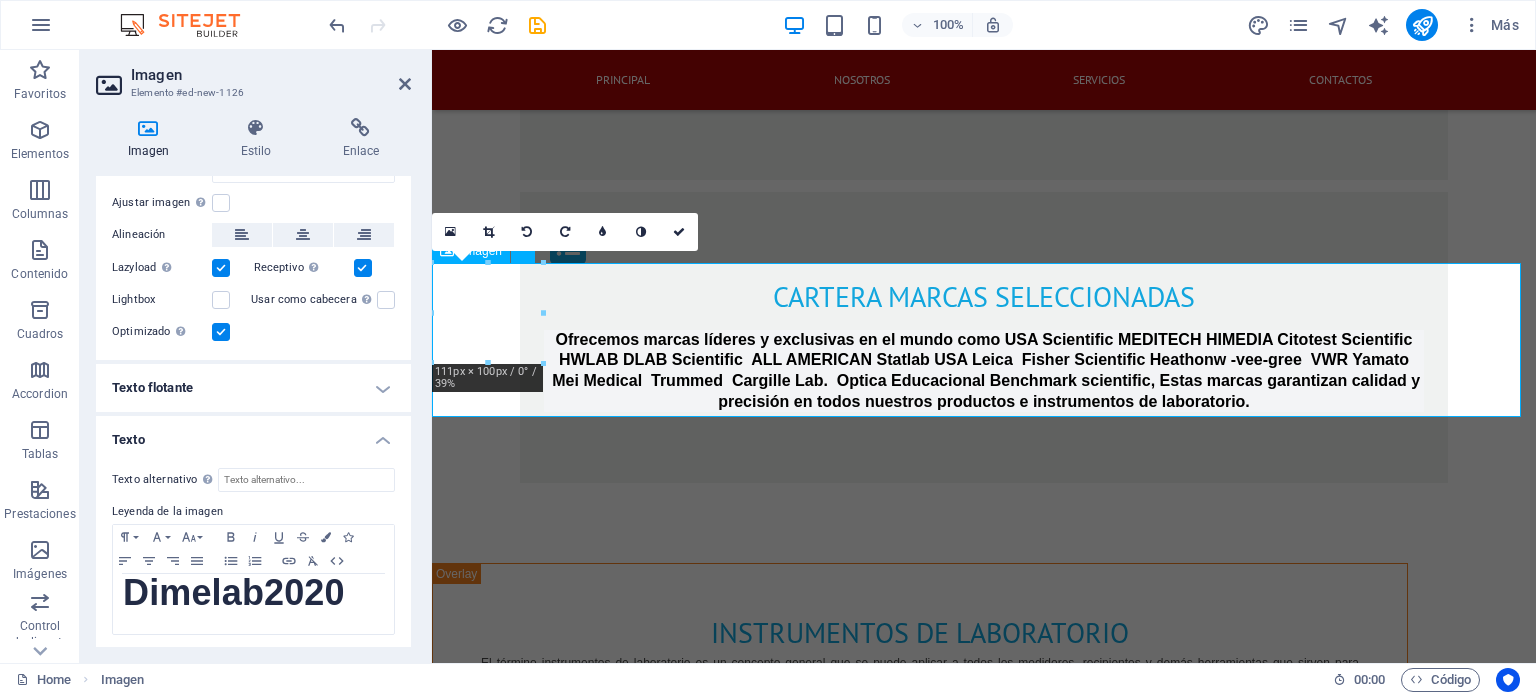 click on "Dimelab2020" at bounding box center (984, 2897) 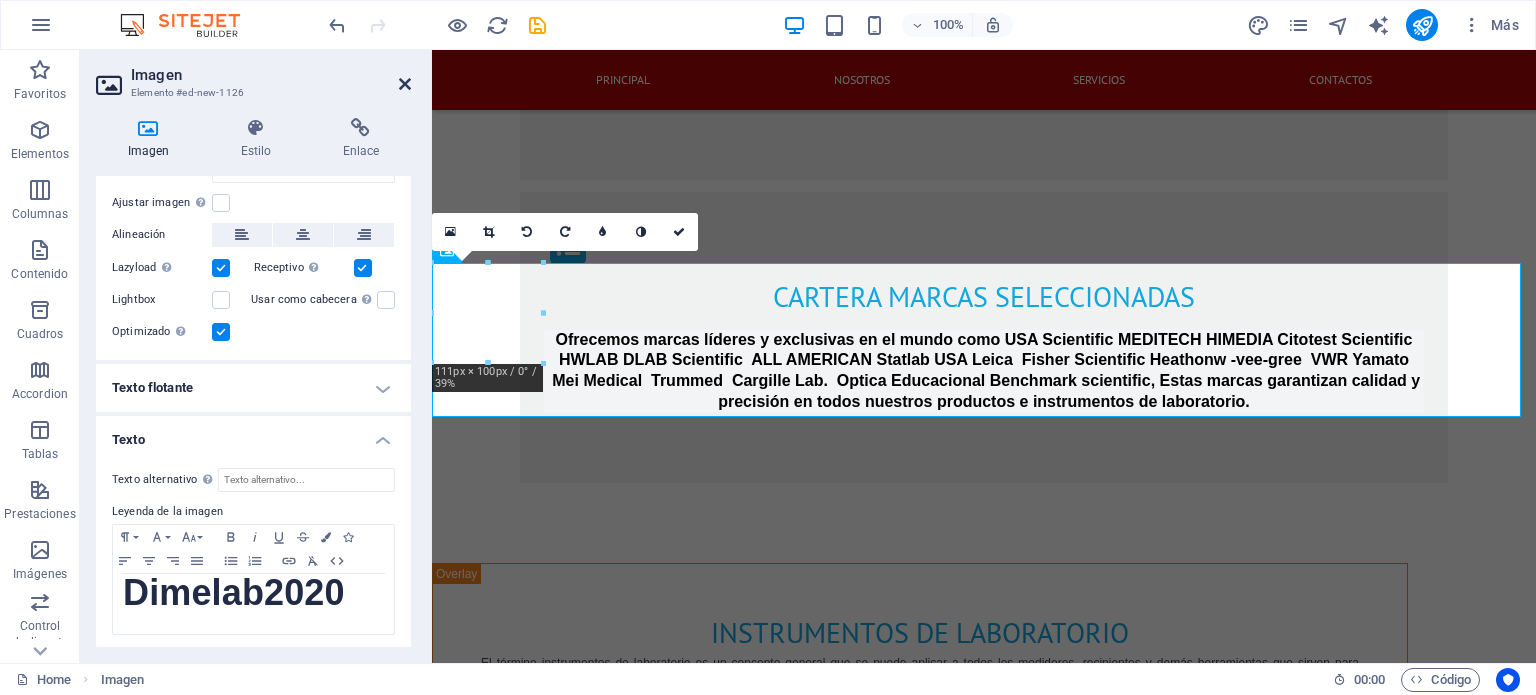 click at bounding box center (405, 84) 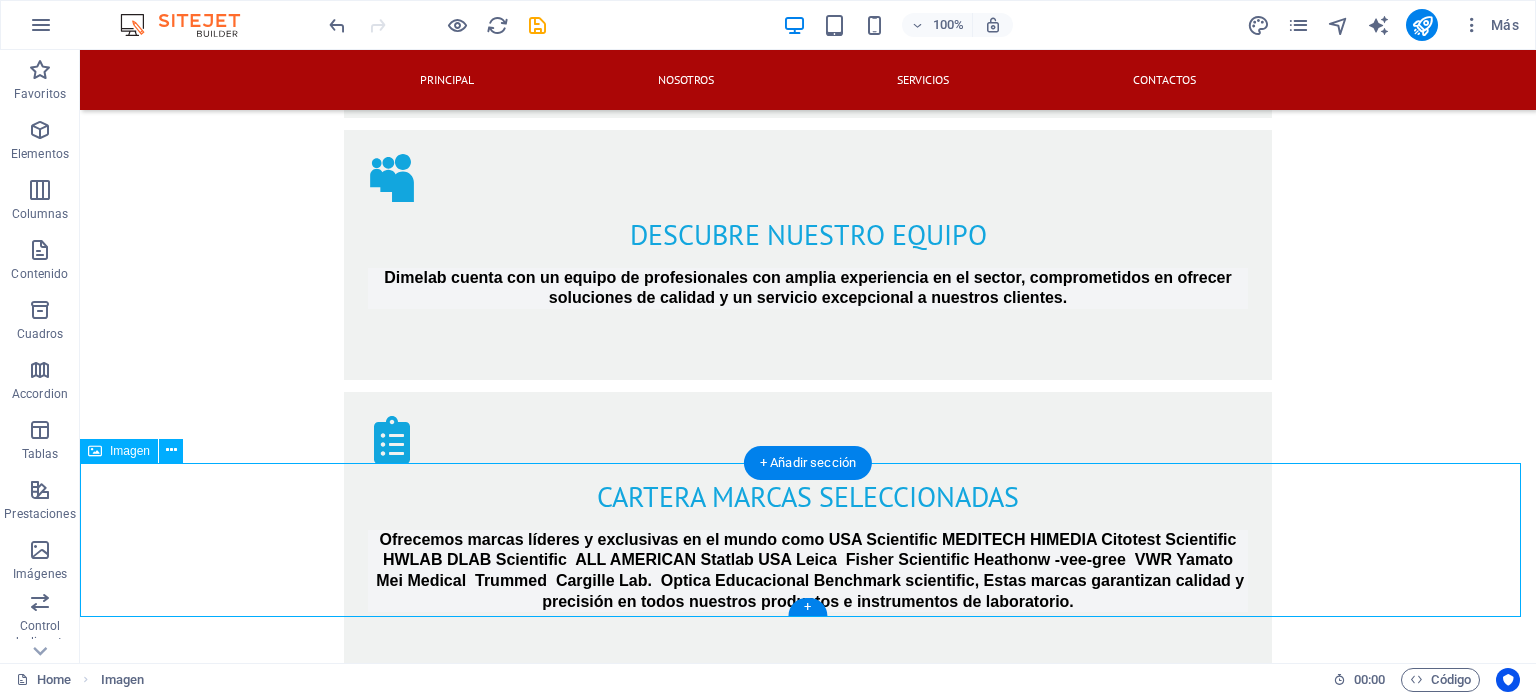 scroll, scrollTop: 2343, scrollLeft: 0, axis: vertical 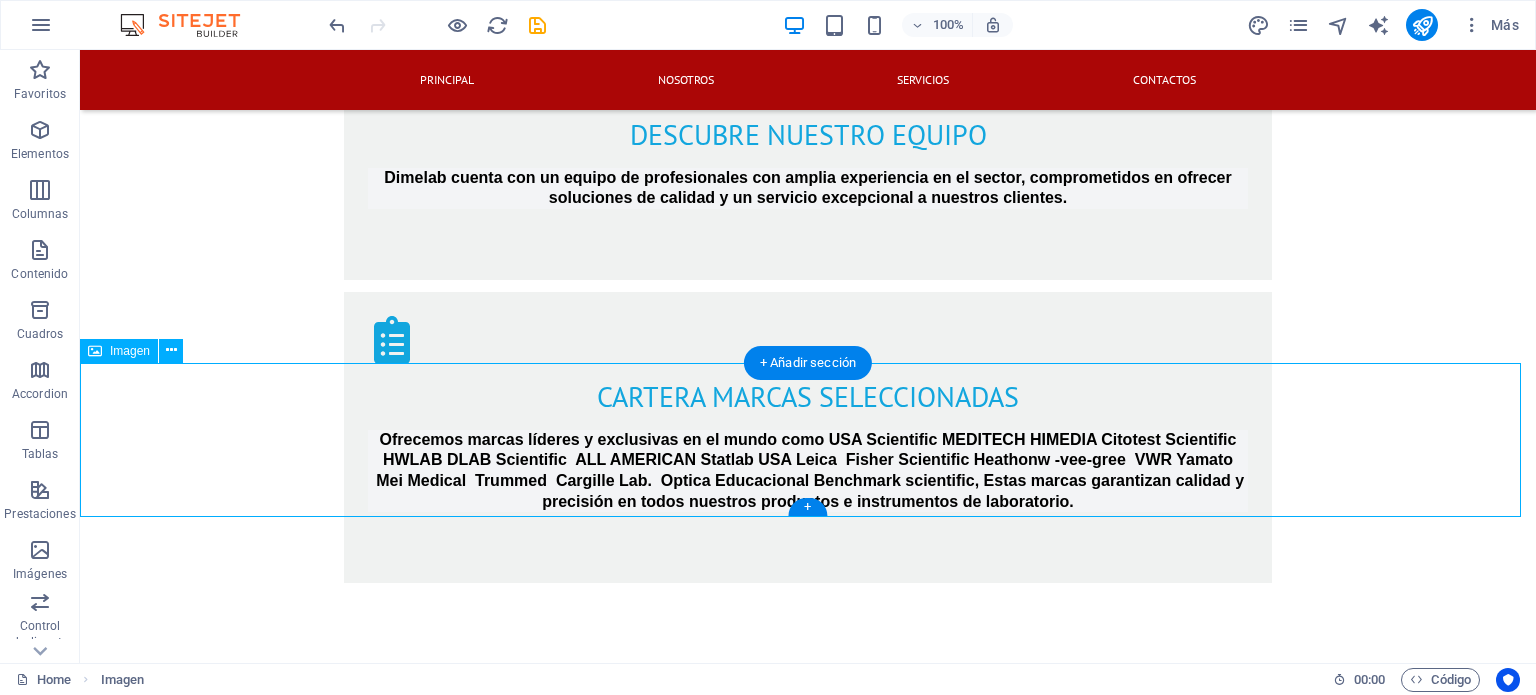 click on "Dimelab2020" at bounding box center [808, 2997] 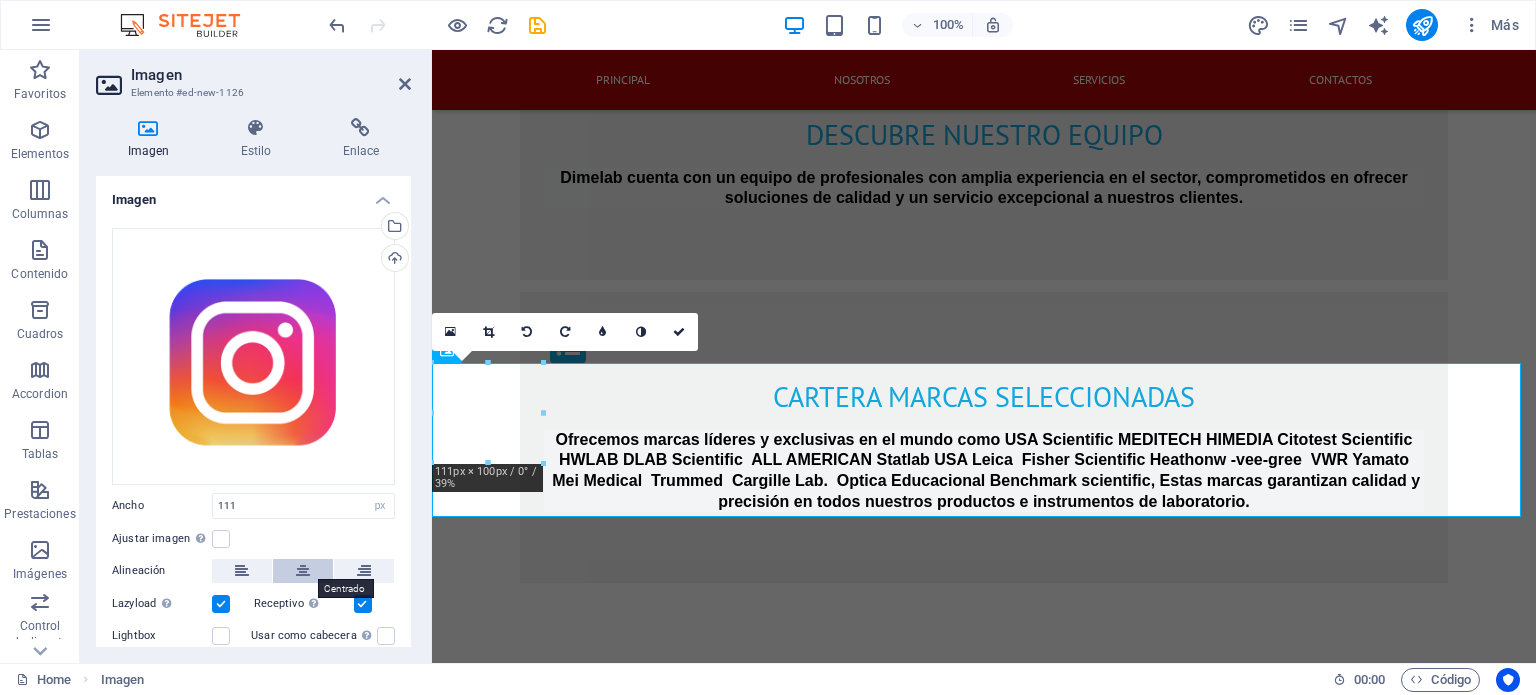 click at bounding box center [303, 571] 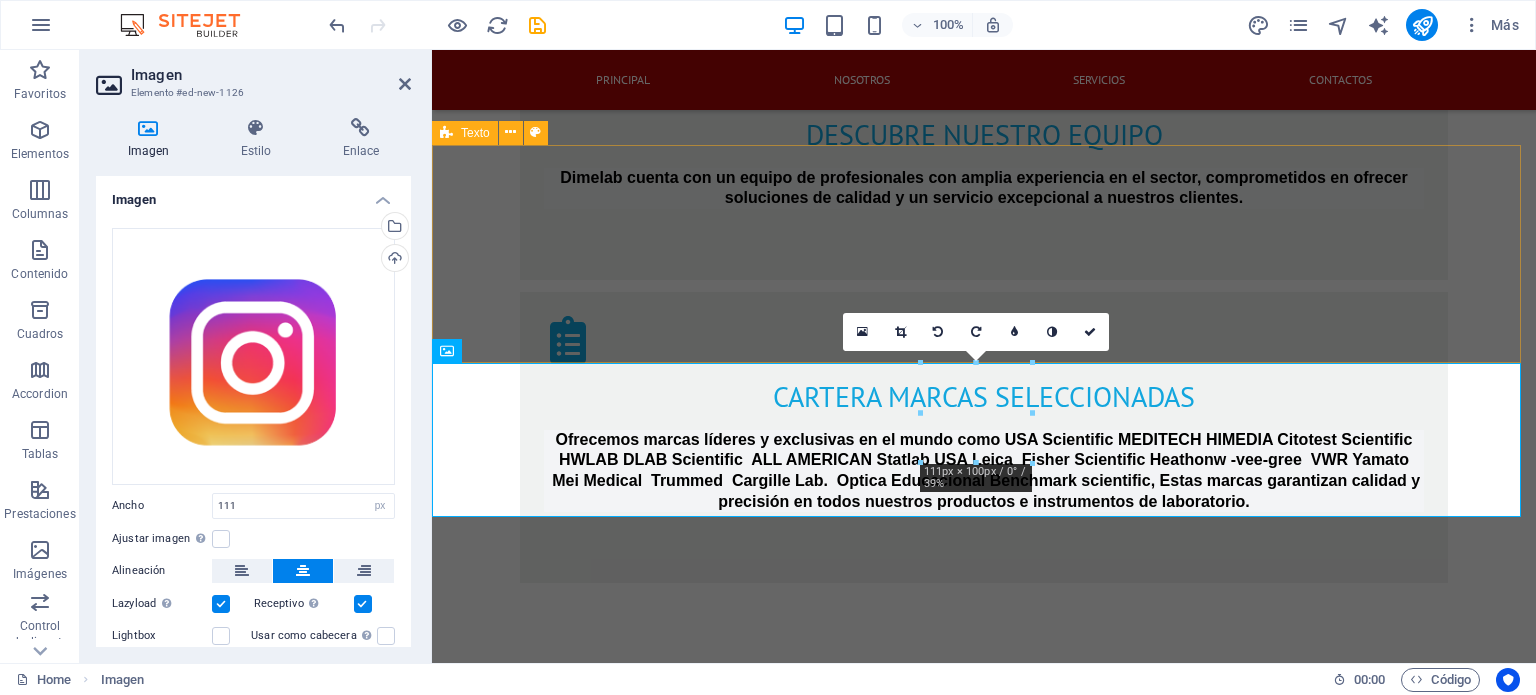 click on "síguenos en nuestras redes sociales‌" at bounding box center [984, 2811] 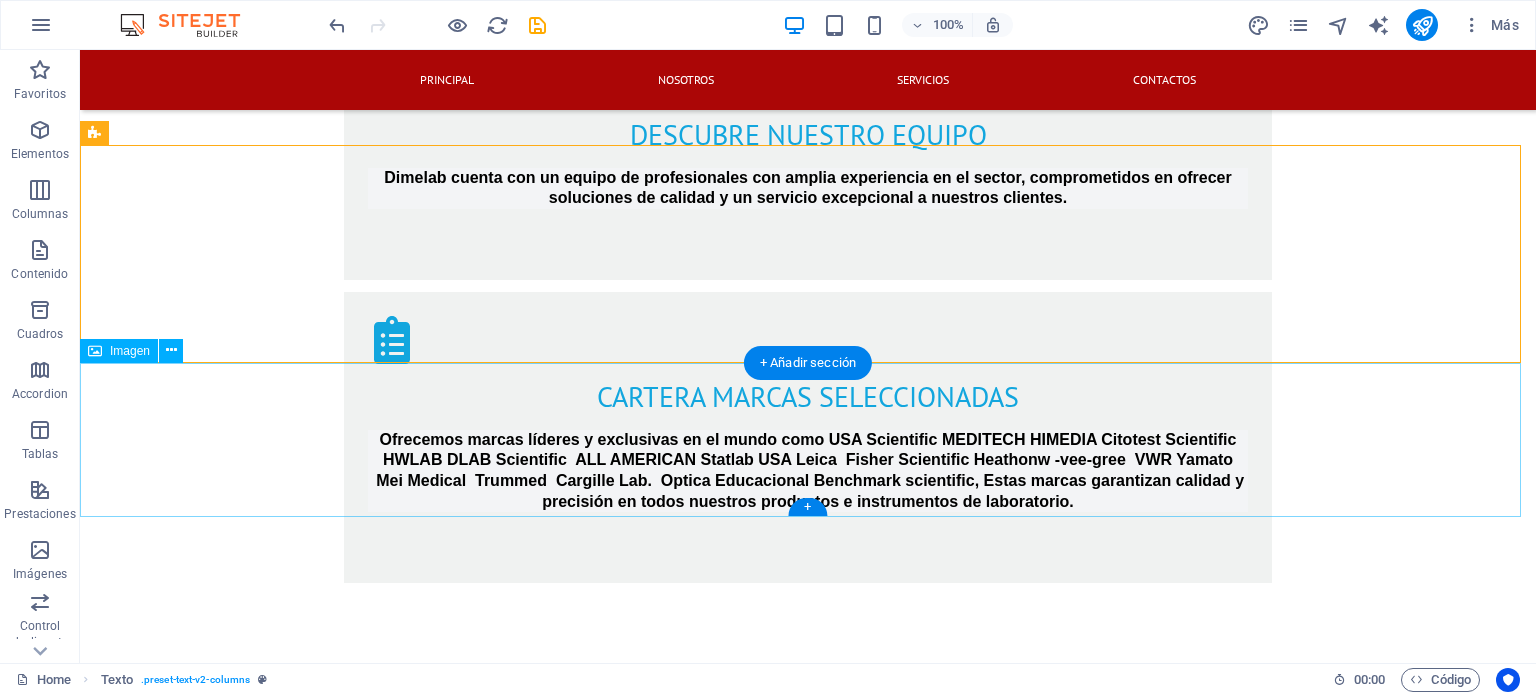 click on "Dimelab2020" at bounding box center (808, 2997) 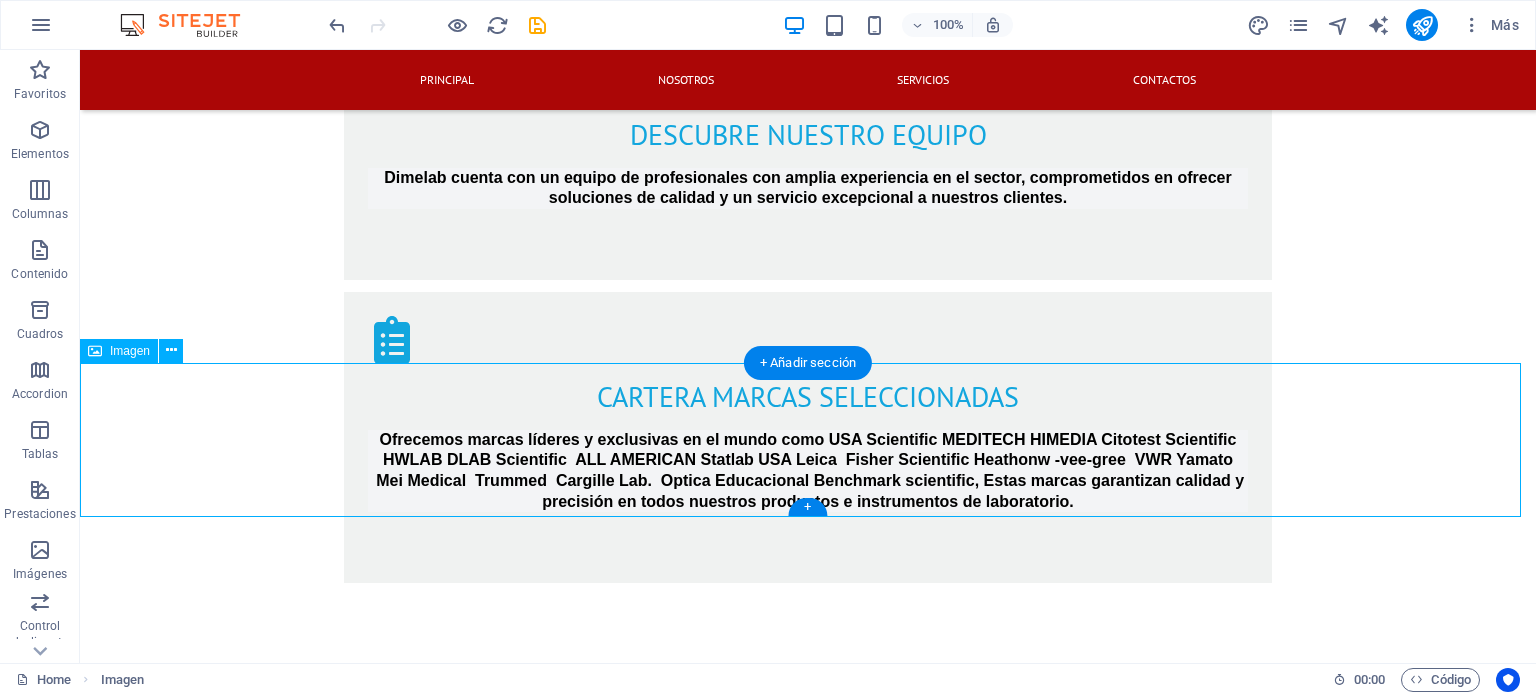 click on "Dimelab2020" at bounding box center (808, 2997) 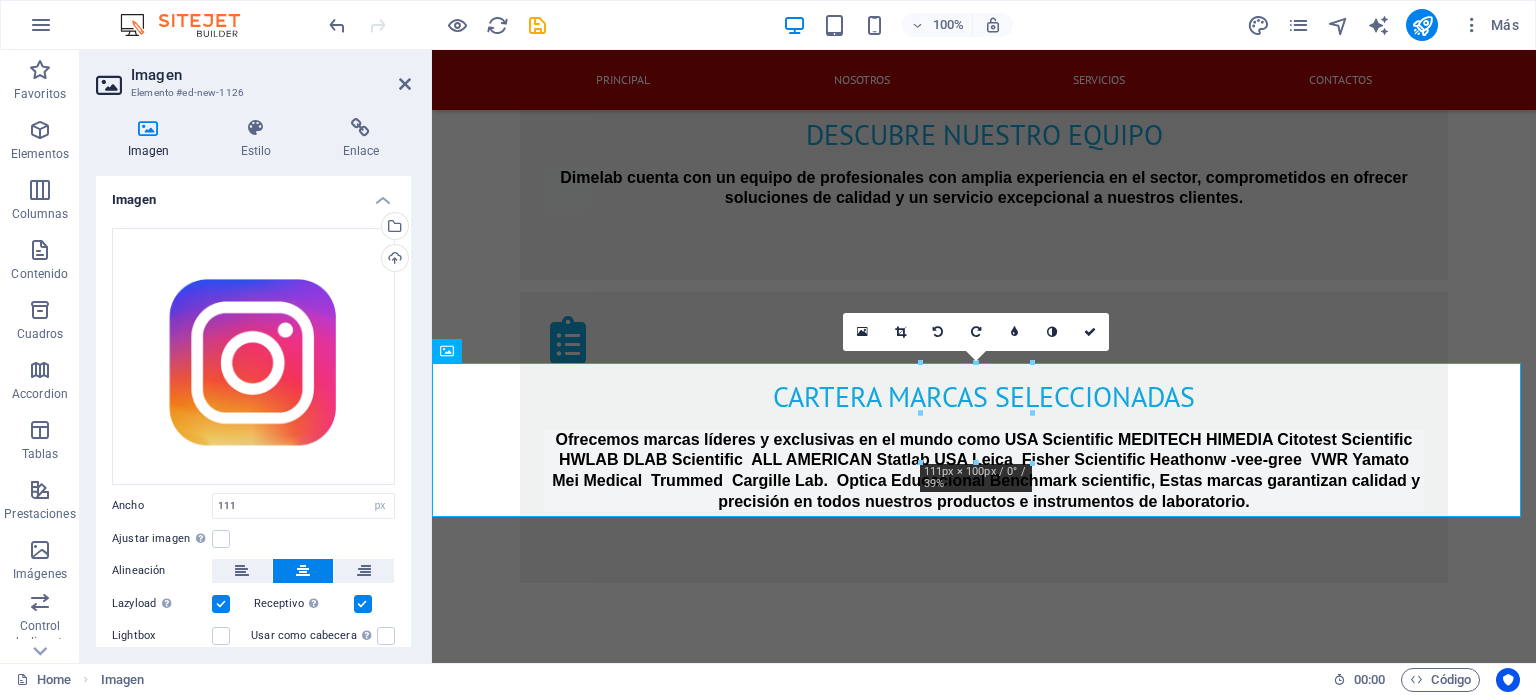 scroll, scrollTop: 354, scrollLeft: 0, axis: vertical 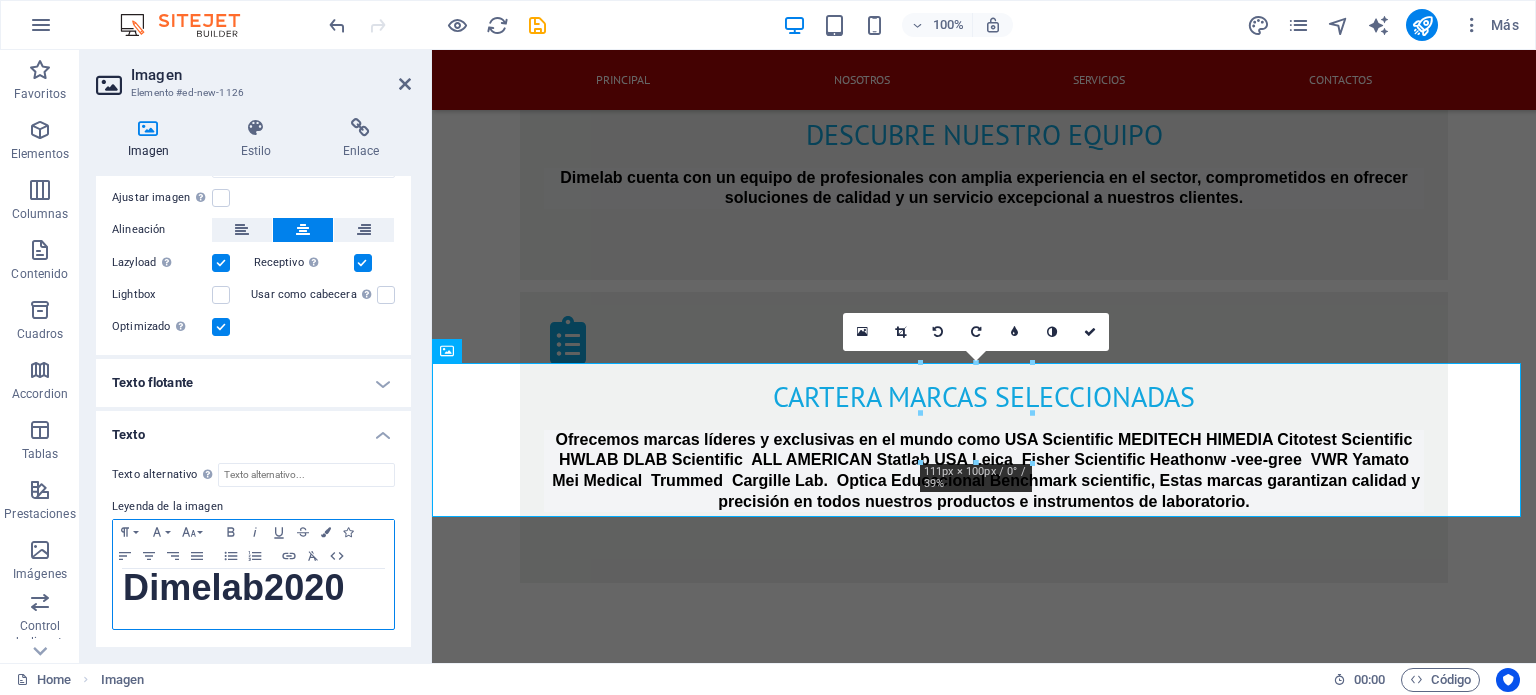 click on "Dimelab2020" at bounding box center (253, 592) 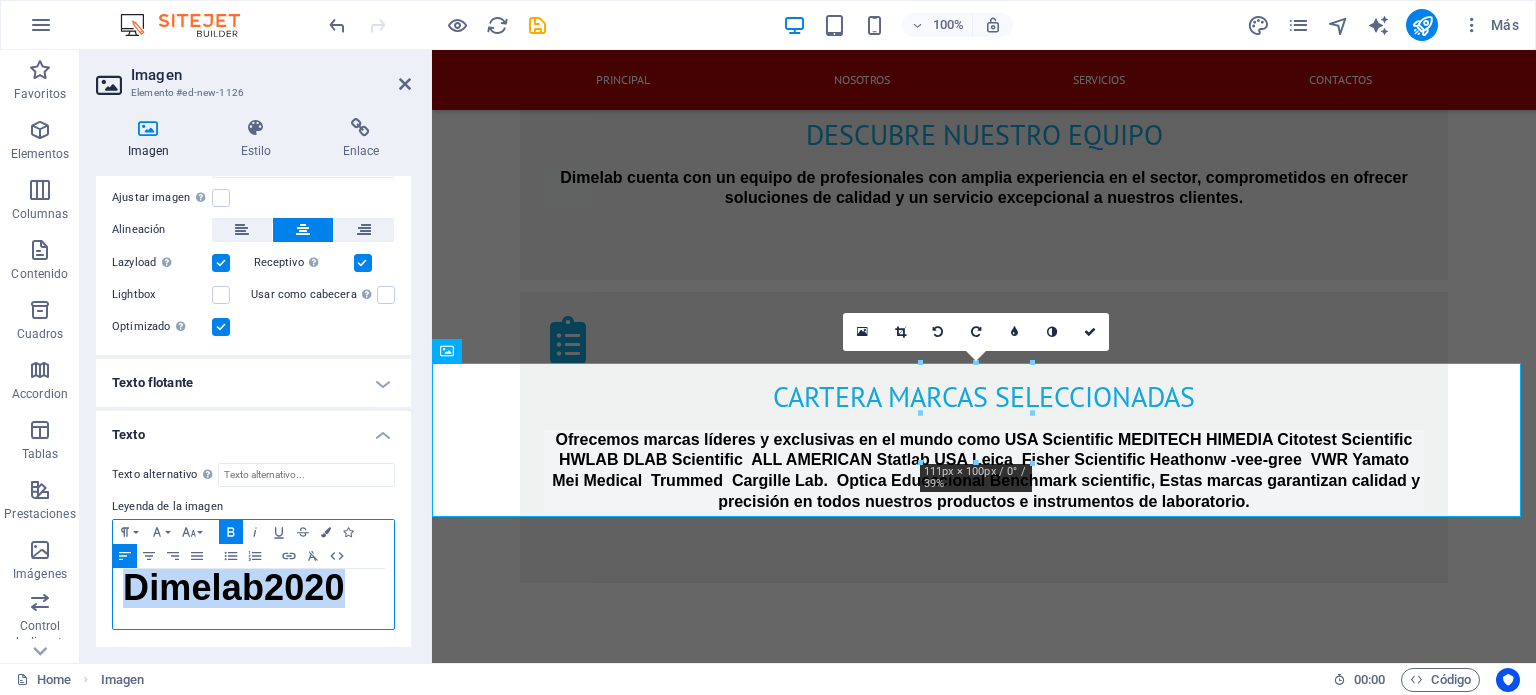 drag, startPoint x: 213, startPoint y: 602, endPoint x: 97, endPoint y: 550, distance: 127.12199 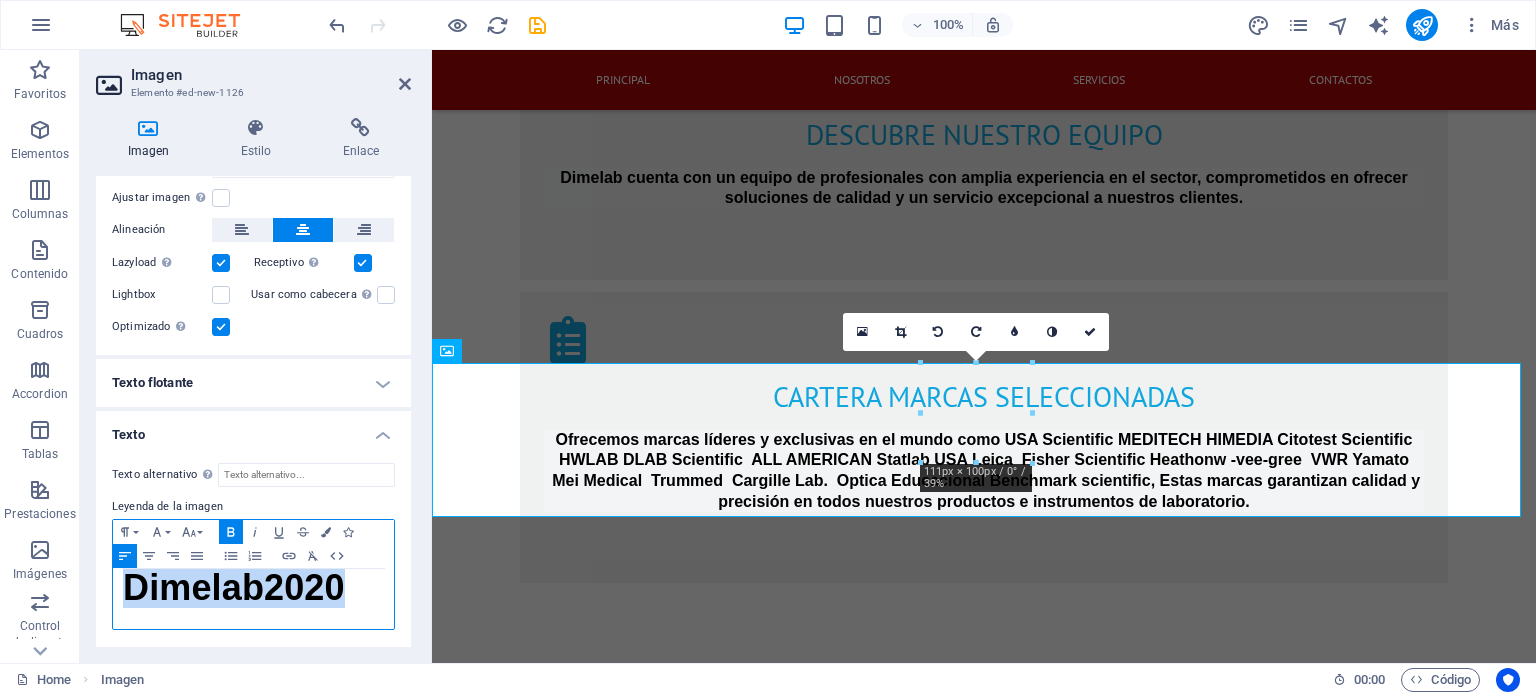 click on "Imagen Estilo Enlace Imagen Arrastra archivos aquí, haz clic para escoger archivos o  selecciona archivos de Archivos o de nuestra galería gratuita de fotos y vídeos Selecciona archivos del administrador de archivos, de la galería de fotos o carga archivo(s) Cargar Ancho 111 Predeterminado automático px rem % em vh vw Ajustar imagen Ajustar imagen automáticamente a un ancho y alto fijo Altura Predeterminado automático px Alineación Lazyload La carga de imágenes tras la carga de la página mejora la velocidad de la página. Receptivo Automáticamente cargar tamaños optimizados de smartphone e imagen retina. Lightbox Usar como cabecera La imagen se ajustará en una etiqueta de cabecera H1. Resulta útil para dar al texto alternativo el peso de una cabecera H1, por ejemplo, para el logo. En caso de duda, dejar deseleccionado. Optimizado Las imágenes se comprimen para así mejorar la velocidad de las páginas. Posición Dirección Personalizado X offset 50 px rem % vh vw Y offset 50 px rem % vh vw Code" at bounding box center (253, 382) 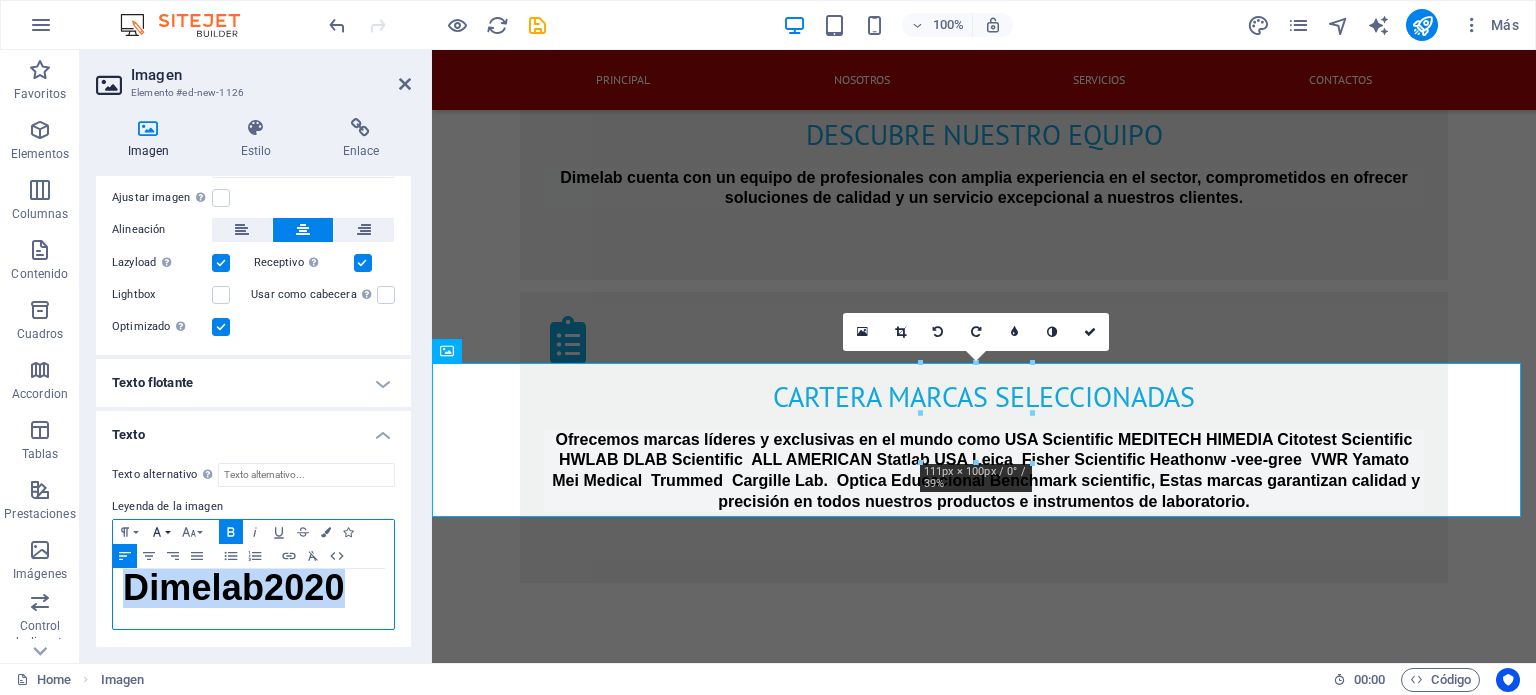 click 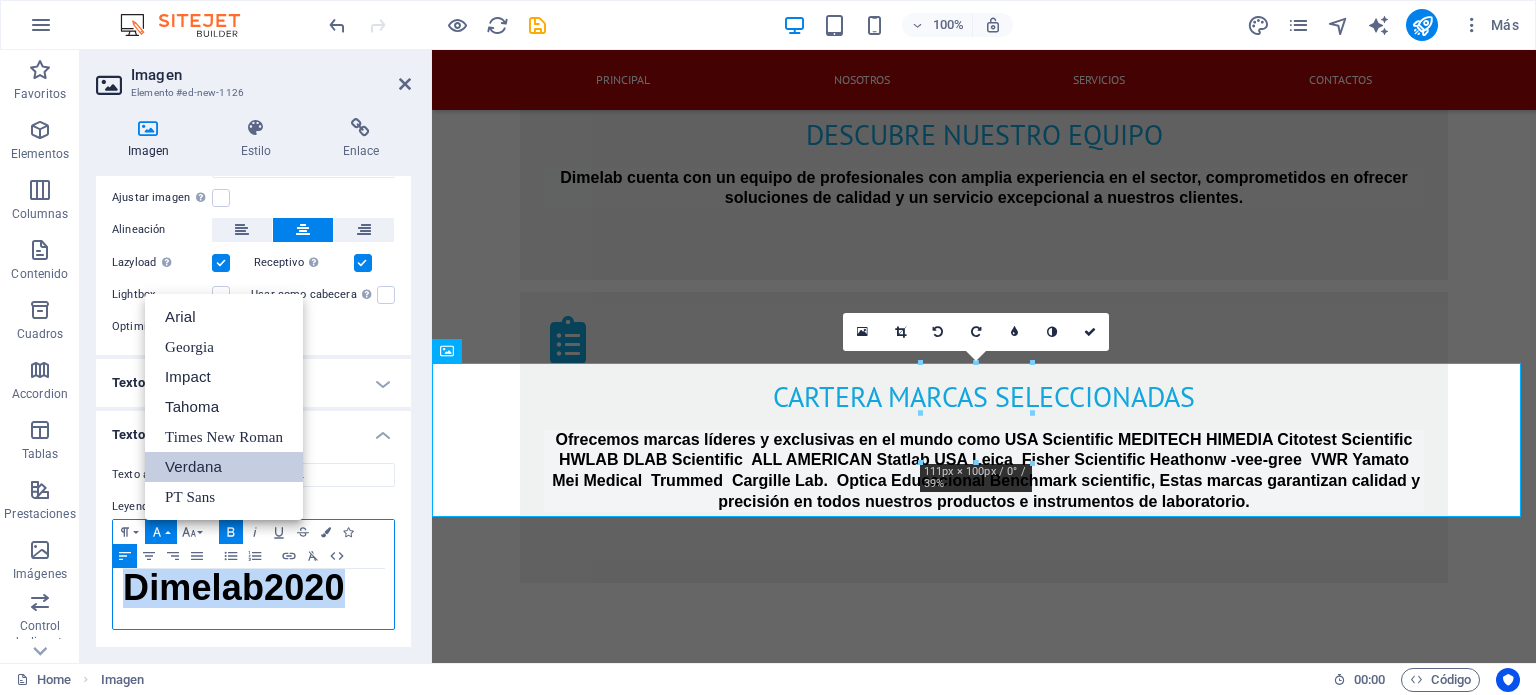 scroll, scrollTop: 0, scrollLeft: 0, axis: both 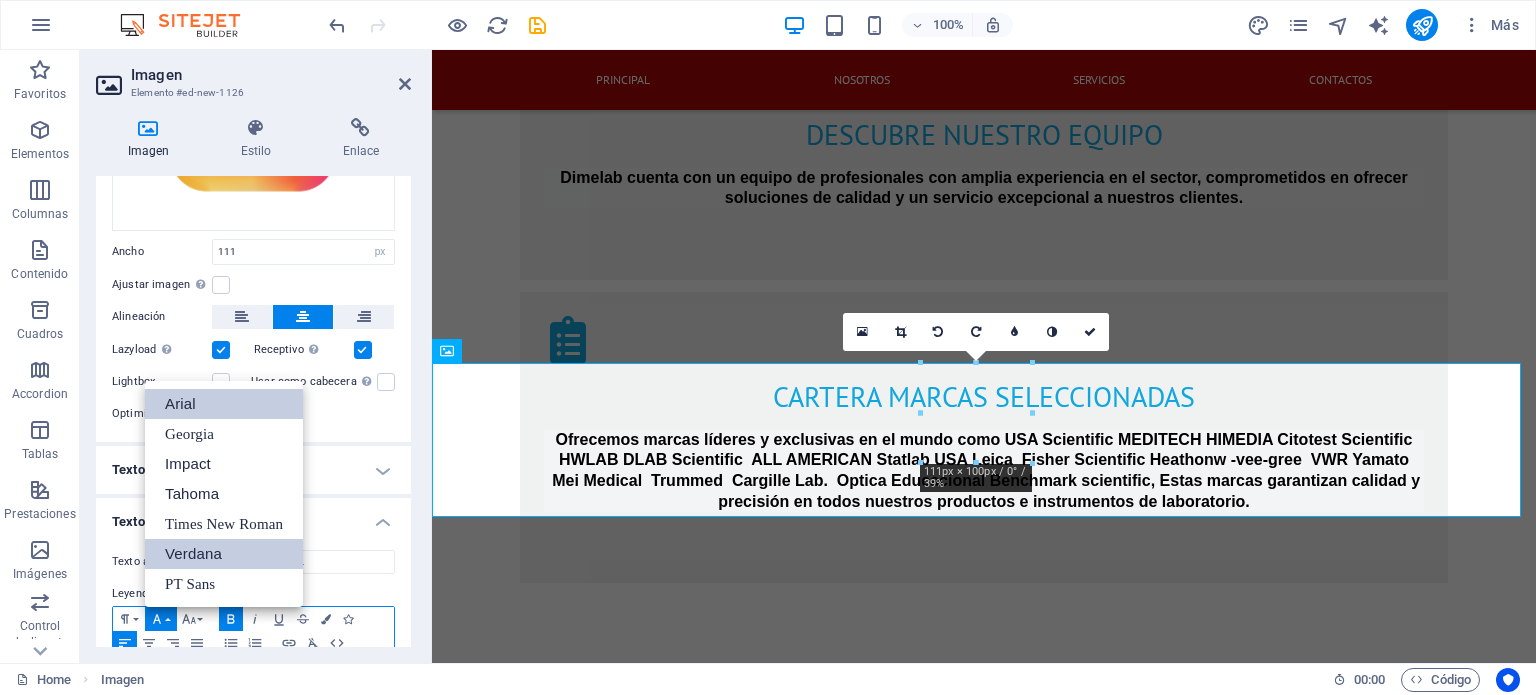 click on "Arial" at bounding box center (224, 404) 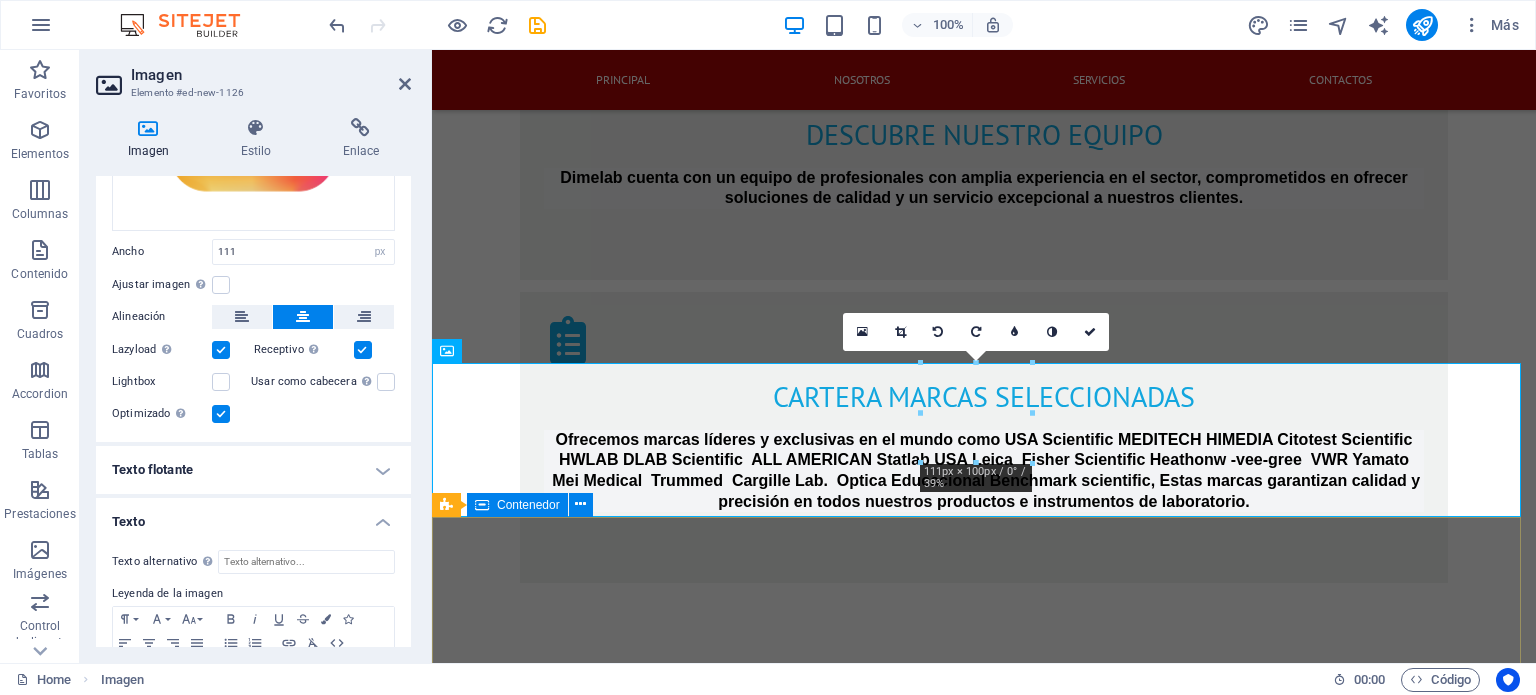 click on "CONTACTANOS ESTAREMOS FELICES DE AYUDARTE [COMPANY] [STREET] [CITY], [STATE]   [POSTAL_CODE] [PHONE]   [EMAIL] [EMAIL] [DAYS]: [TIME] - [TIME]   He leído y comprendido la política de privacidad ¿Ilegible? Cargar nuevo Enviar" at bounding box center [984, 3422] 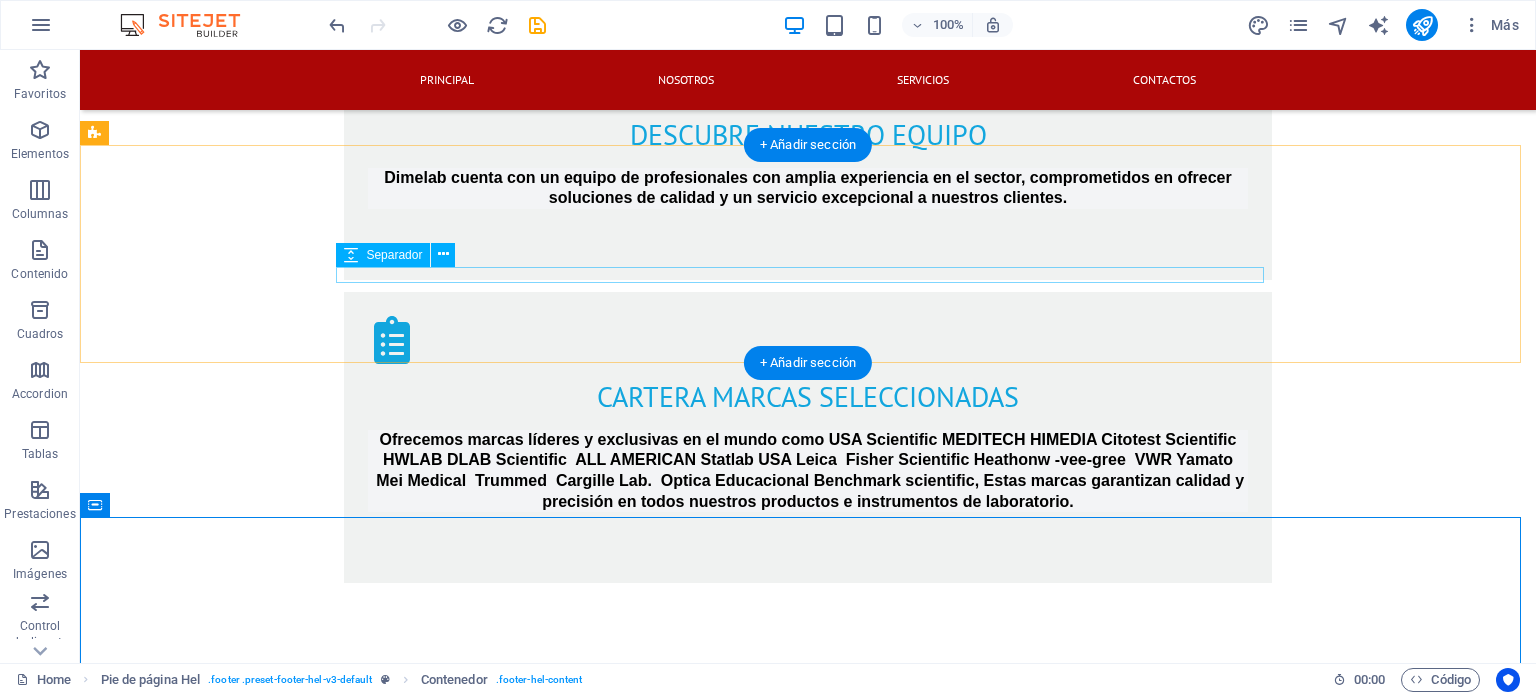 click at bounding box center (808, 2832) 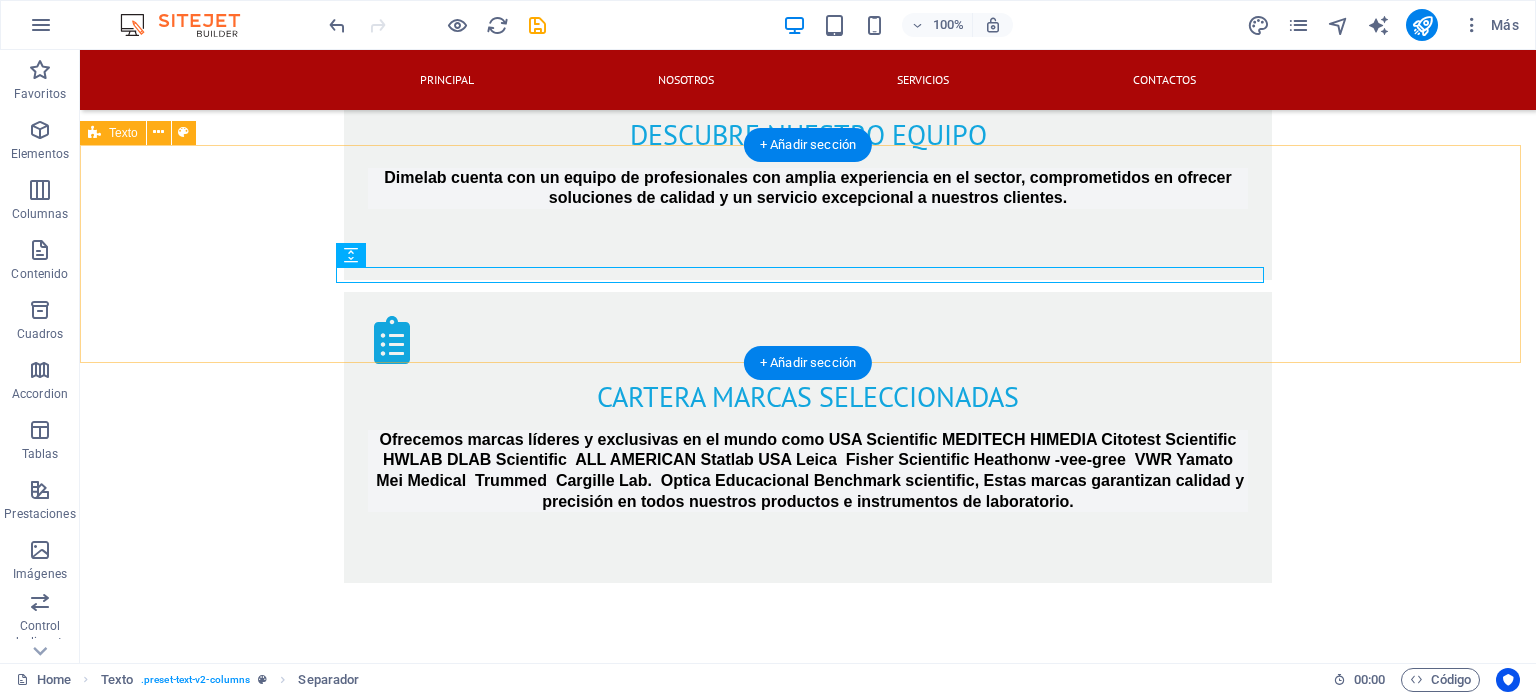 click on "síguenos en nuestras redes sociales‌" at bounding box center [808, 2811] 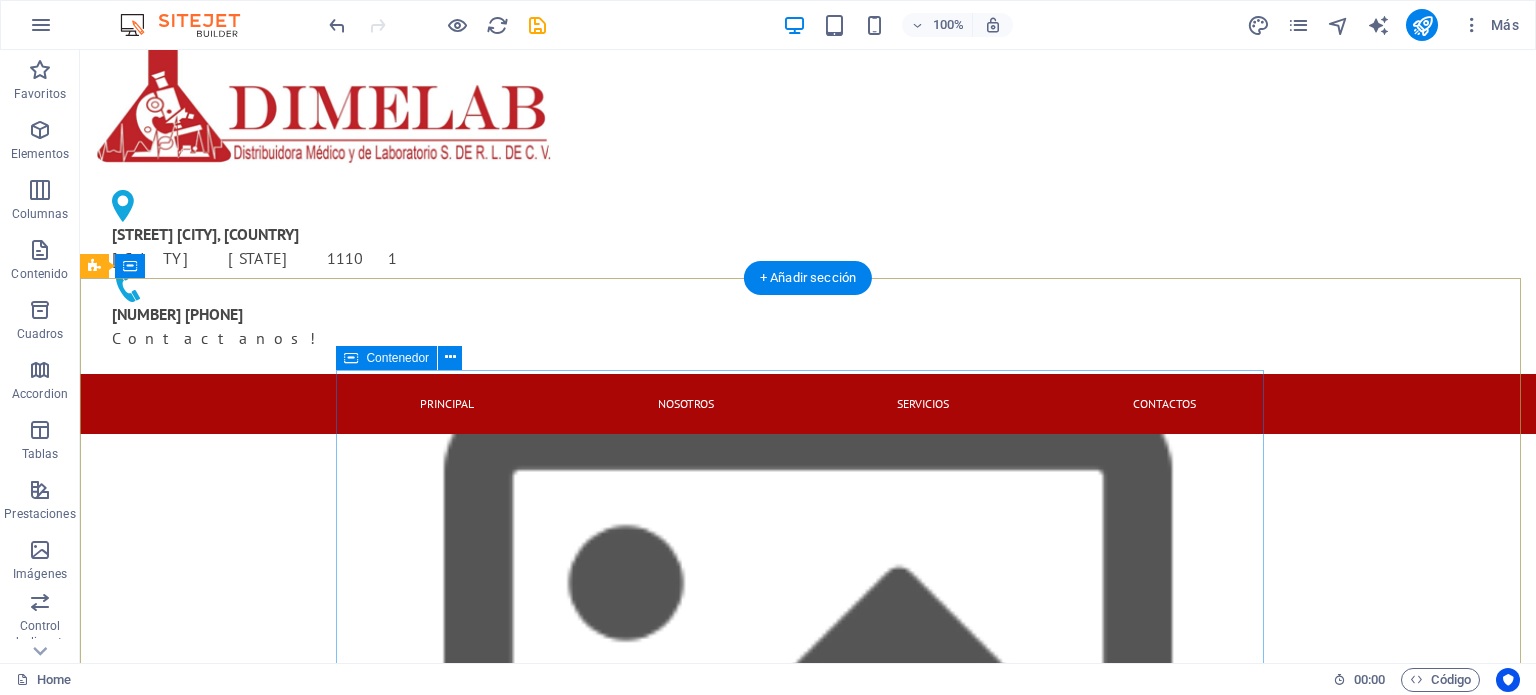 scroll, scrollTop: 0, scrollLeft: 0, axis: both 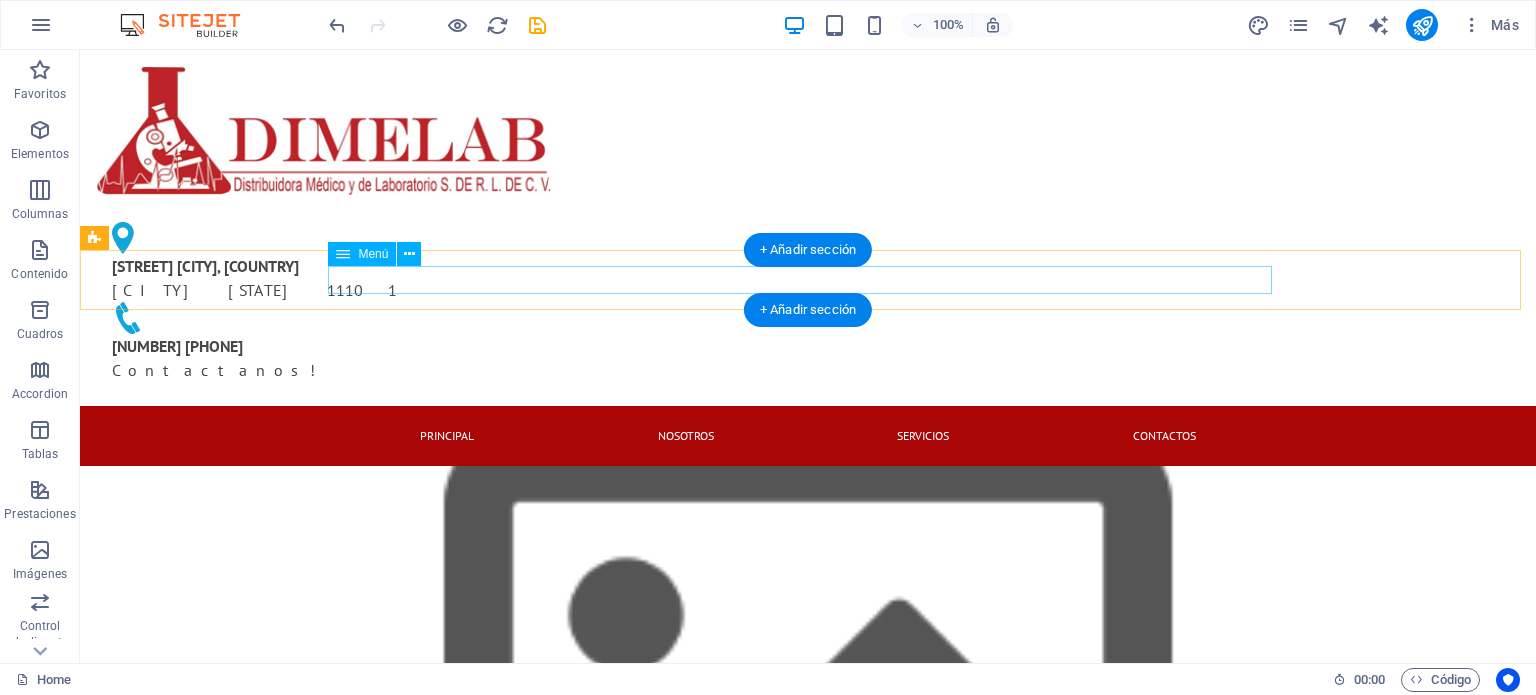 click on "PRINCIPAL NOSOTROS Servicios Contactos" at bounding box center (808, 436) 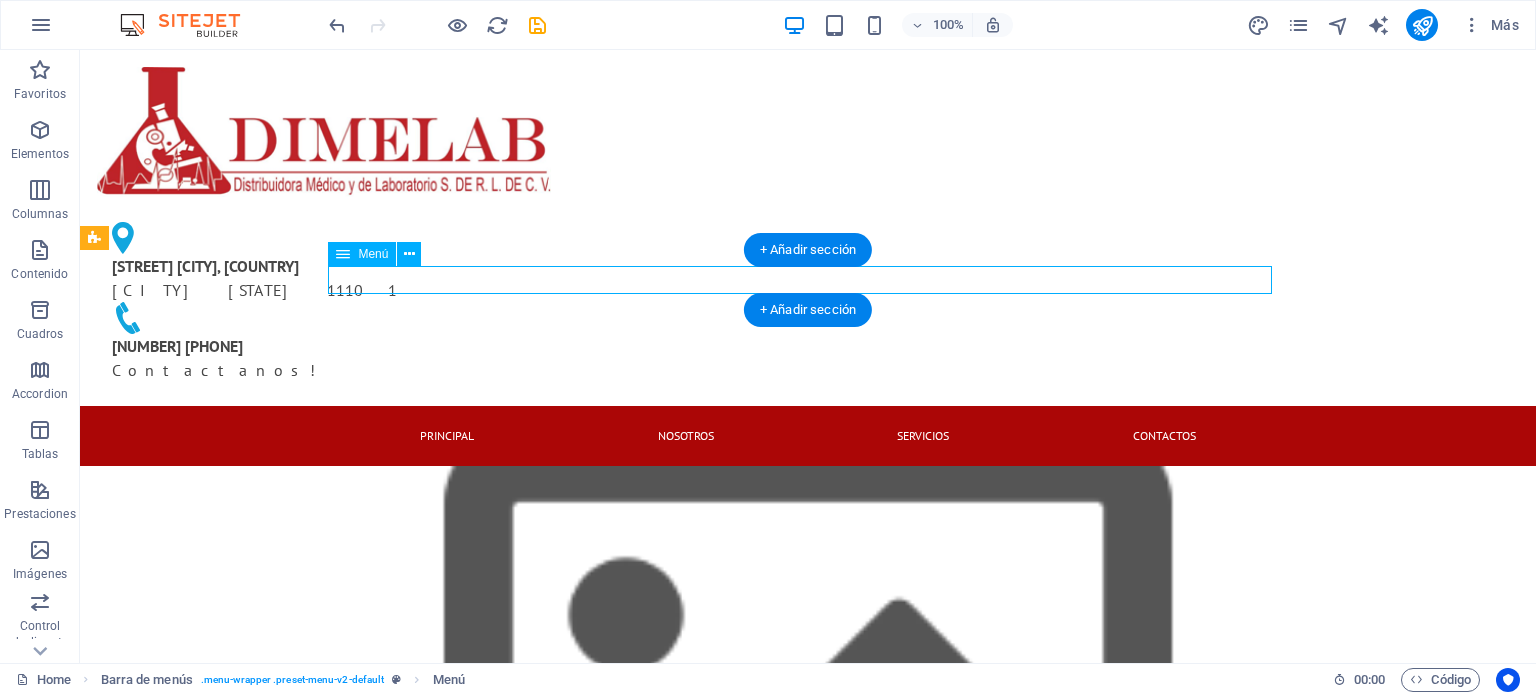 click on "PRINCIPAL NOSOTROS Servicios Contactos" at bounding box center (808, 436) 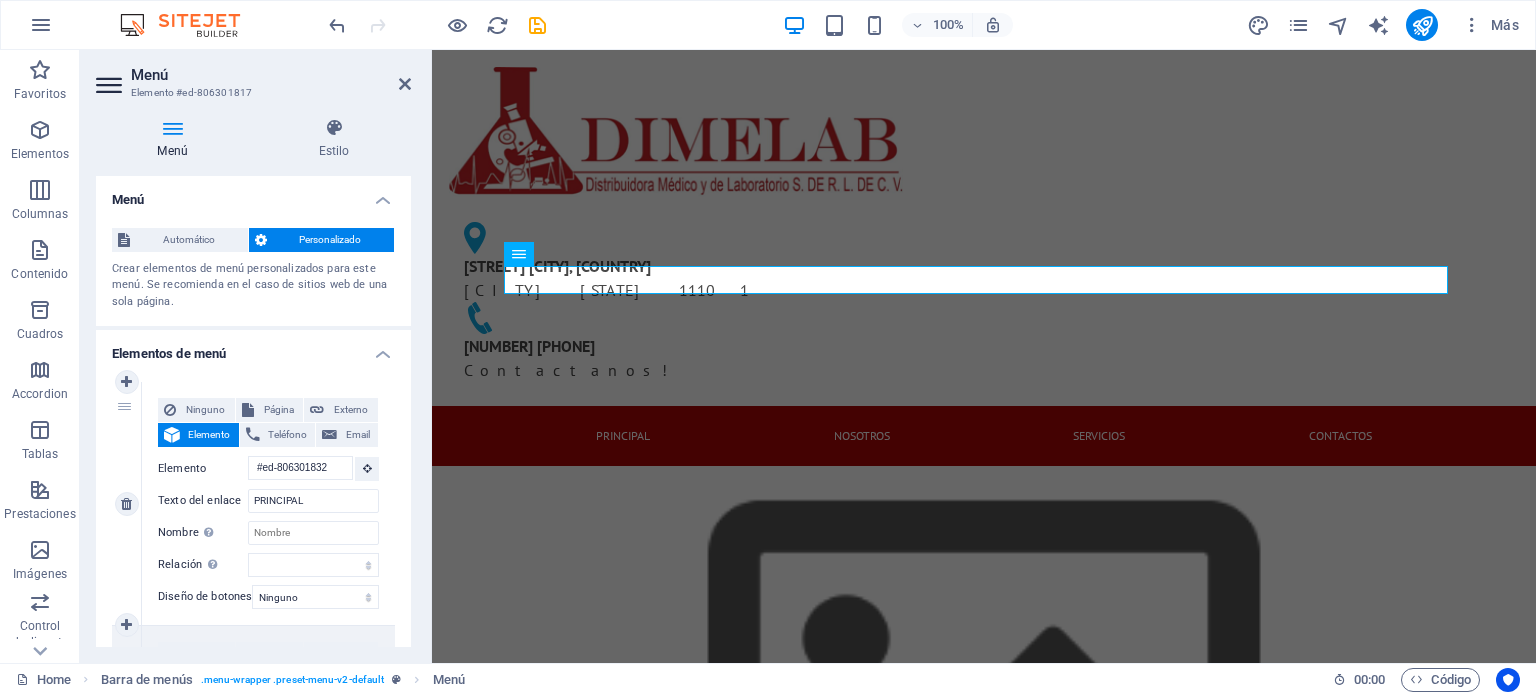 scroll, scrollTop: 100, scrollLeft: 0, axis: vertical 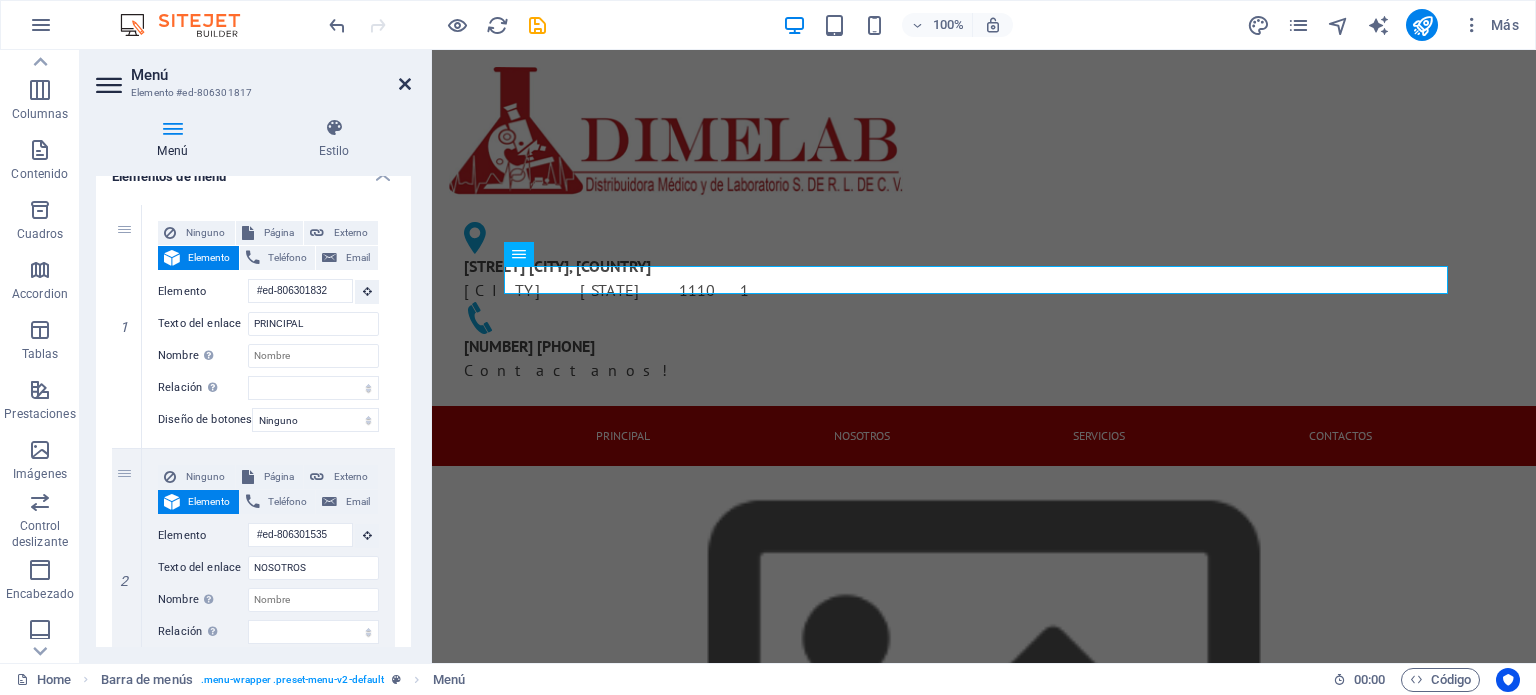 click at bounding box center (405, 84) 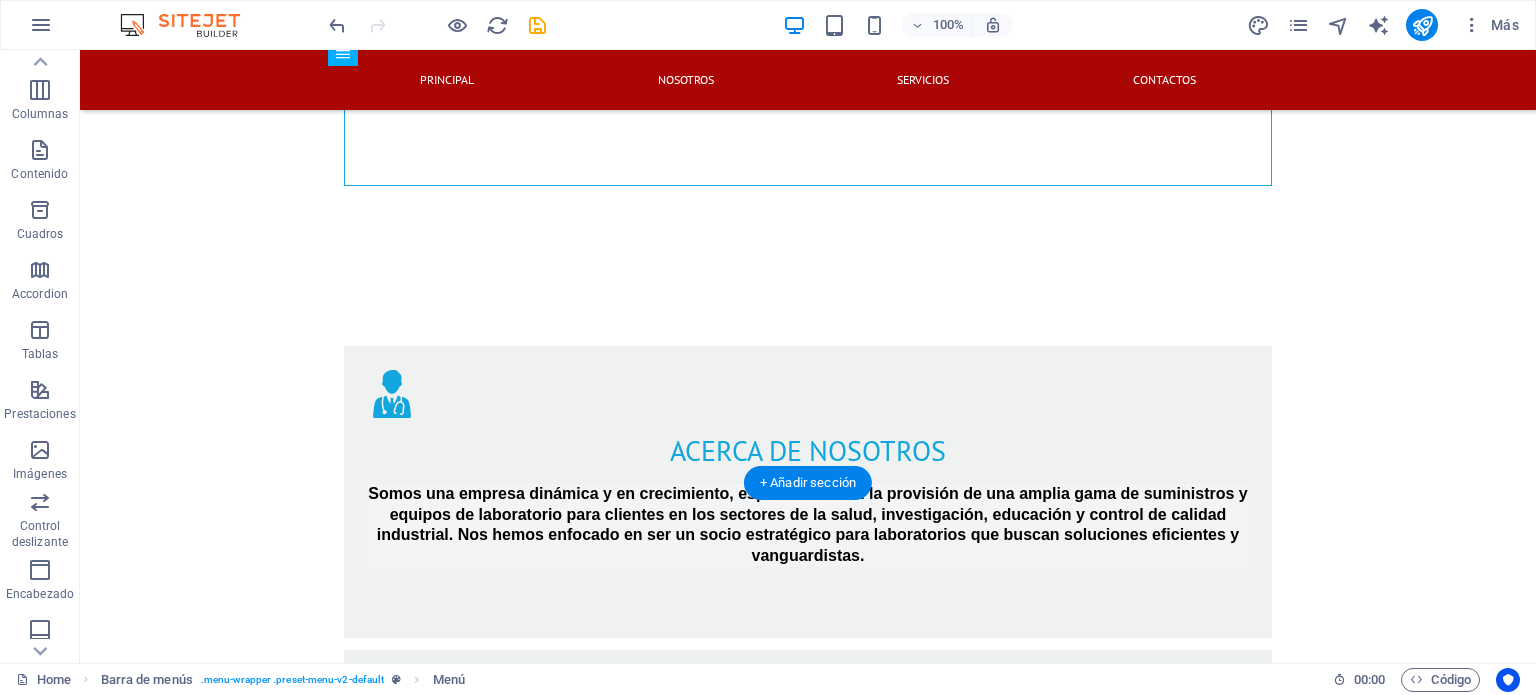scroll, scrollTop: 2300, scrollLeft: 0, axis: vertical 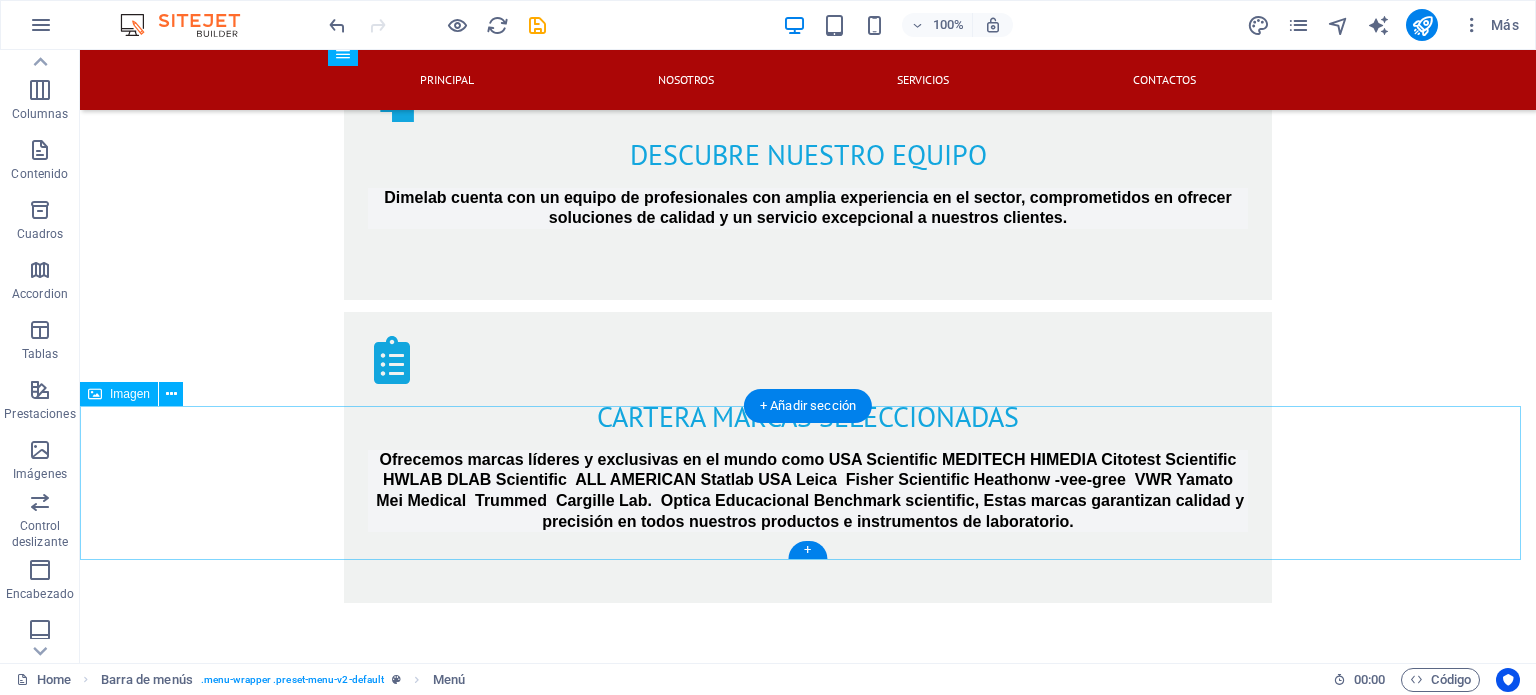 click on "Dimelab2020" at bounding box center (808, 3017) 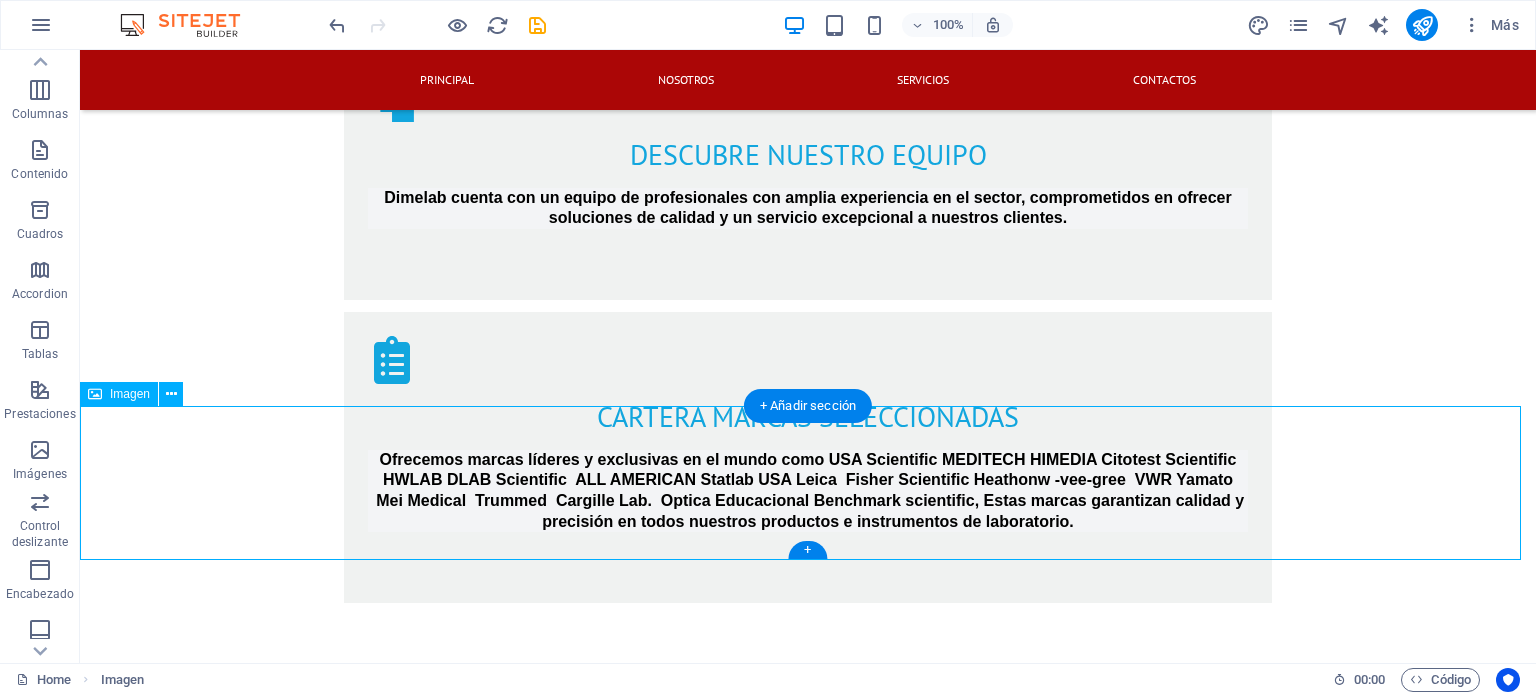click on "Dimelab2020" at bounding box center [808, 3017] 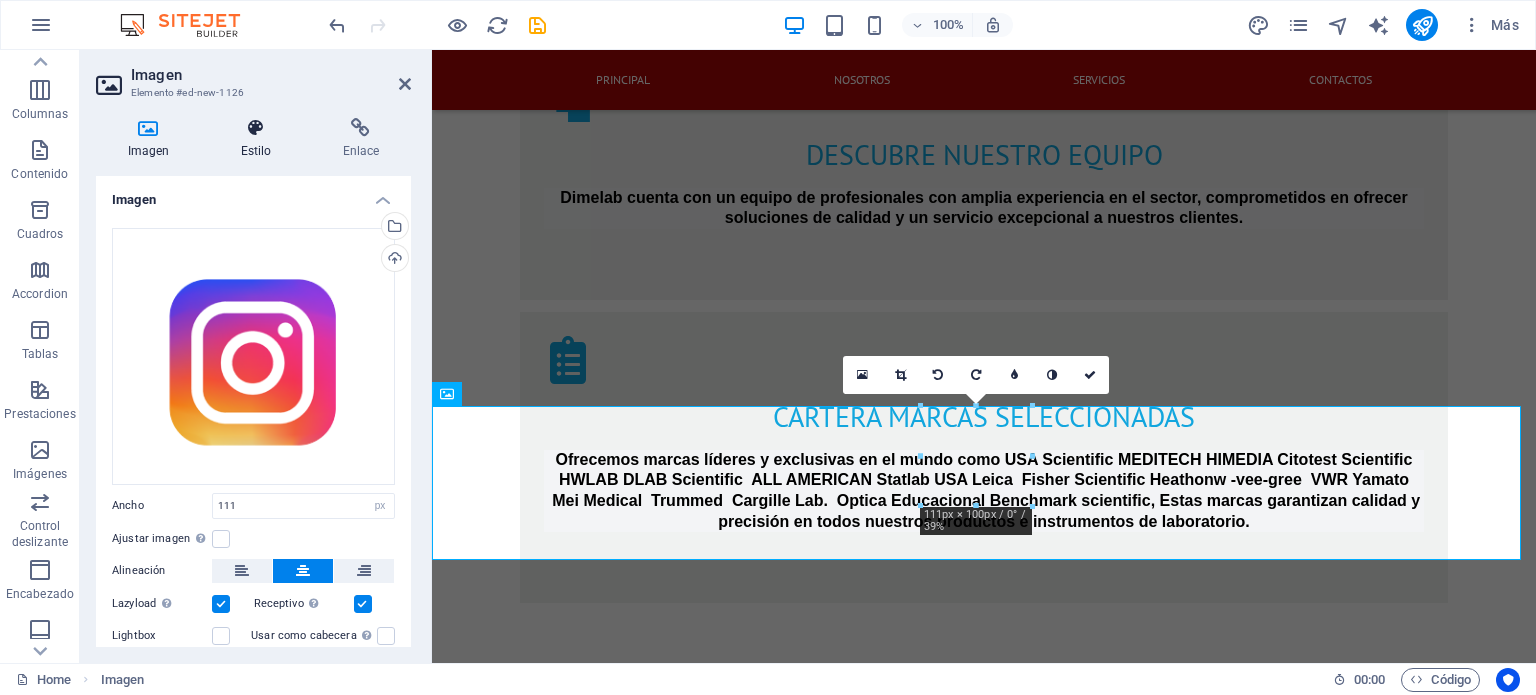 click at bounding box center [256, 128] 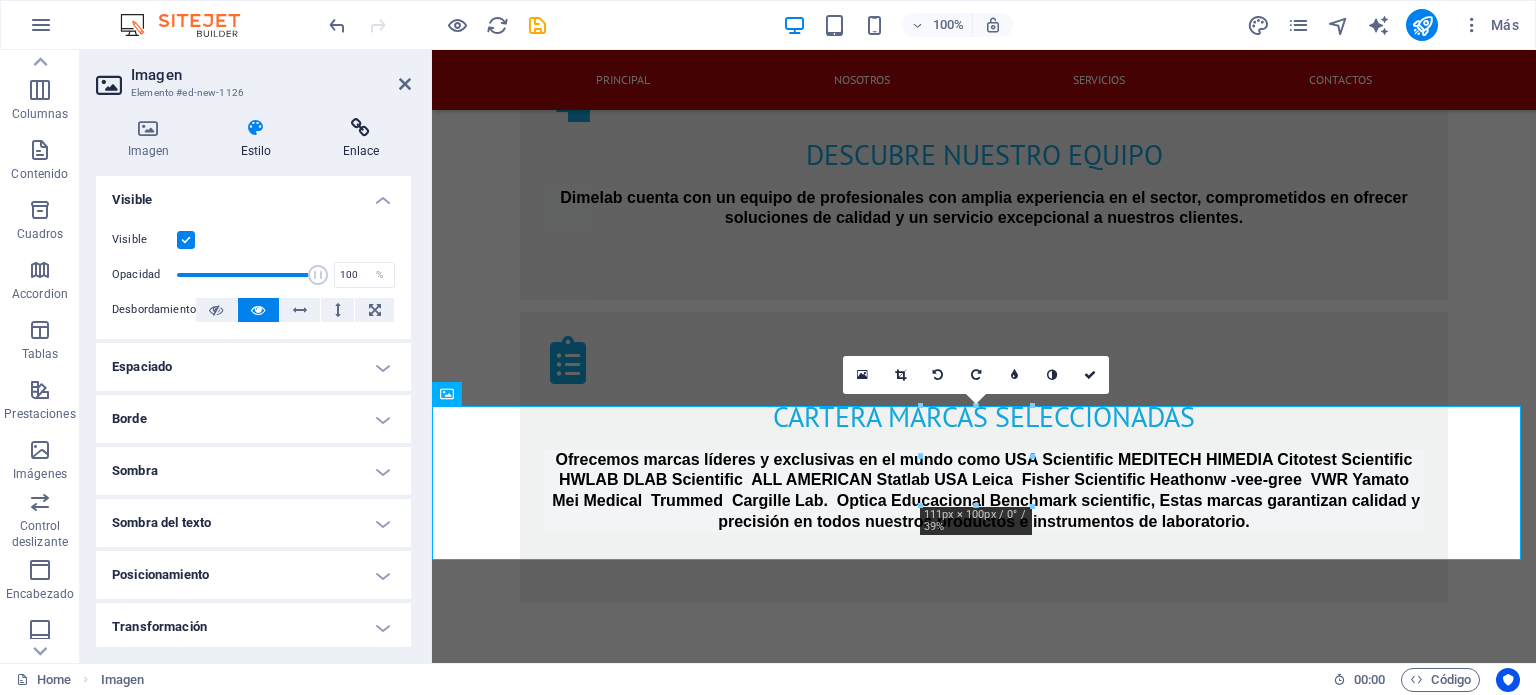 click on "Enlace" at bounding box center [361, 139] 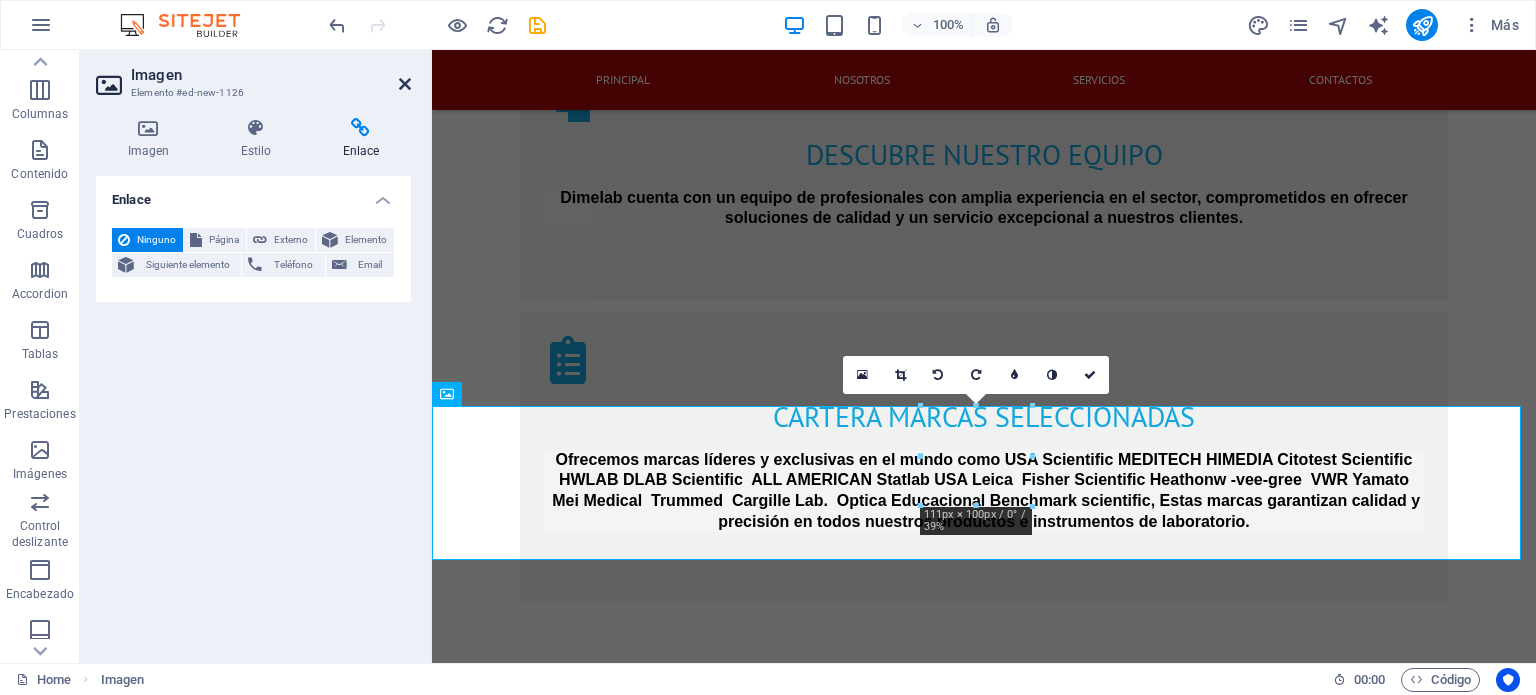 click at bounding box center (405, 84) 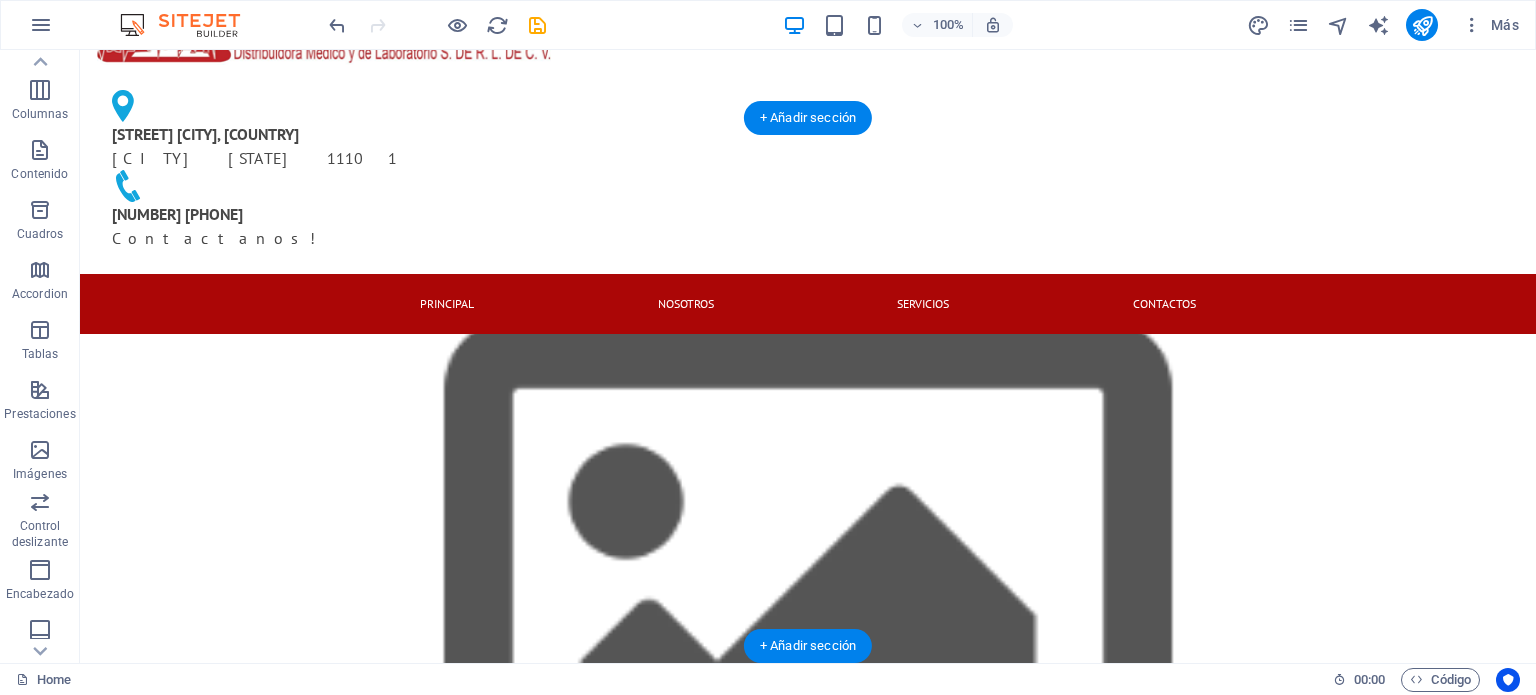 scroll, scrollTop: 0, scrollLeft: 0, axis: both 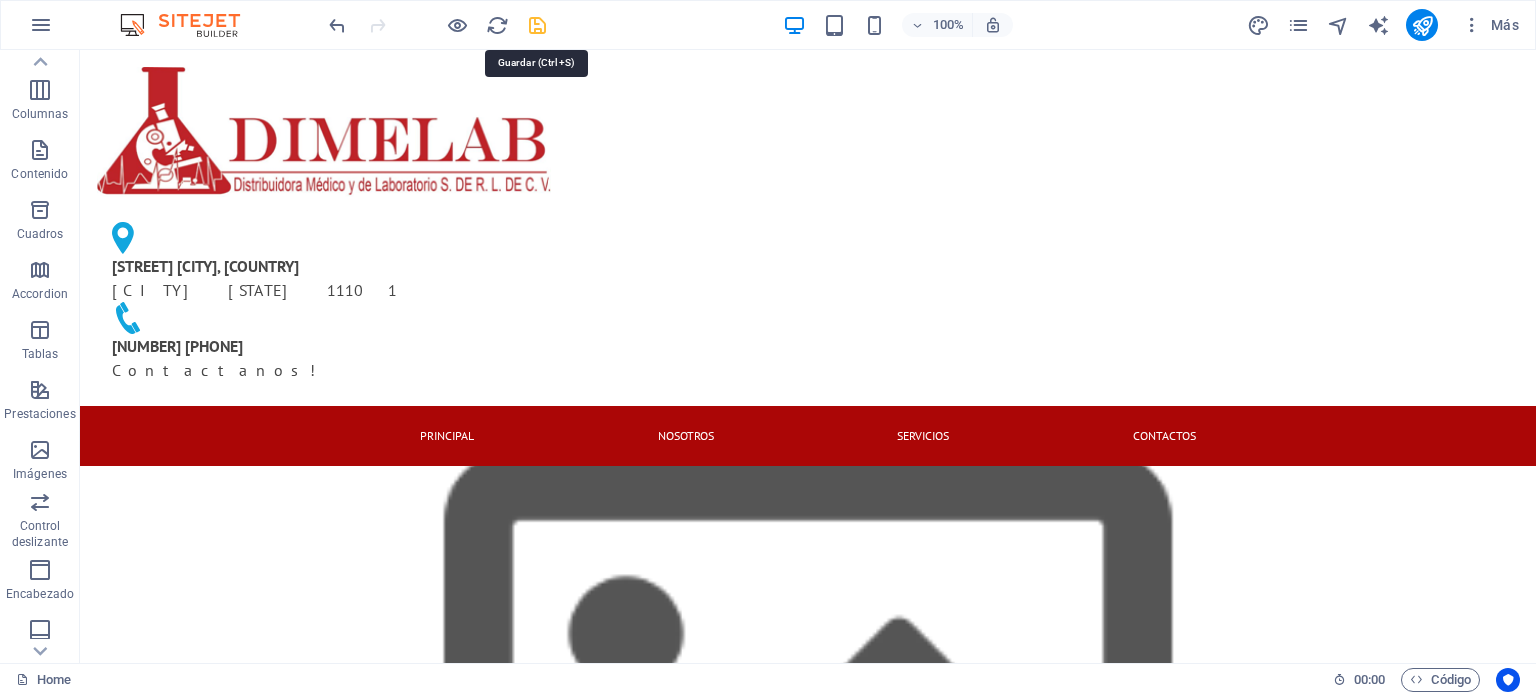 click at bounding box center [537, 25] 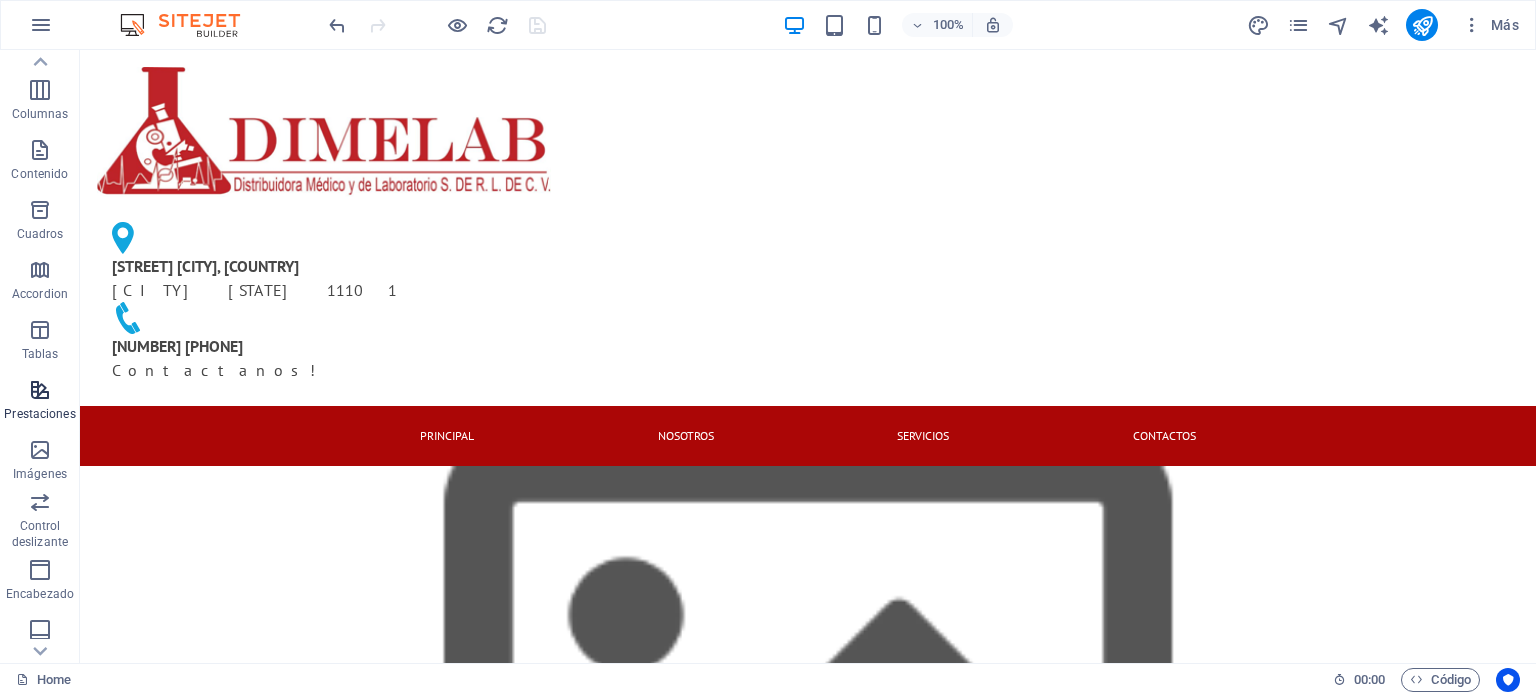 scroll, scrollTop: 286, scrollLeft: 0, axis: vertical 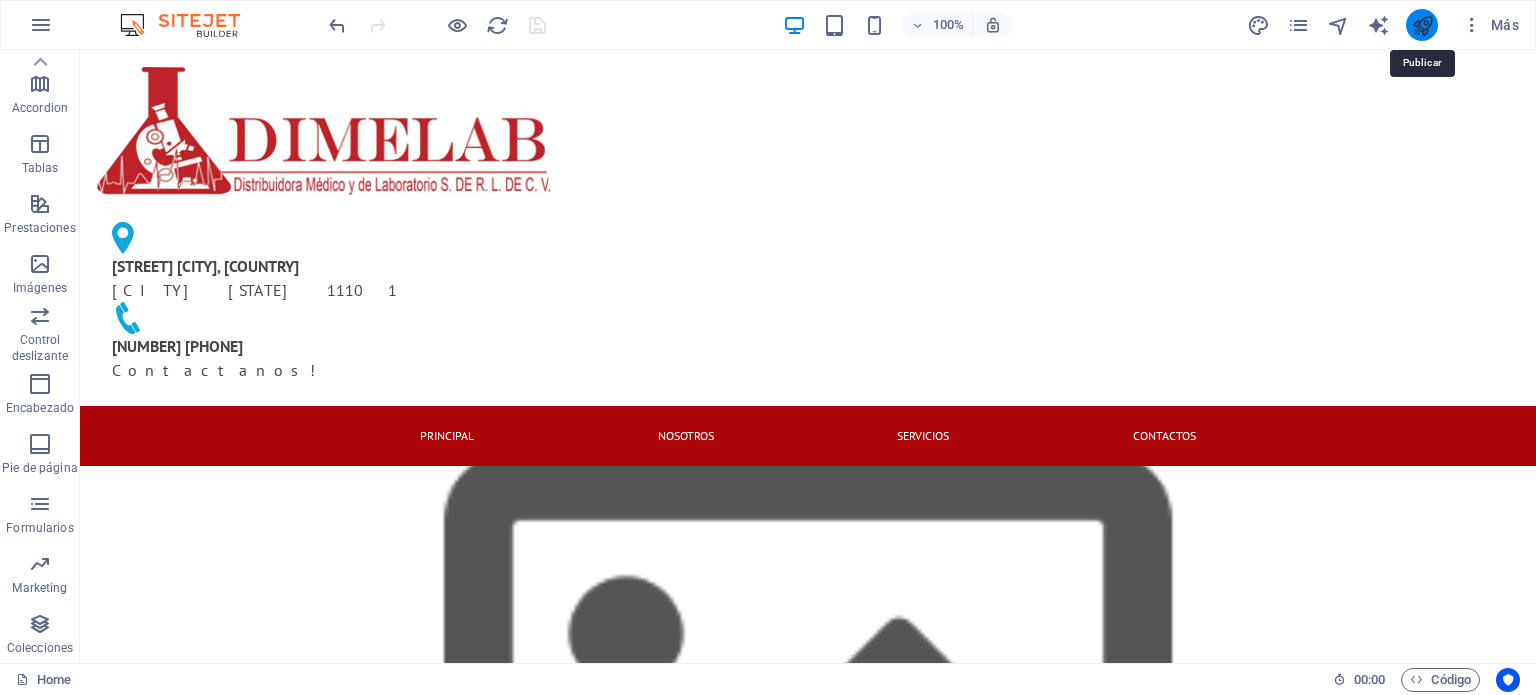 click at bounding box center (1422, 25) 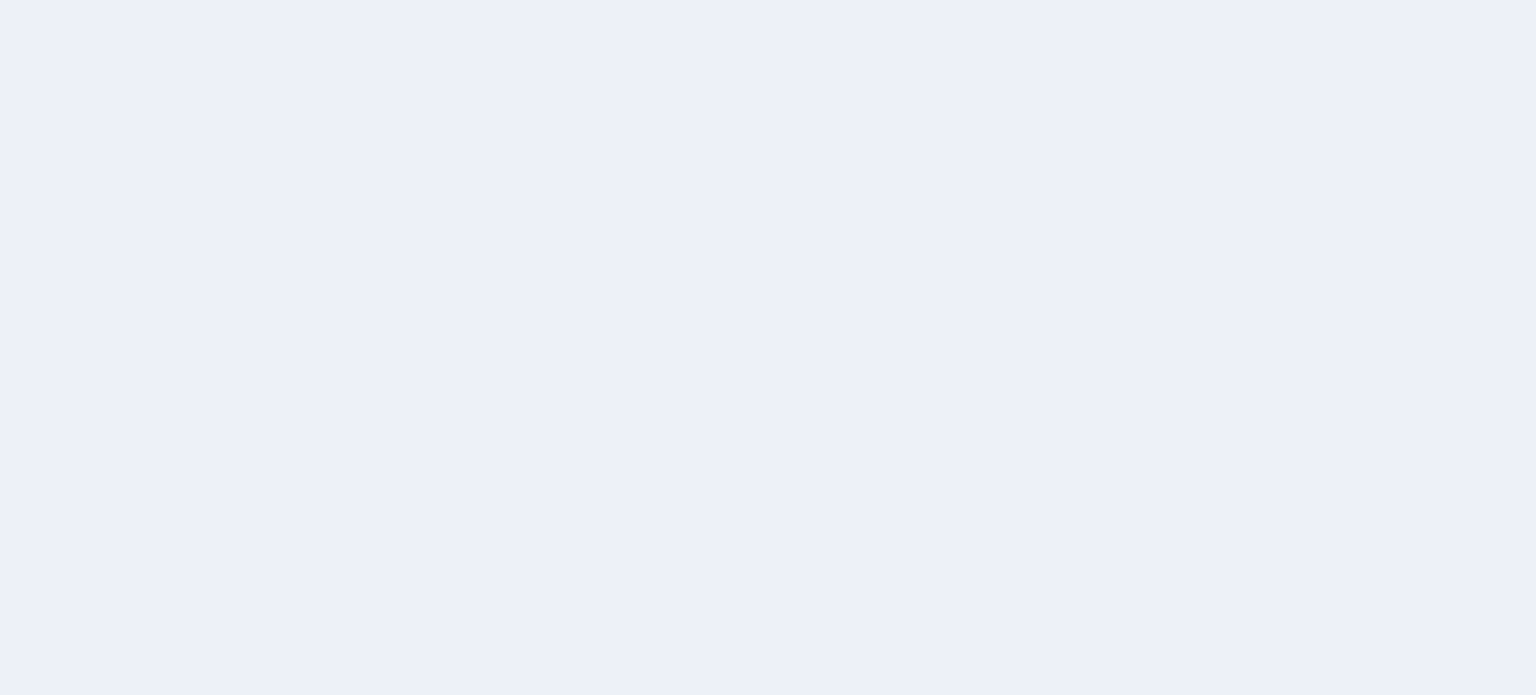 scroll, scrollTop: 0, scrollLeft: 0, axis: both 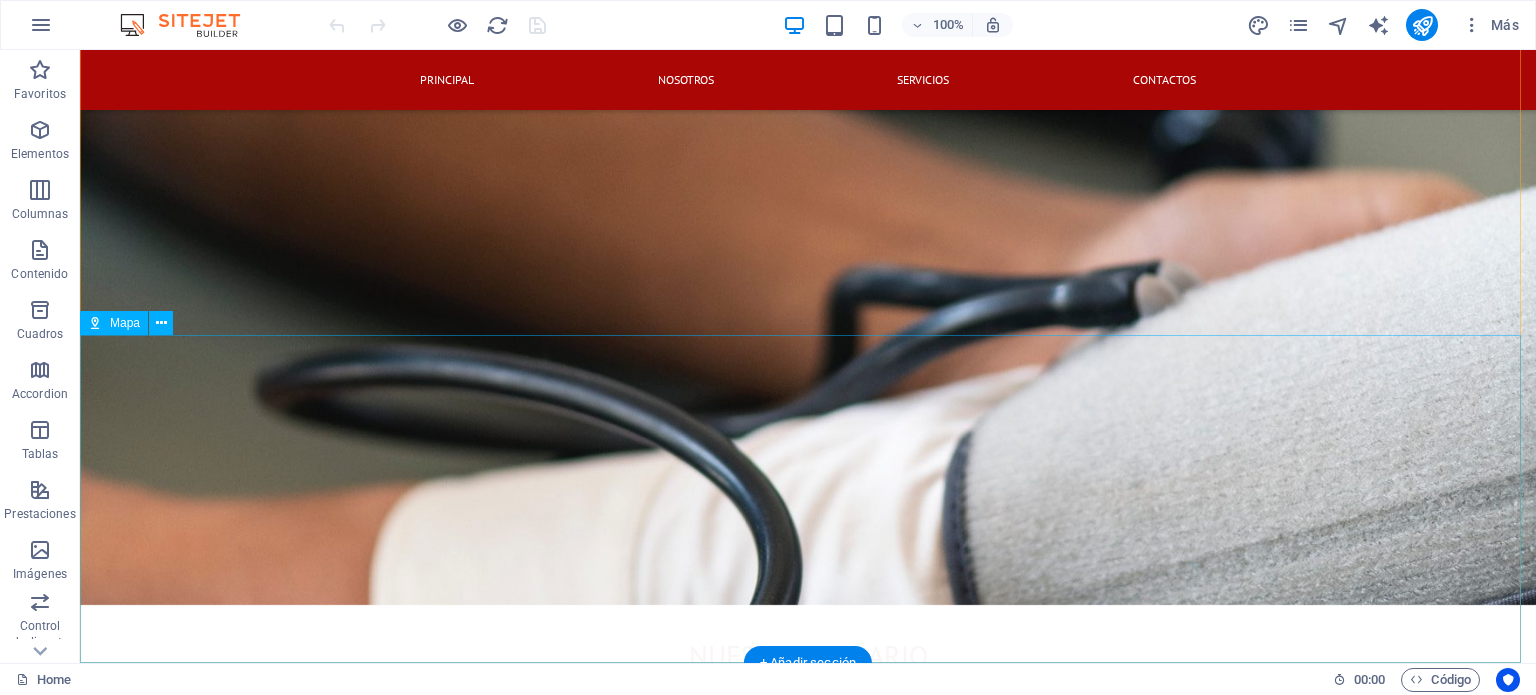 click on "← Mover a la izquierda → Mover a la derecha ↑ Mover hacia arriba ↓ Mover hacia abajo + Acercar - Alejar Inicio Mover a la izquierda un 75% Fin Mover a la derecha un 75% Página anterior Mover hacia arriba un 75% Página siguiente Mover hacia abajo un 75% Mapa Relieve Satélite Etiquetas Combinaciones de teclas Datos del mapa Datos del mapa ©2025 Datos del mapa ©2025 200 m  Hacer clic para alternar entre unidades imperiales y métricas Condiciones Informar un error en el mapa" at bounding box center (808, 3070) 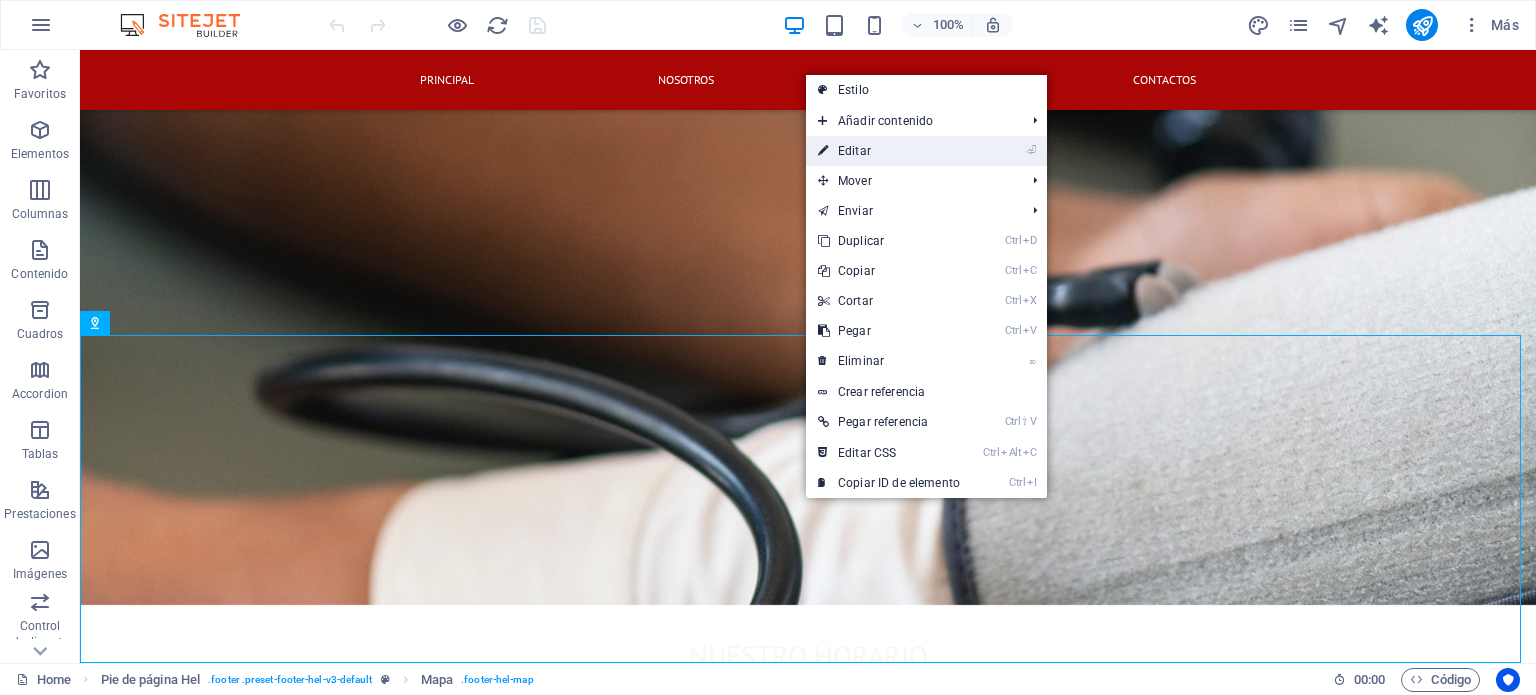 click on "⏎  Editar" at bounding box center [889, 151] 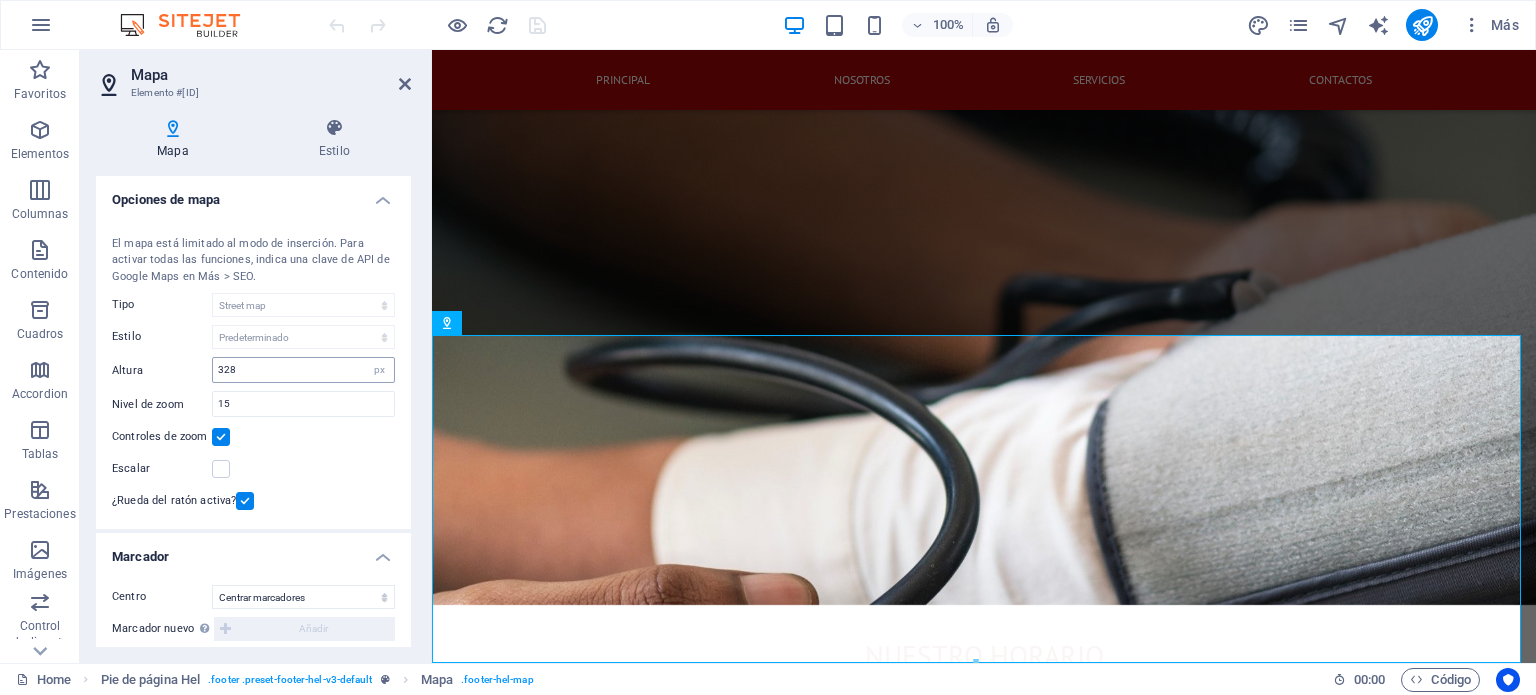 scroll, scrollTop: 187, scrollLeft: 0, axis: vertical 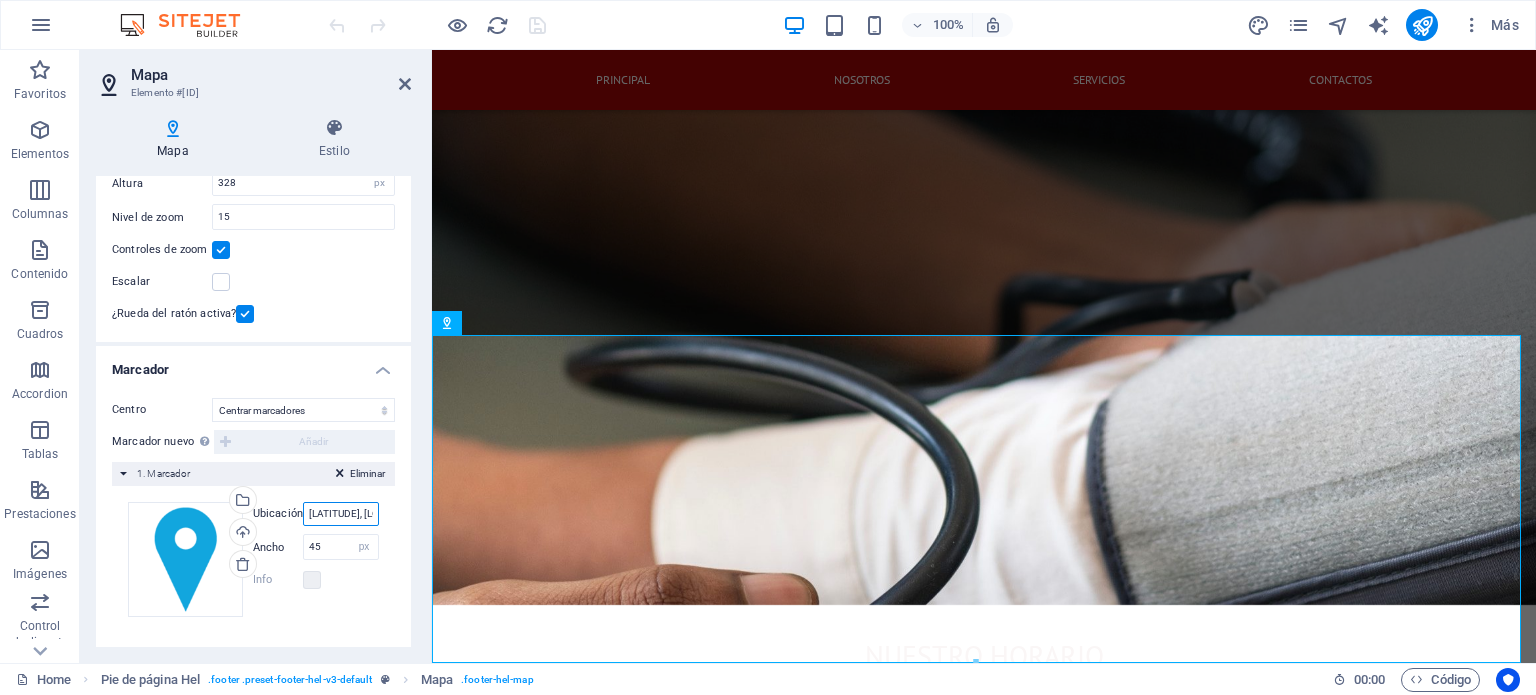 click on "14.051970, -87.218375 62 Cl., Tegucigalpa, Francisco Morazán" at bounding box center (341, 514) 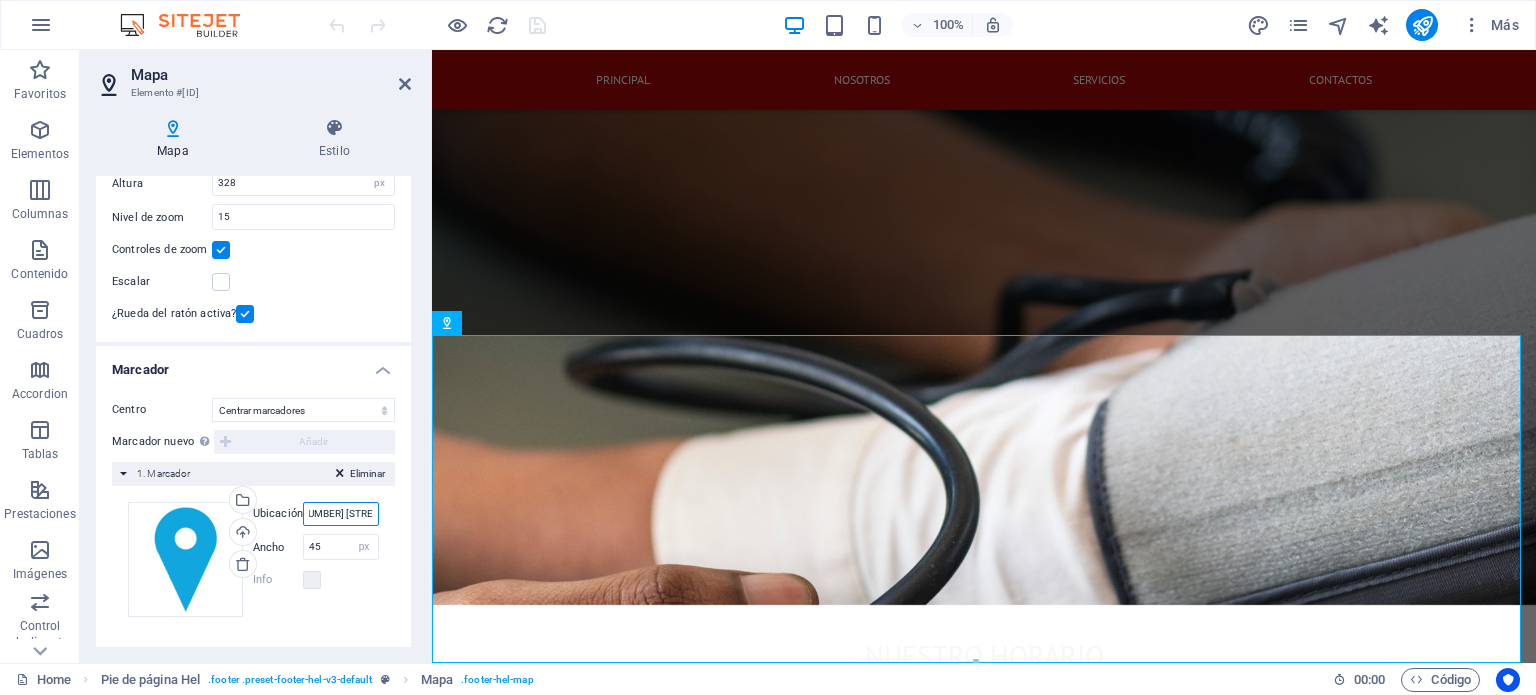 scroll, scrollTop: 0, scrollLeft: 132, axis: horizontal 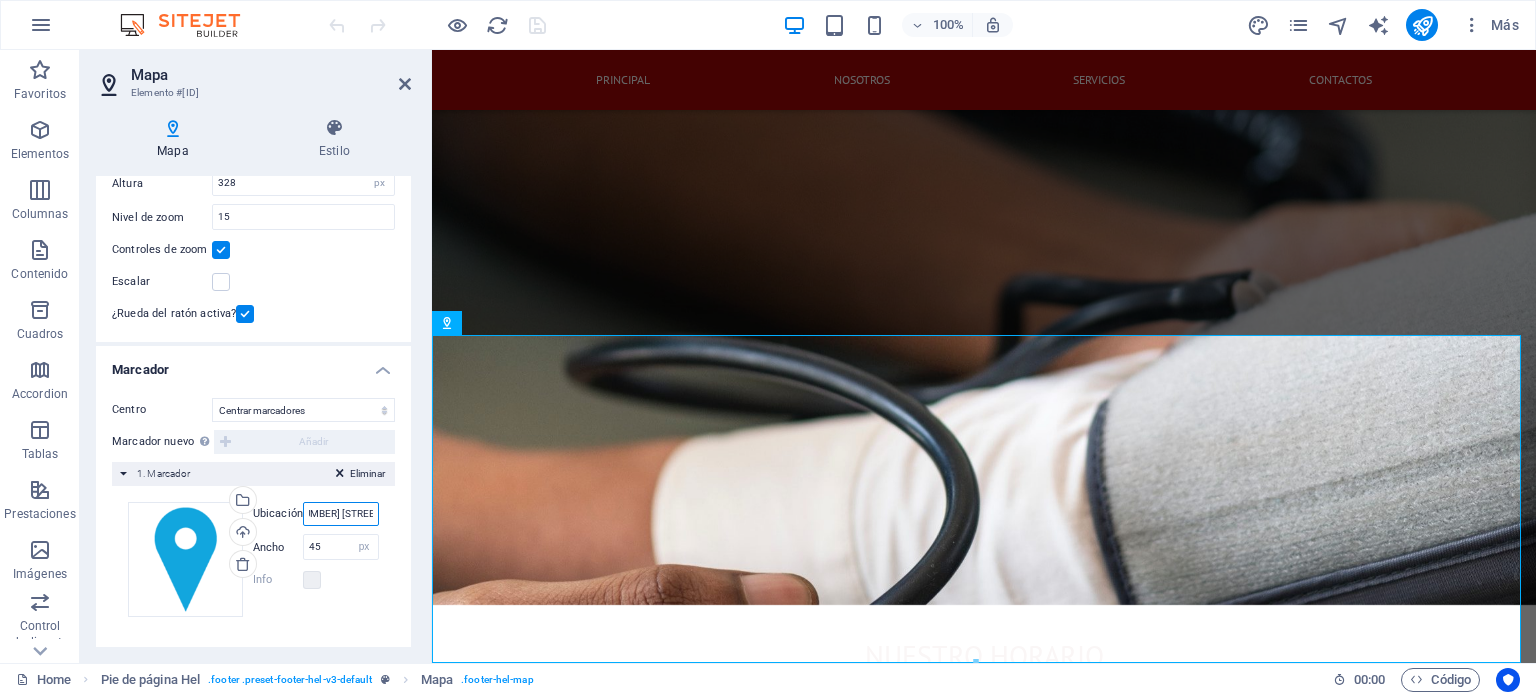 drag, startPoint x: 305, startPoint y: 508, endPoint x: 324, endPoint y: 514, distance: 19.924858 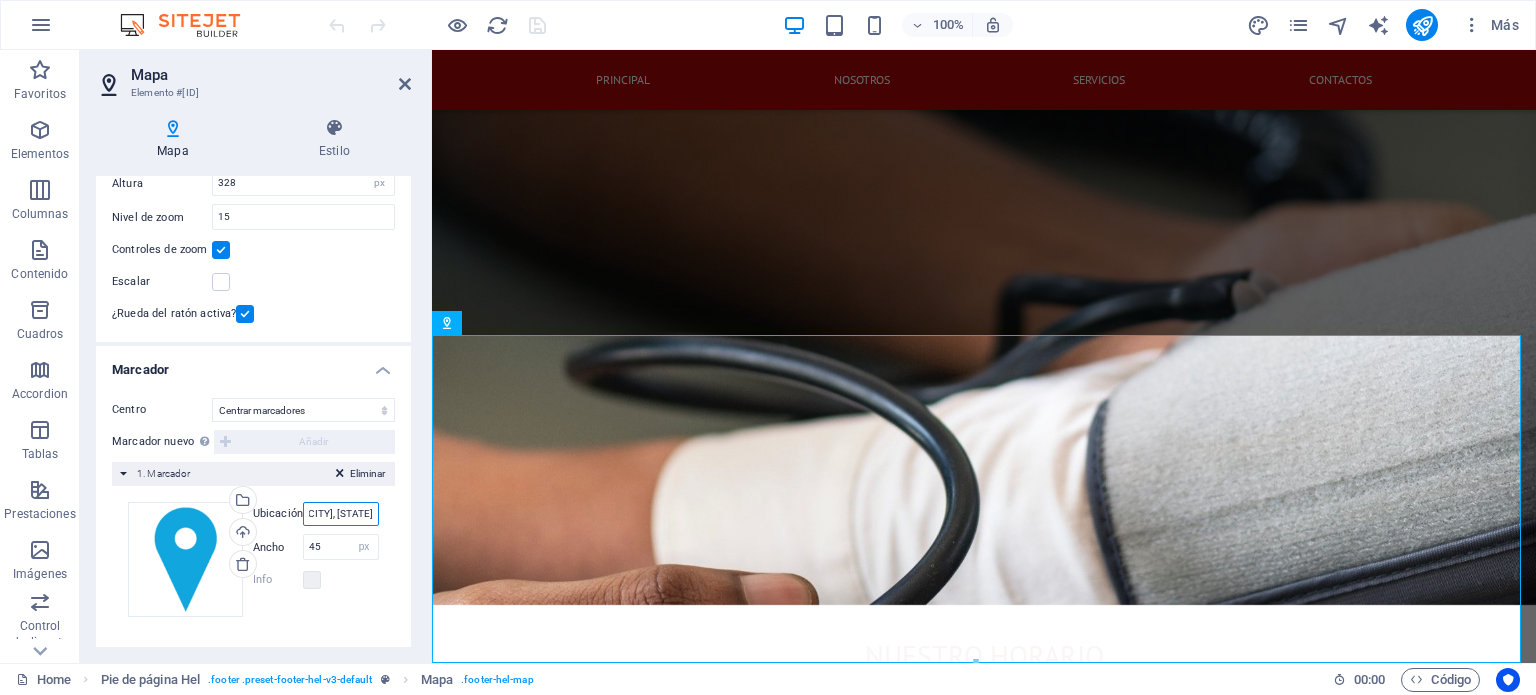 scroll, scrollTop: 0, scrollLeft: 0, axis: both 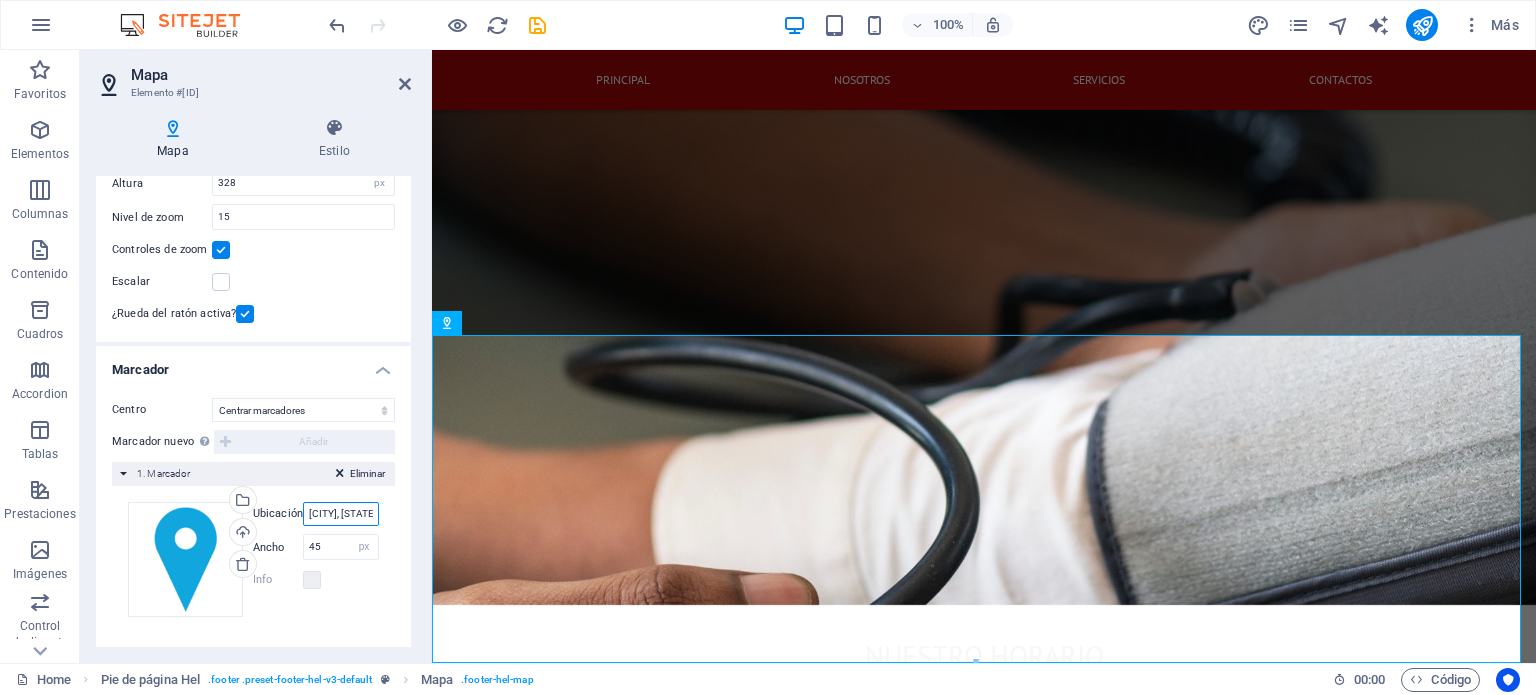 paste on "14.051878844464506, -87.21832849066021" 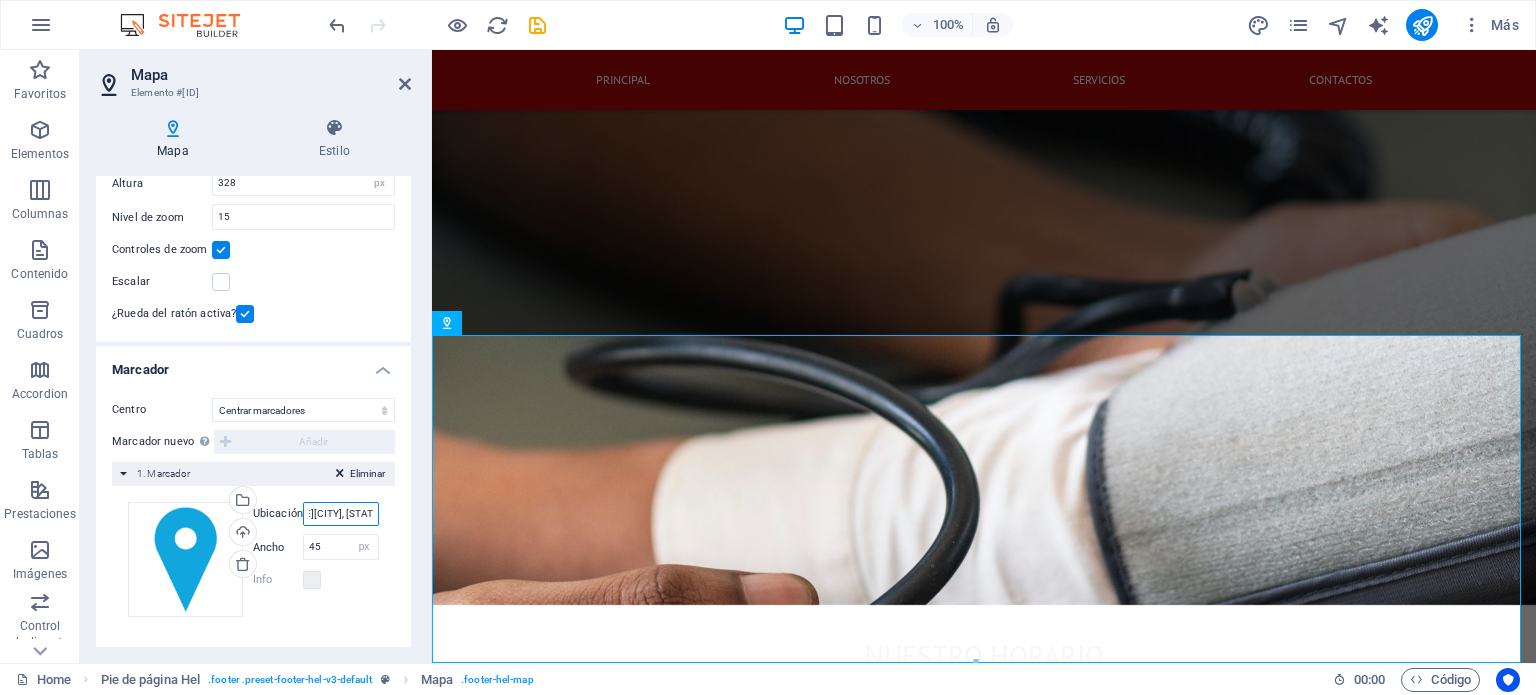 scroll, scrollTop: 0, scrollLeft: 0, axis: both 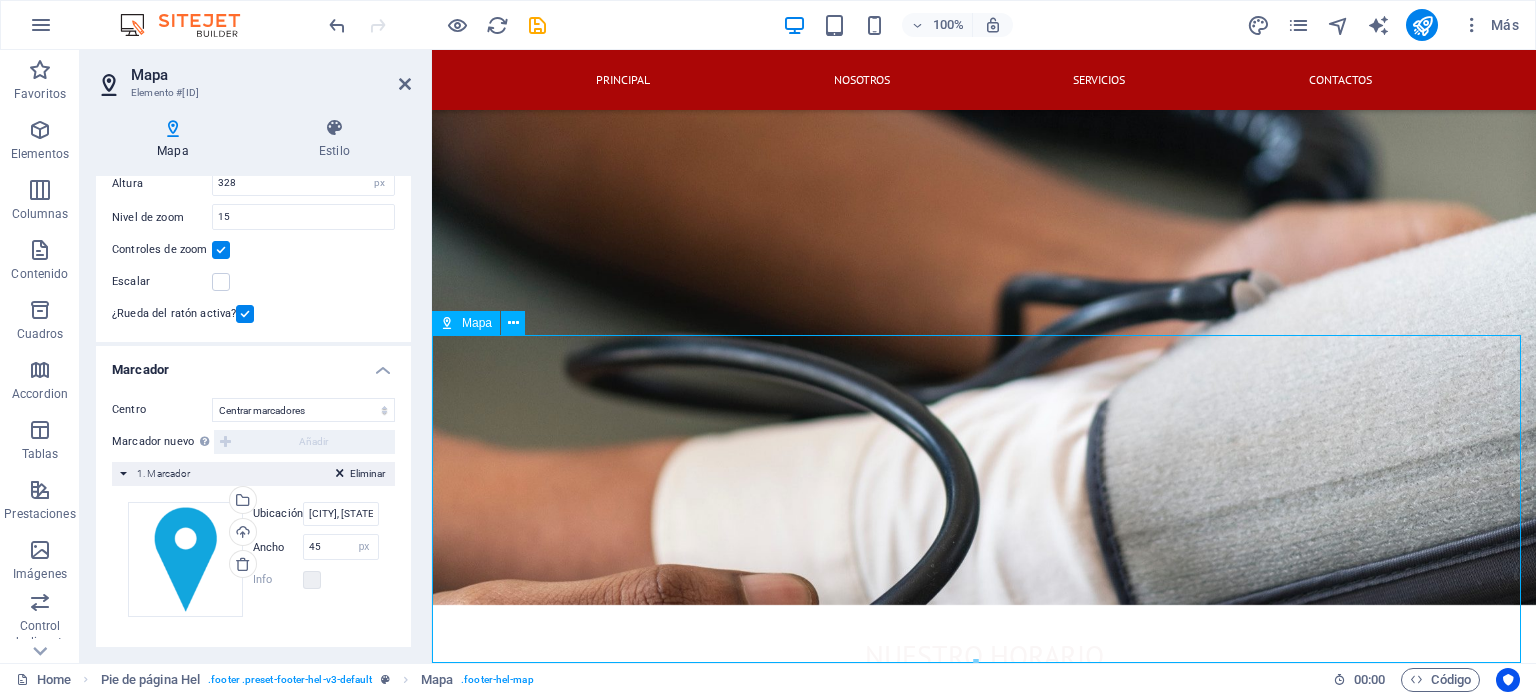 drag, startPoint x: 981, startPoint y: 475, endPoint x: 889, endPoint y: 570, distance: 132.24599 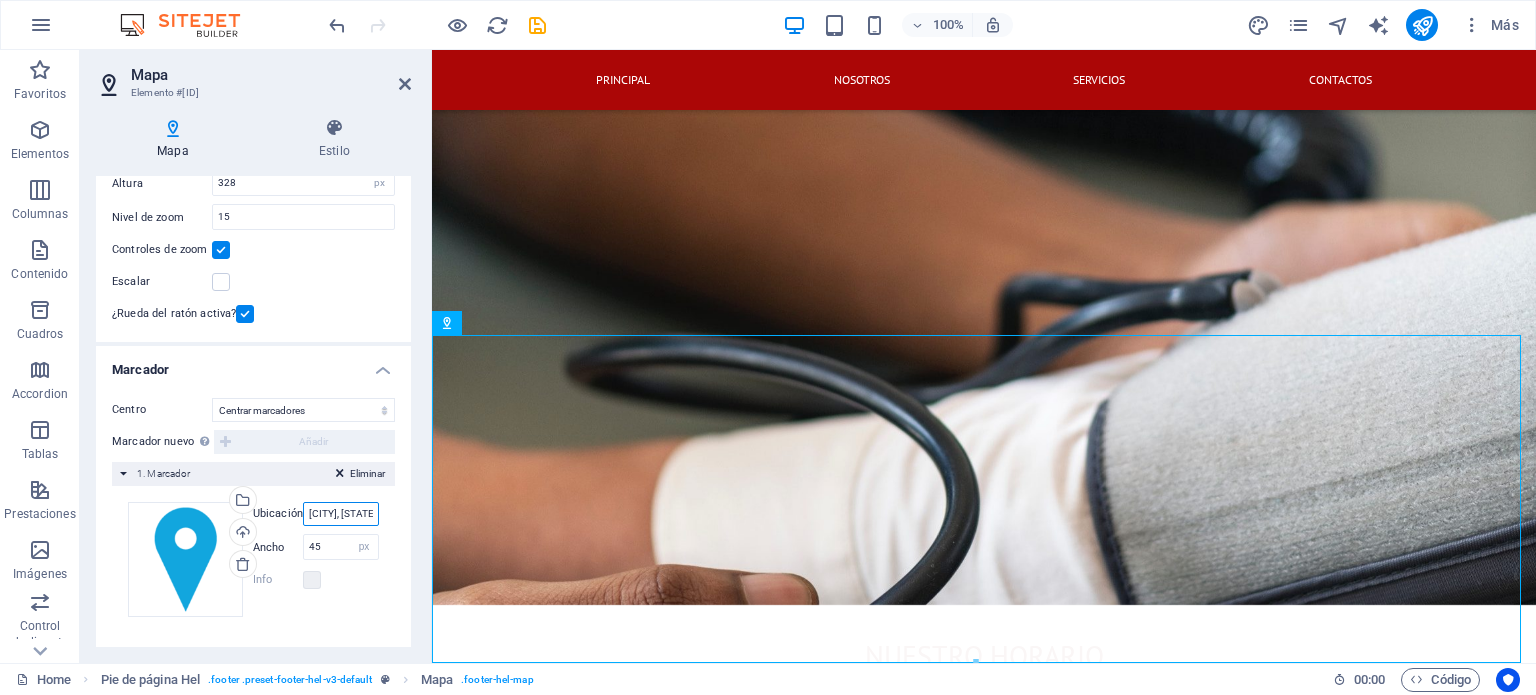 click on "Tegucigalpa, Francisco Morazán" at bounding box center [341, 514] 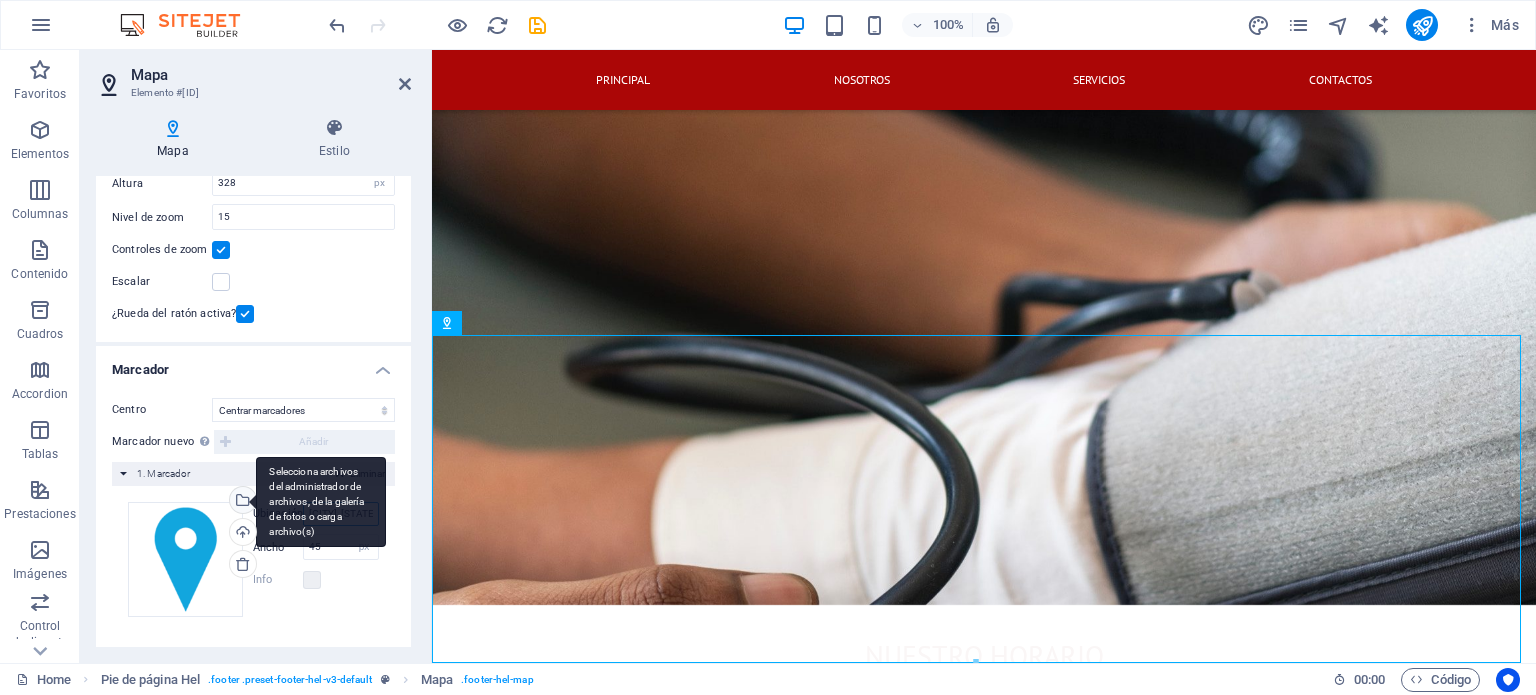 drag, startPoint x: 311, startPoint y: 509, endPoint x: 232, endPoint y: 507, distance: 79.025314 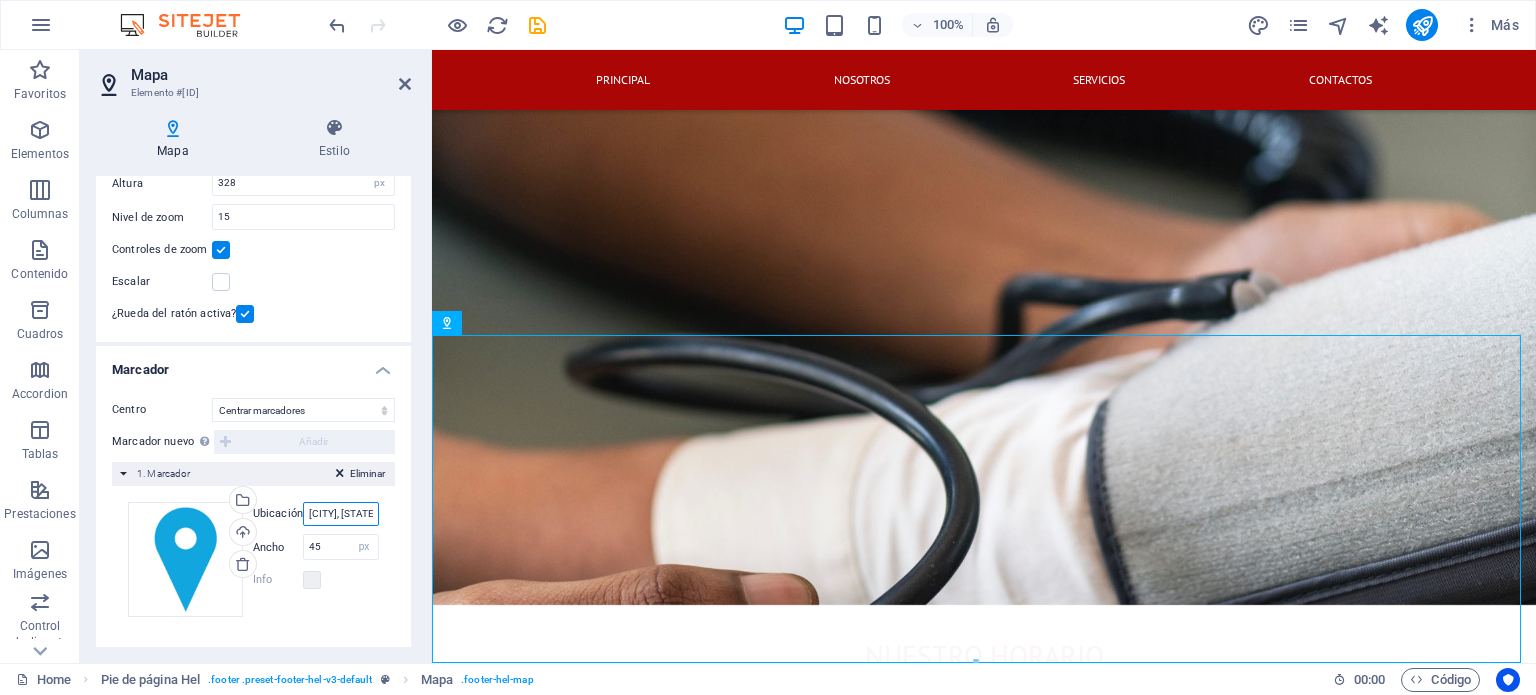 click on "Tegucigalpa, Francisco Morazán" at bounding box center [341, 514] 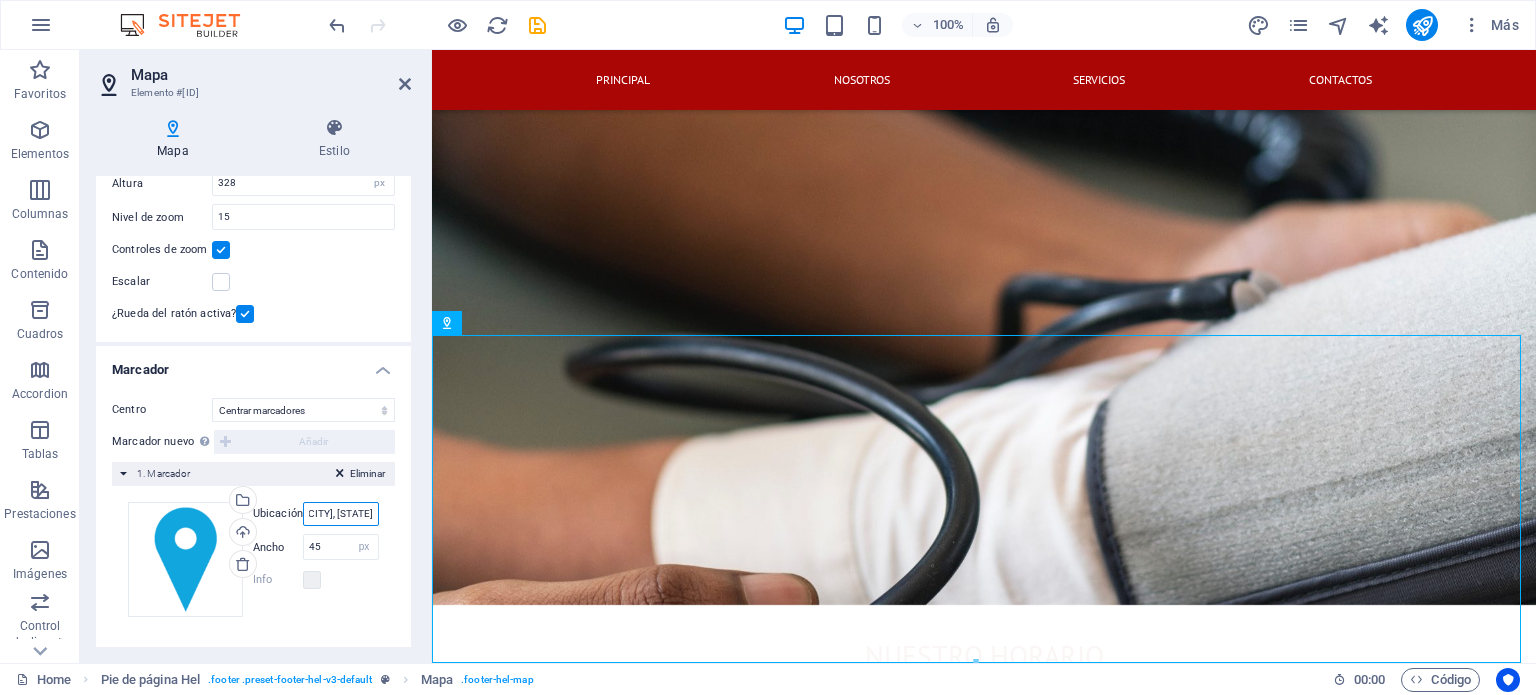 drag, startPoint x: 305, startPoint y: 511, endPoint x: 400, endPoint y: 509, distance: 95.02105 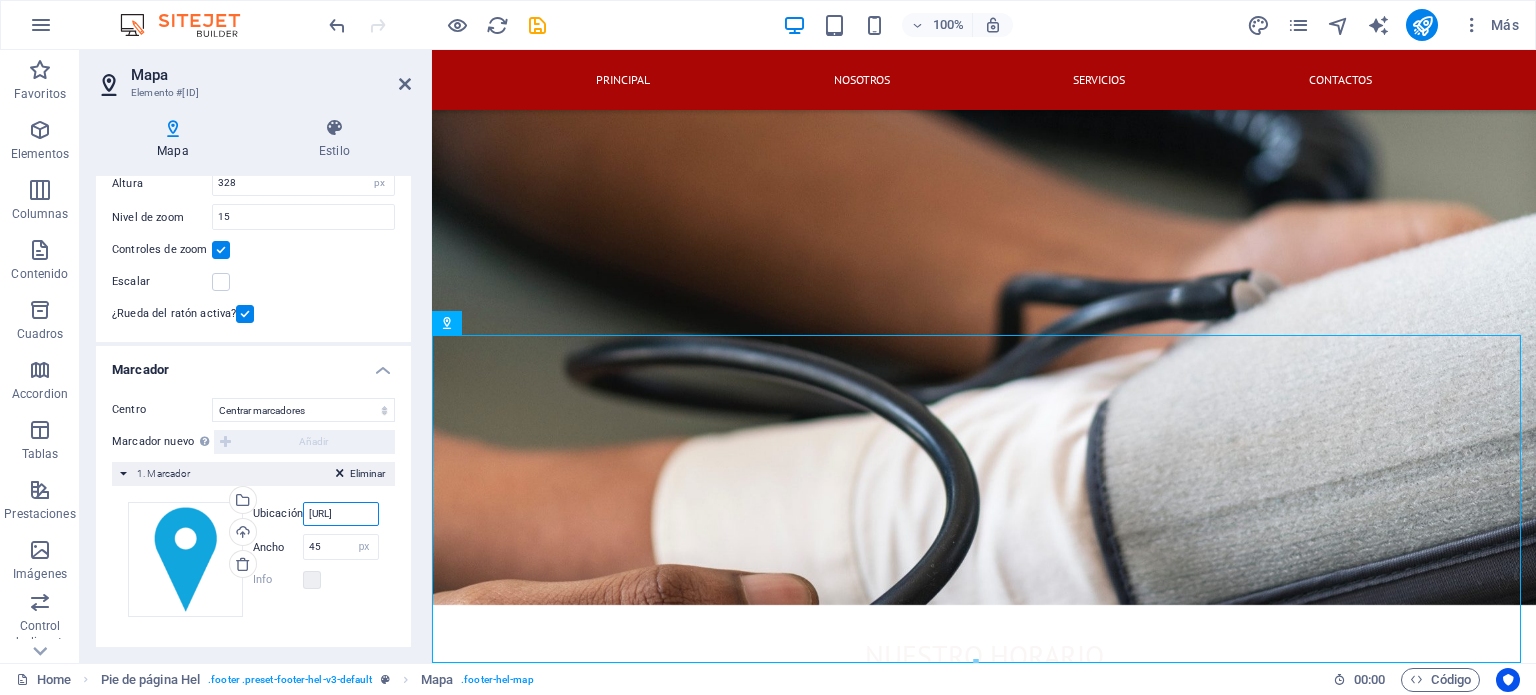 scroll, scrollTop: 0, scrollLeft: 157, axis: horizontal 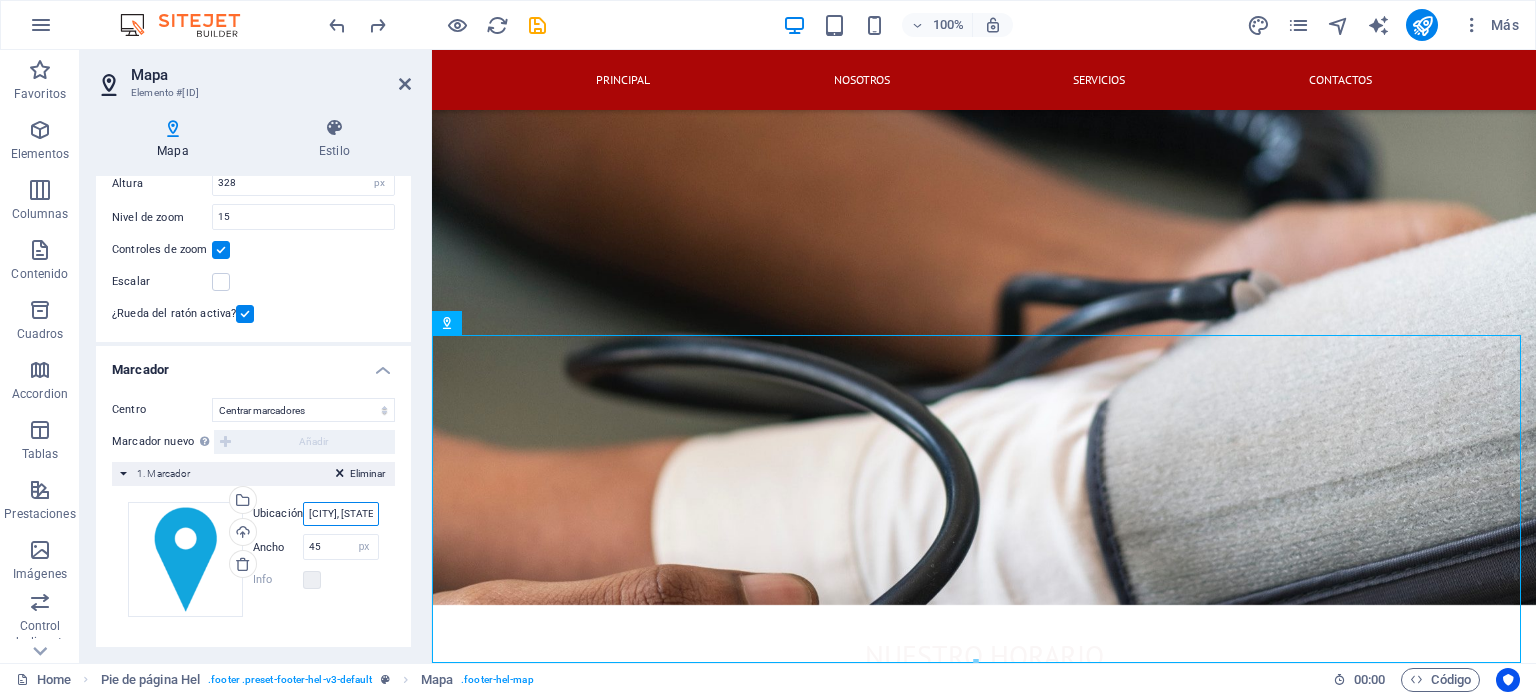 click on "Tegucigalpa, Francisco Morazán" at bounding box center [341, 514] 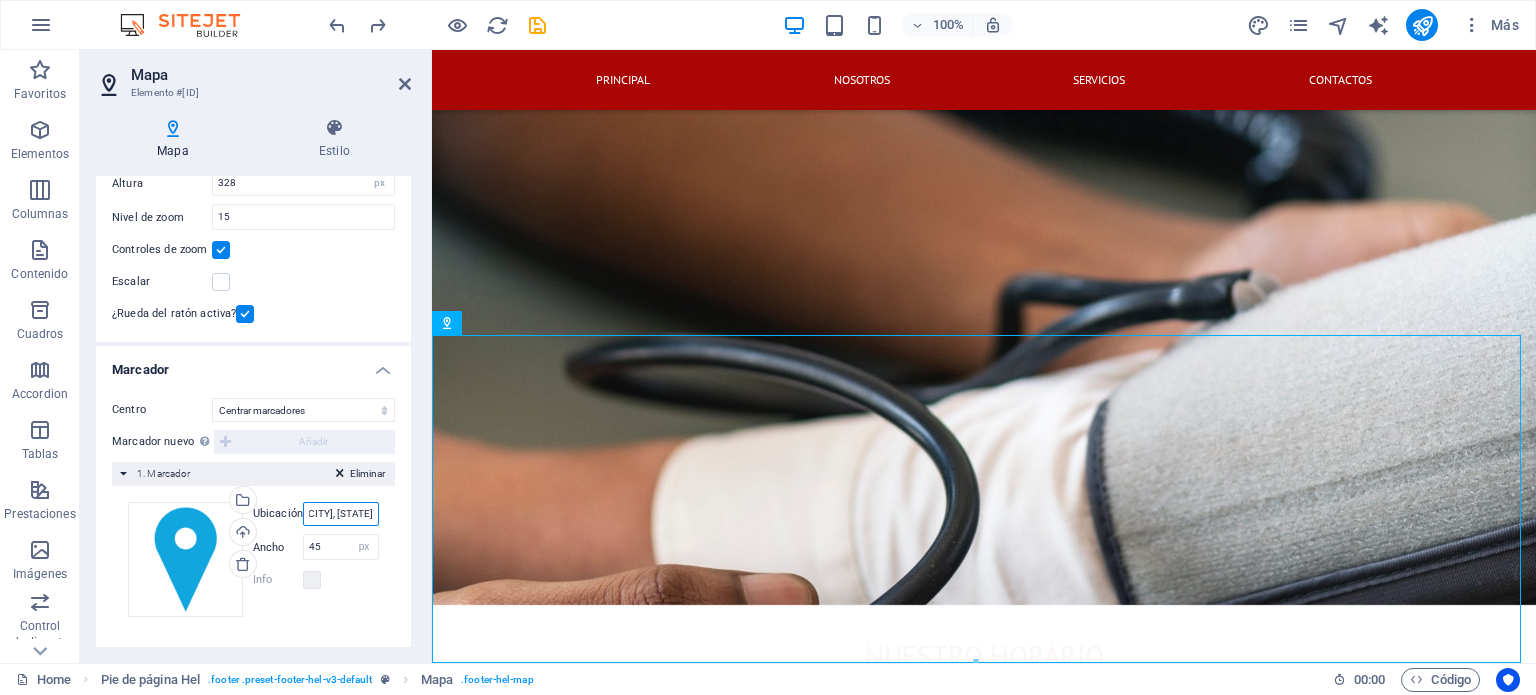 scroll, scrollTop: 0, scrollLeft: 82, axis: horizontal 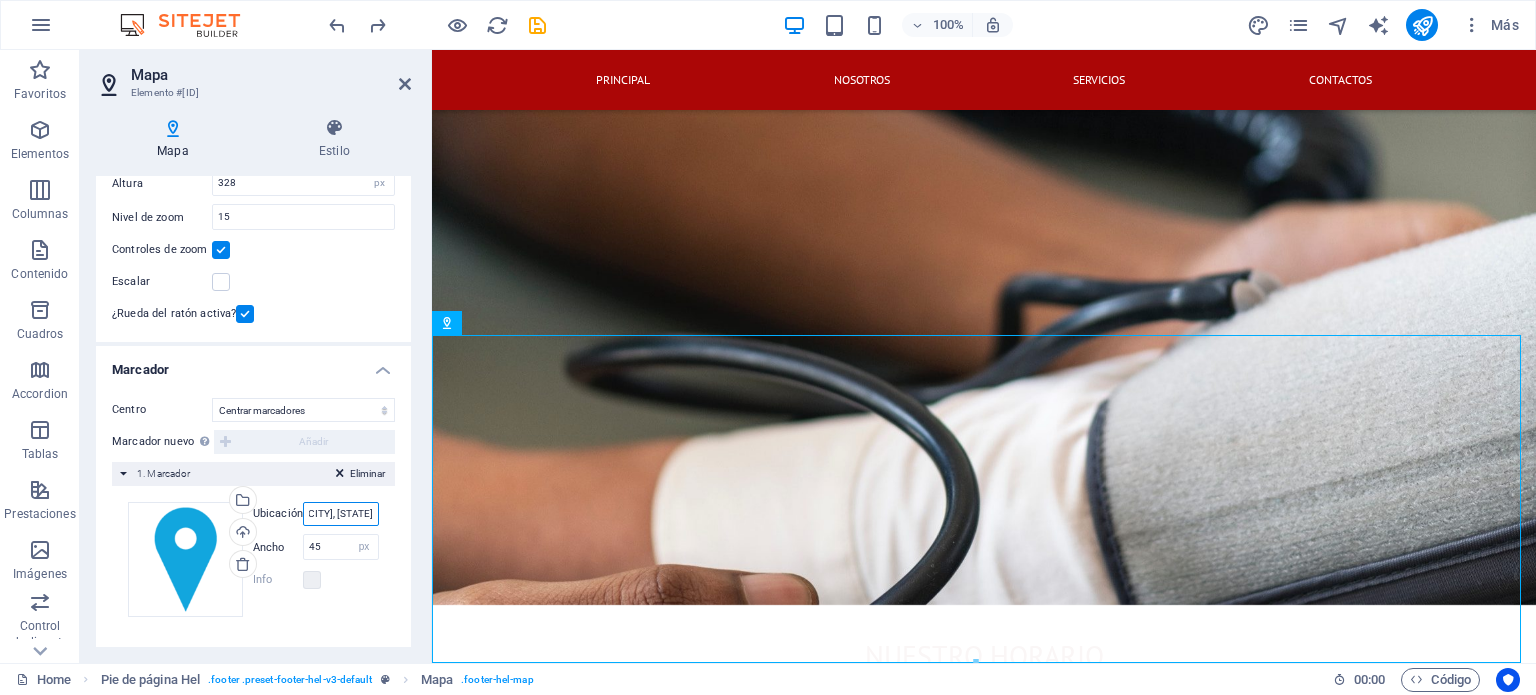 drag, startPoint x: 310, startPoint y: 511, endPoint x: 427, endPoint y: 505, distance: 117.15375 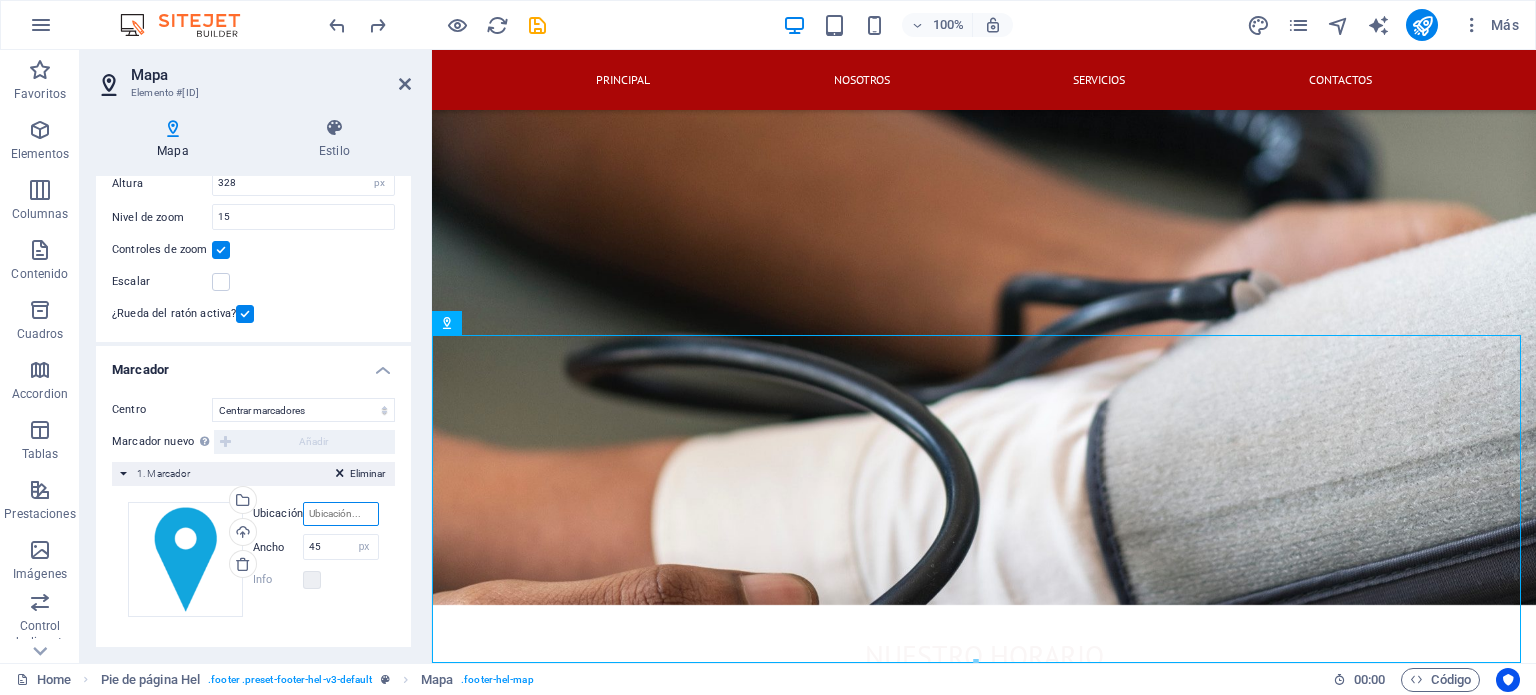 scroll, scrollTop: 0, scrollLeft: 0, axis: both 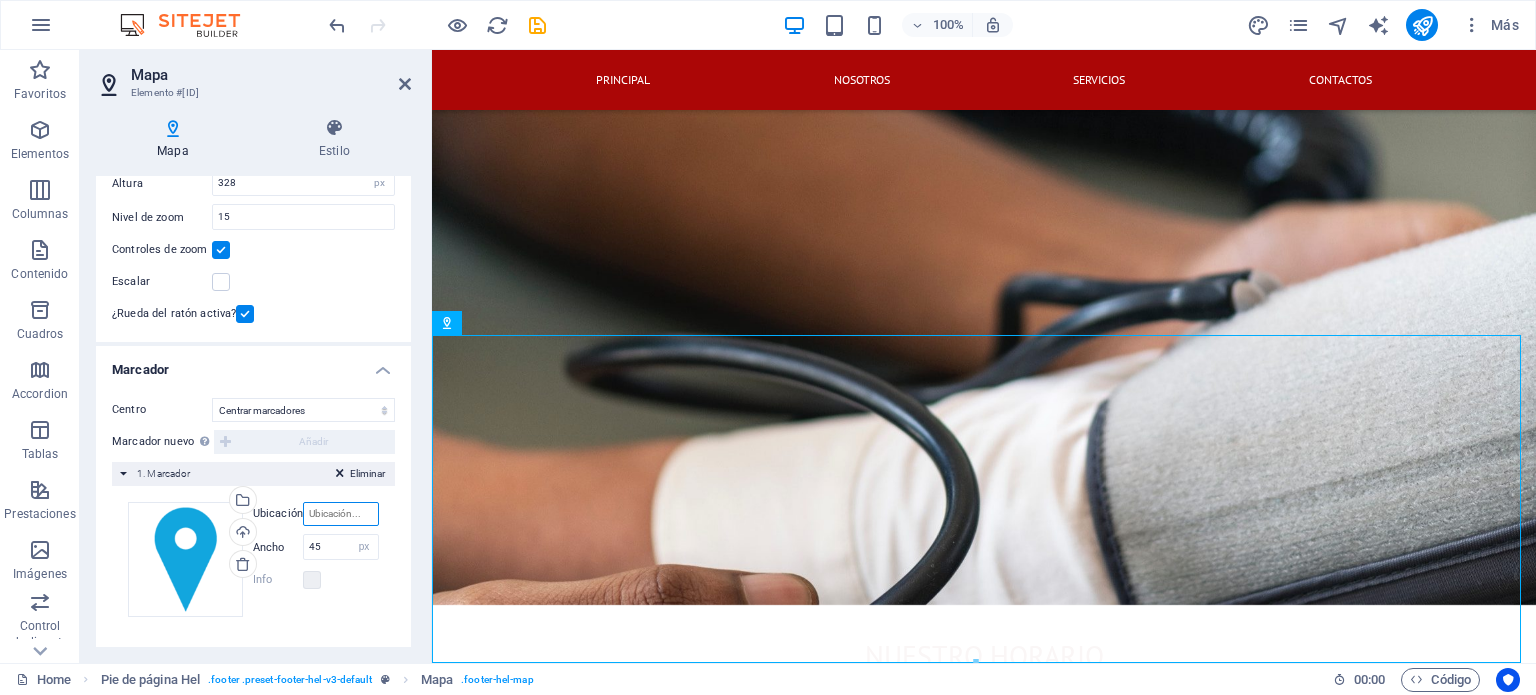 paste on "3Q2J+PPJ, CA-5, Tegucigalpa, Francisco Morazán" 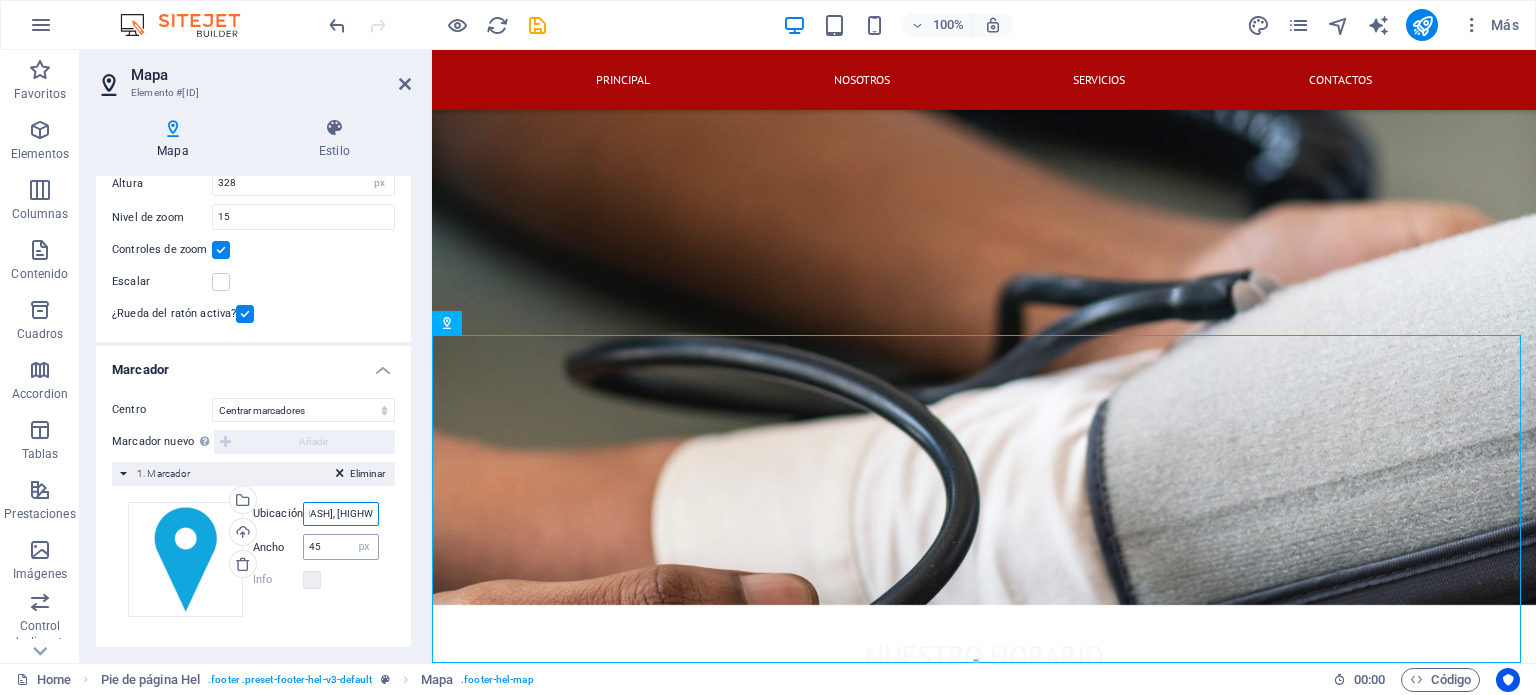 scroll, scrollTop: 0, scrollLeft: 28, axis: horizontal 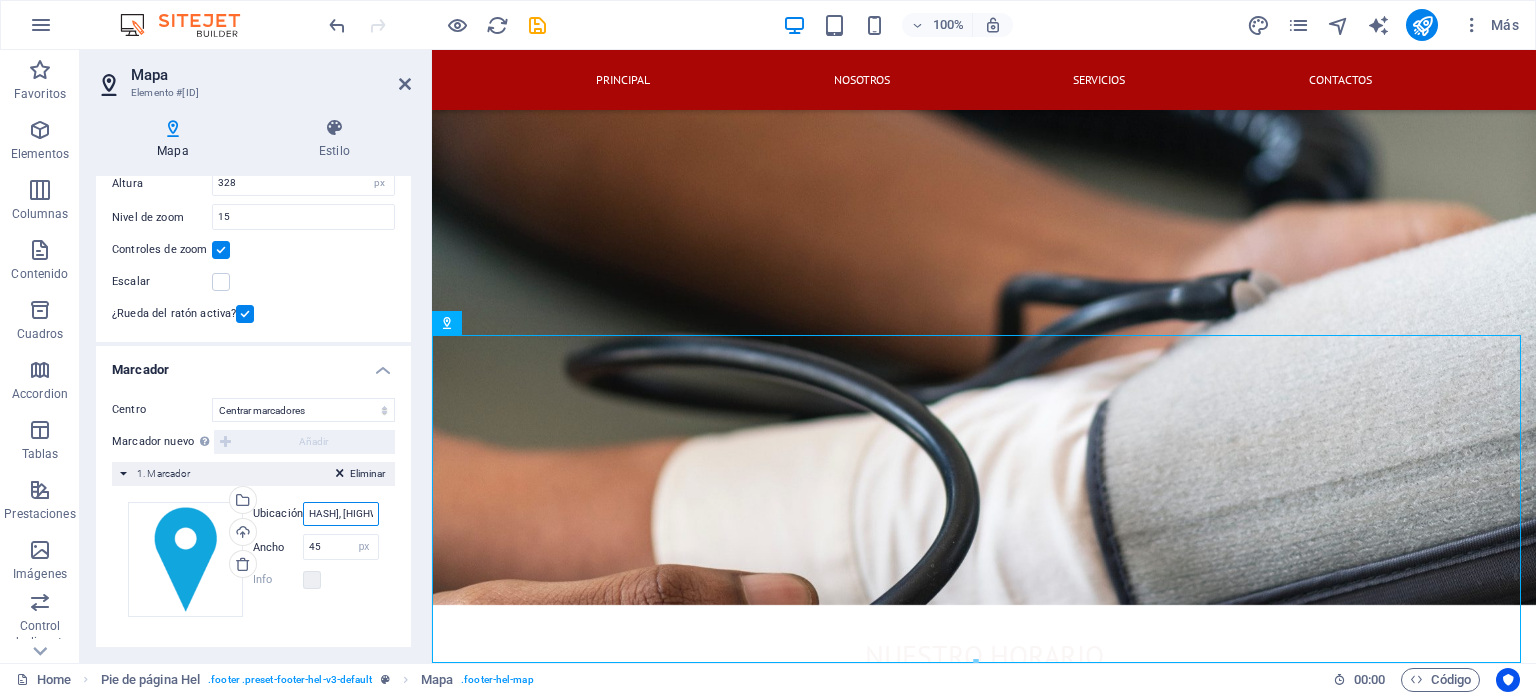 type on "3Q2J+PPJ, CA-5, Tegucigalpa, Francisco Morazán" 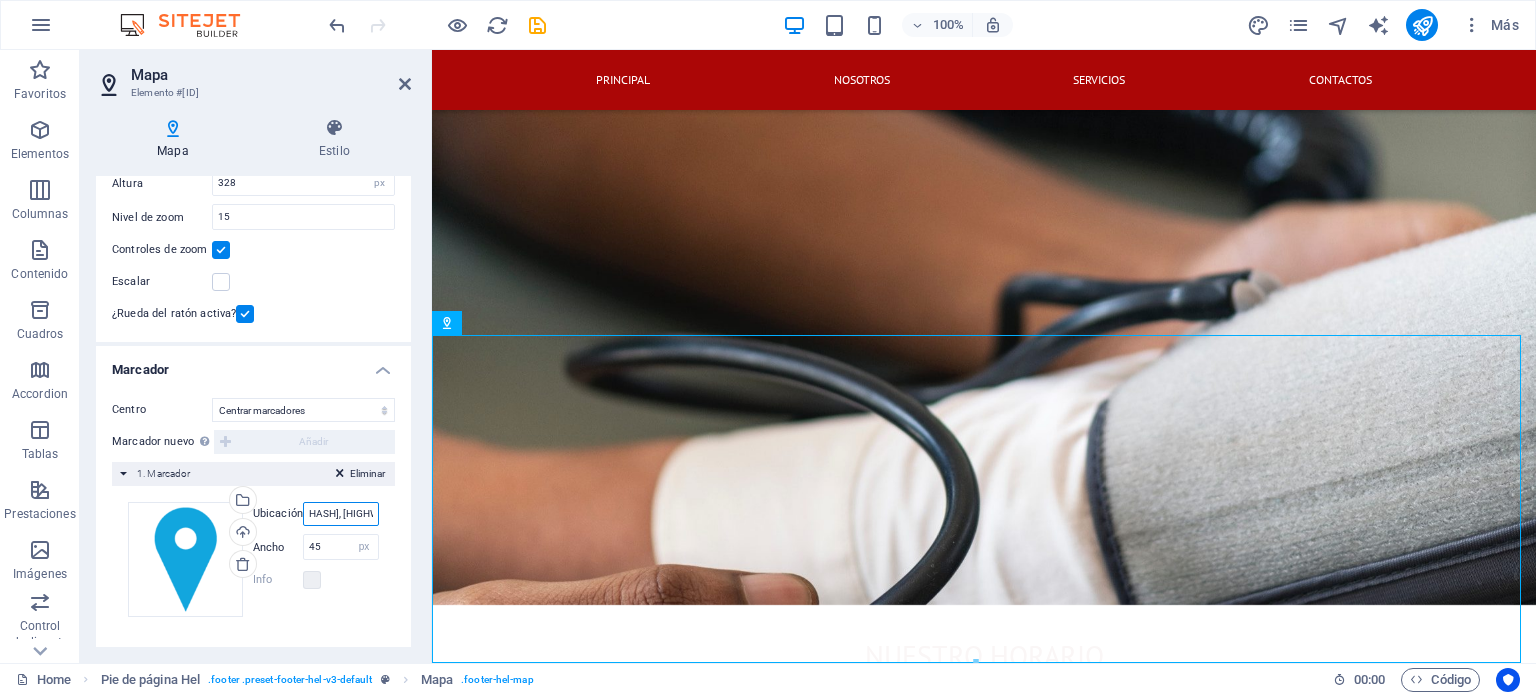 scroll, scrollTop: 0, scrollLeft: 0, axis: both 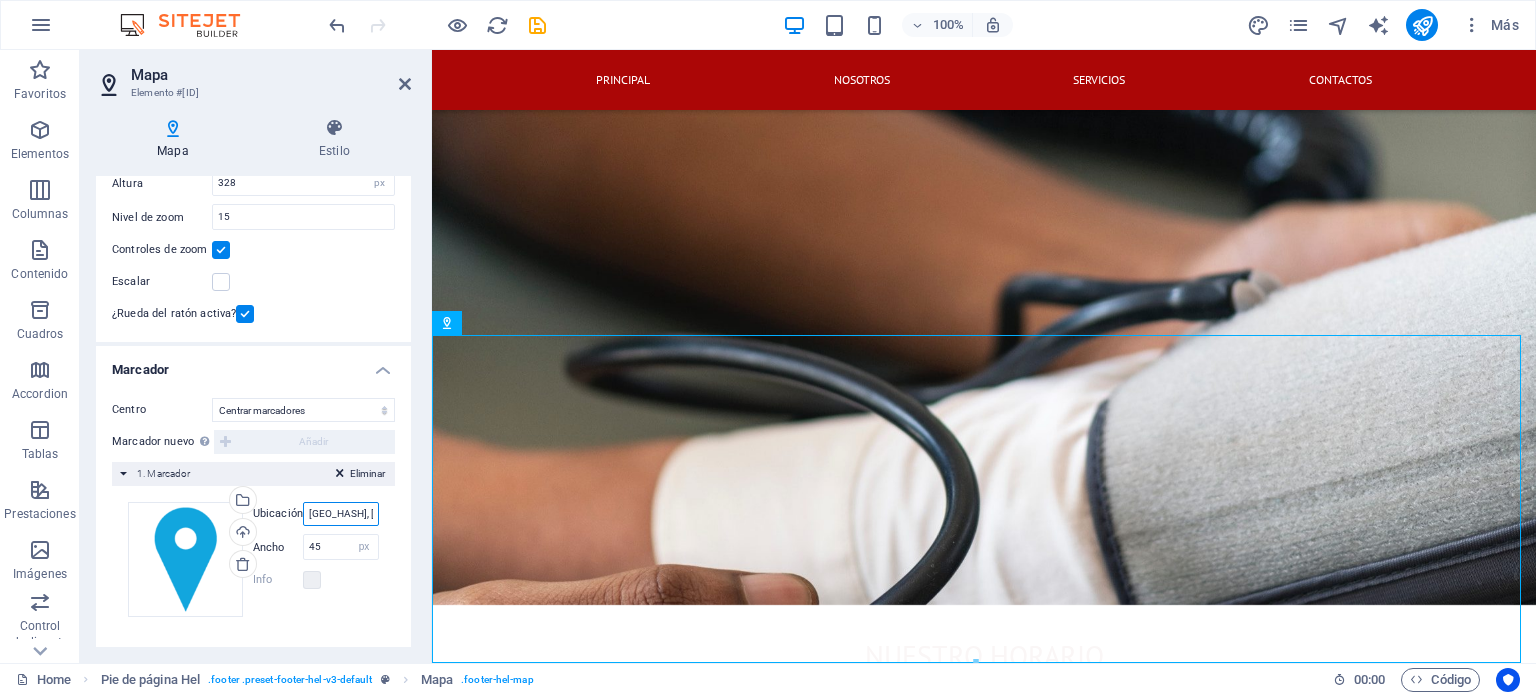 click on "3Q2J+PPJ, CA-5, Tegucigalpa, Francisco Morazán" at bounding box center [341, 514] 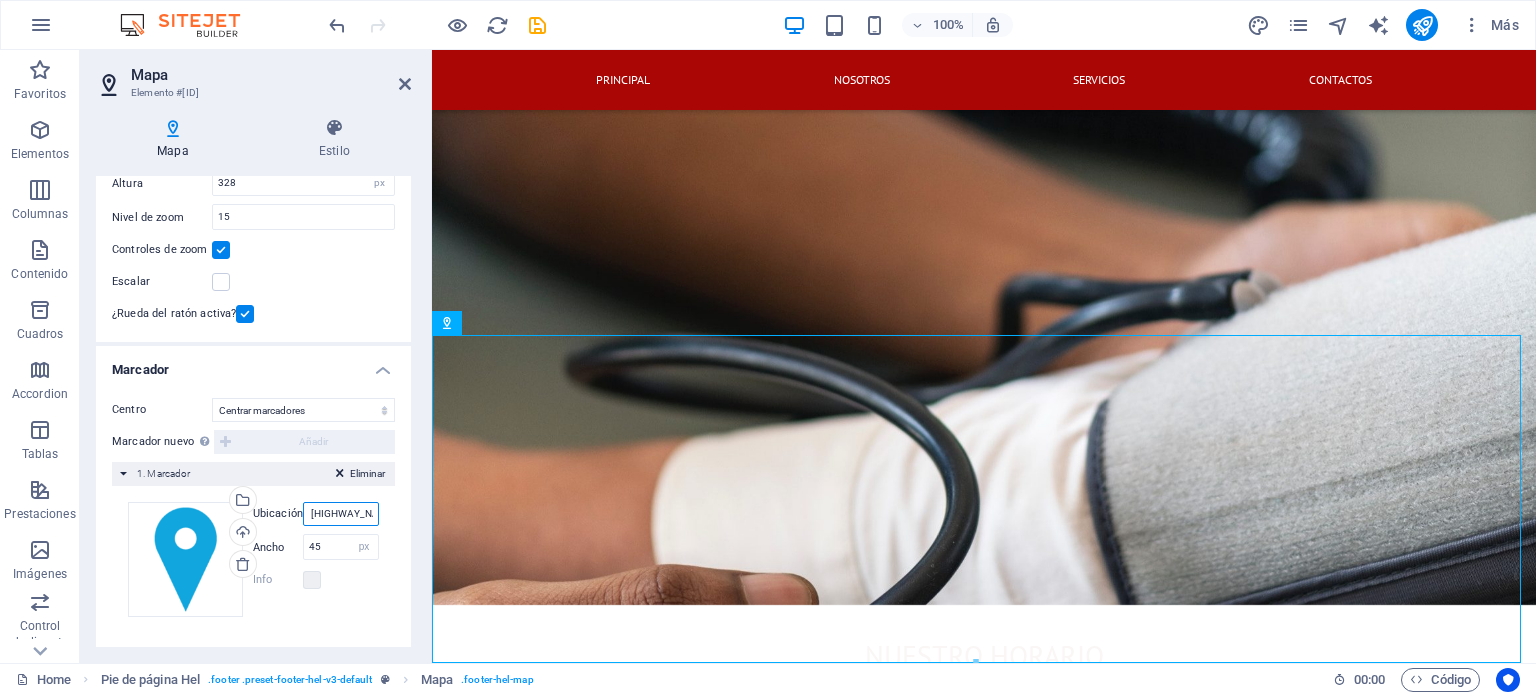 click on "3Q2J+PPJ, CA-5, Tegucigalpa, Francisco Morazán" at bounding box center (341, 514) 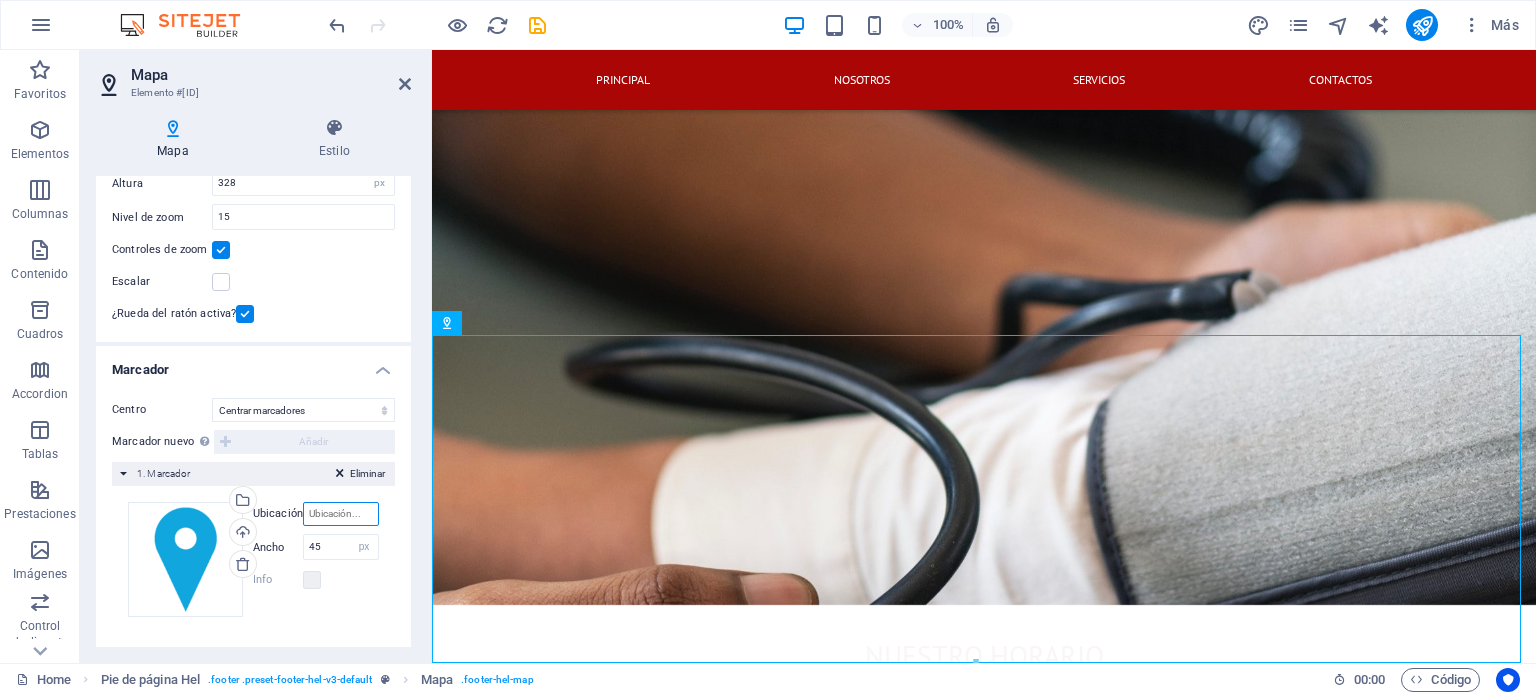 scroll, scrollTop: 0, scrollLeft: 0, axis: both 